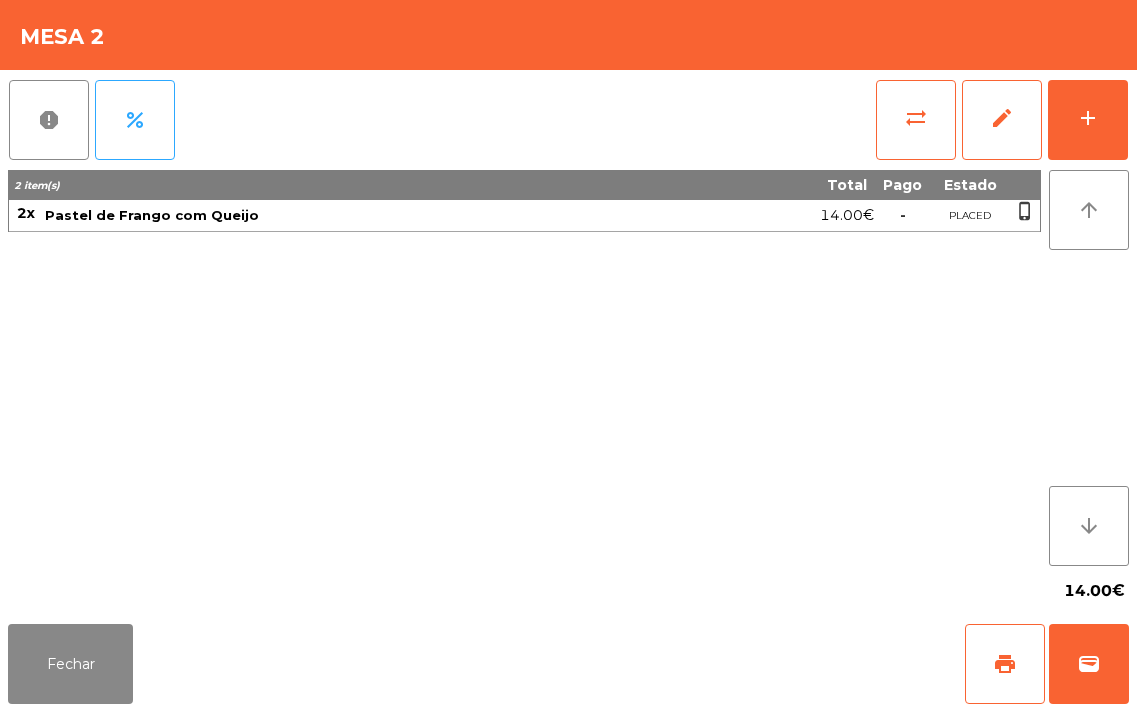 scroll, scrollTop: 0, scrollLeft: 0, axis: both 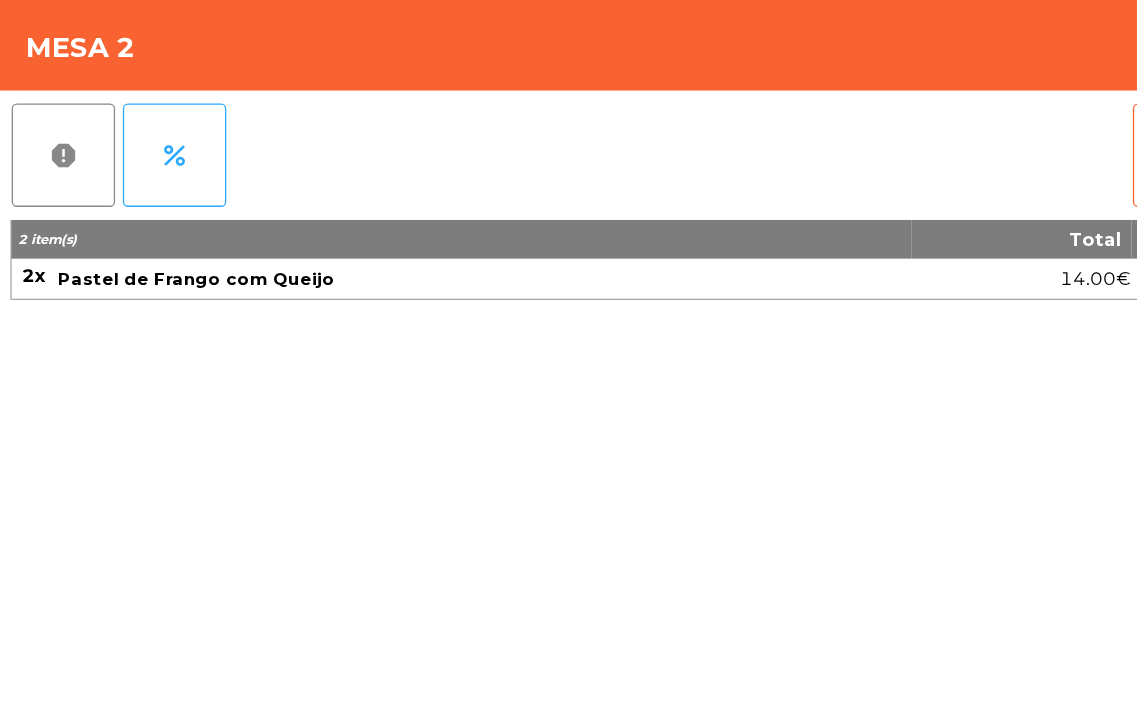 click on "Pastel de Frango com Queijo" 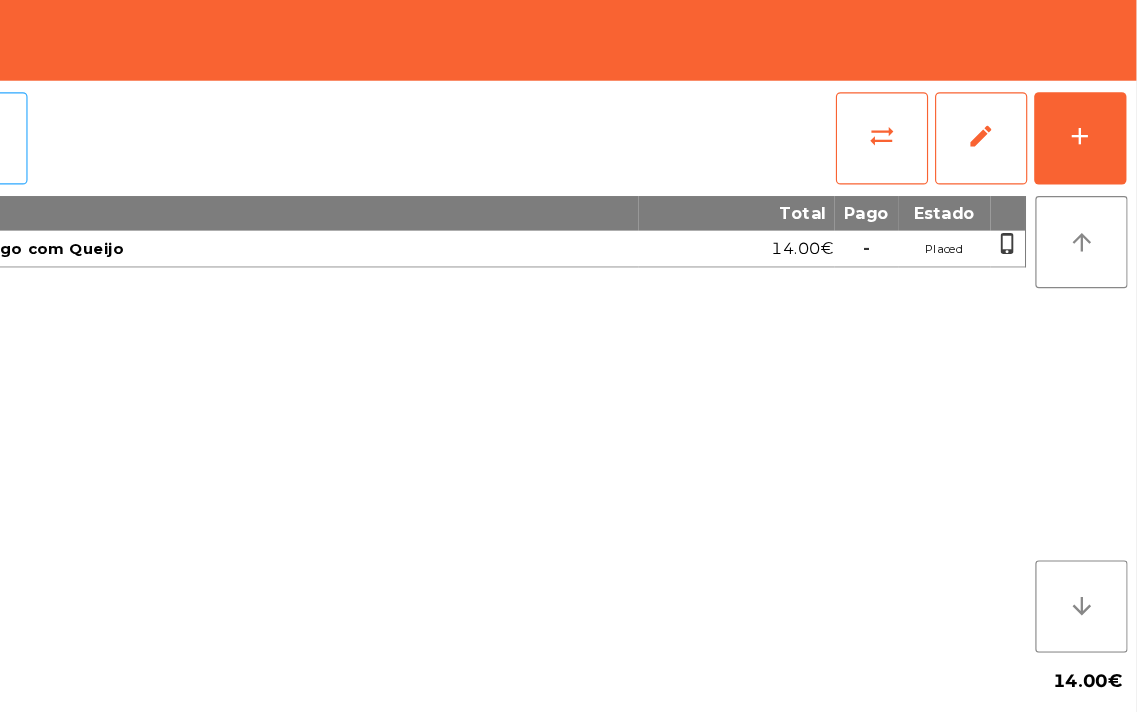 scroll, scrollTop: 0, scrollLeft: 0, axis: both 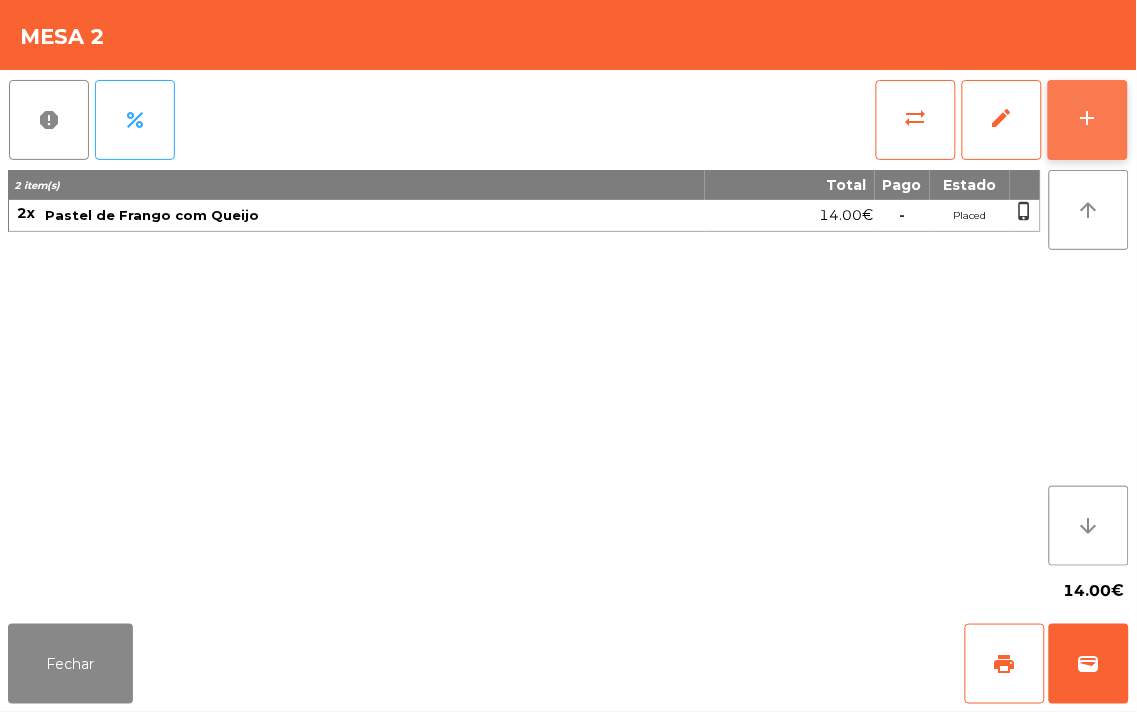 click on "add" 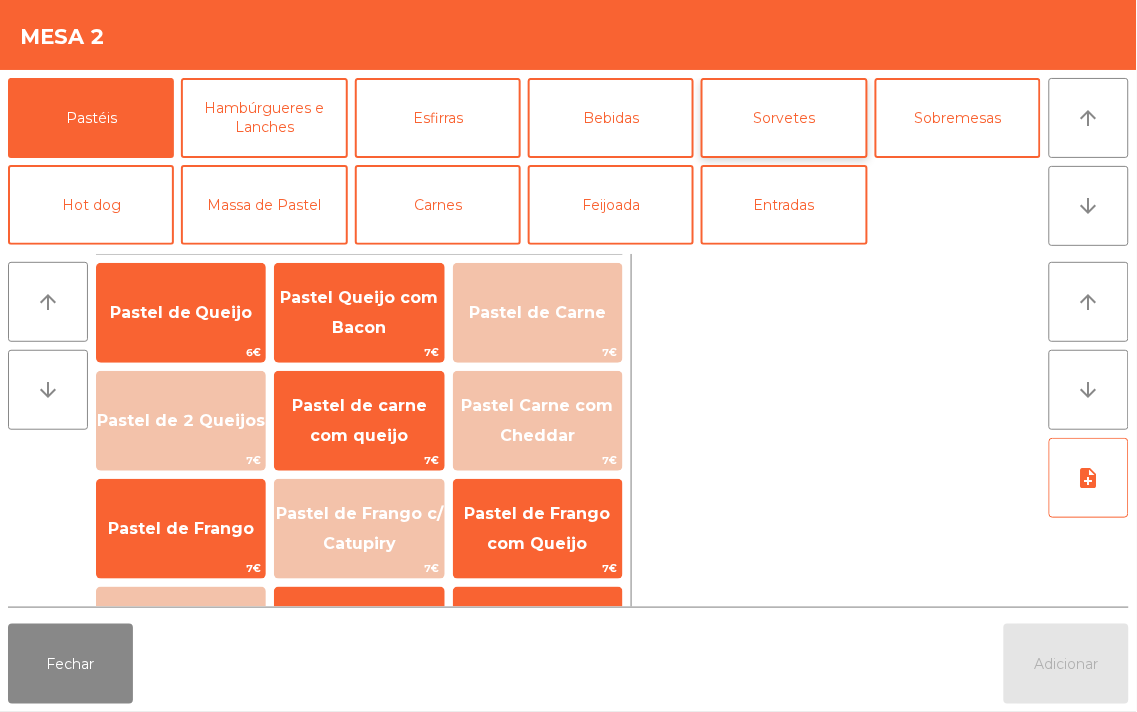 click on "Sorvetes" 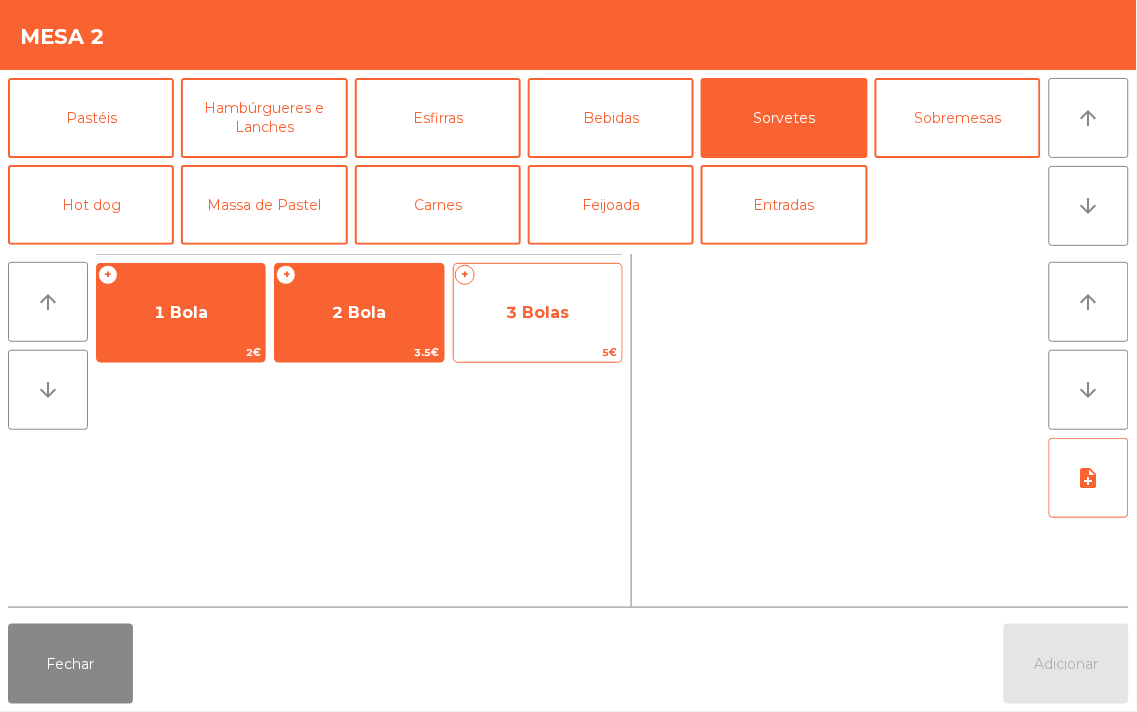 click on "3 Bolas" 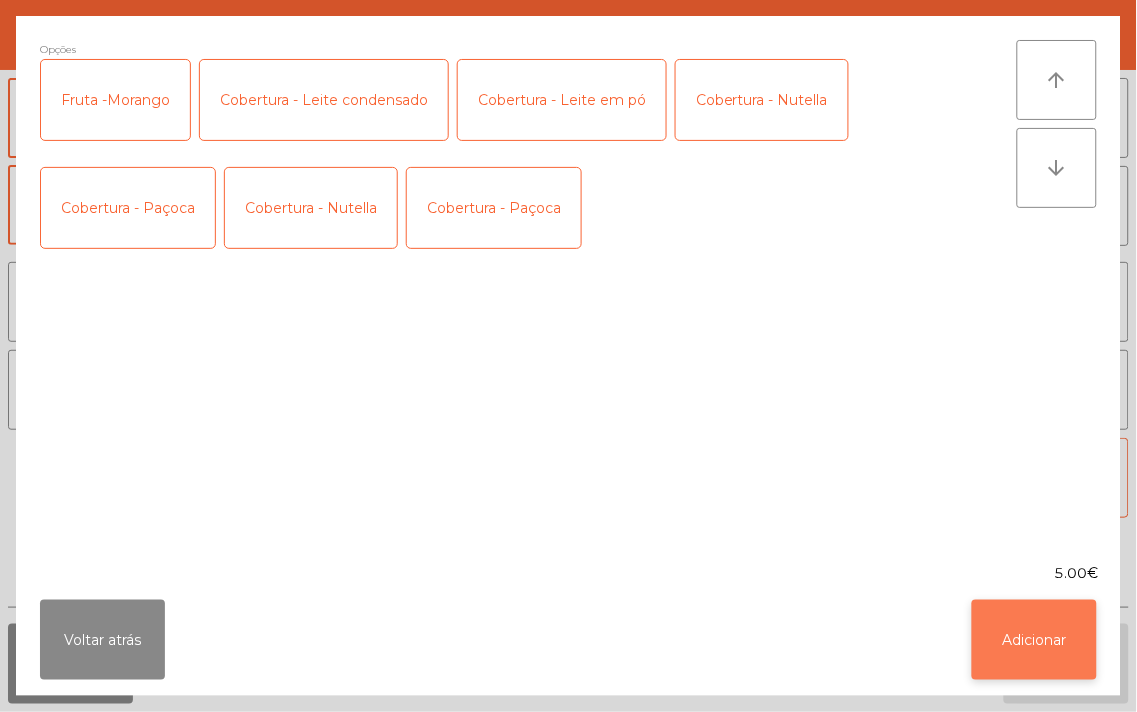 click on "Adicionar" 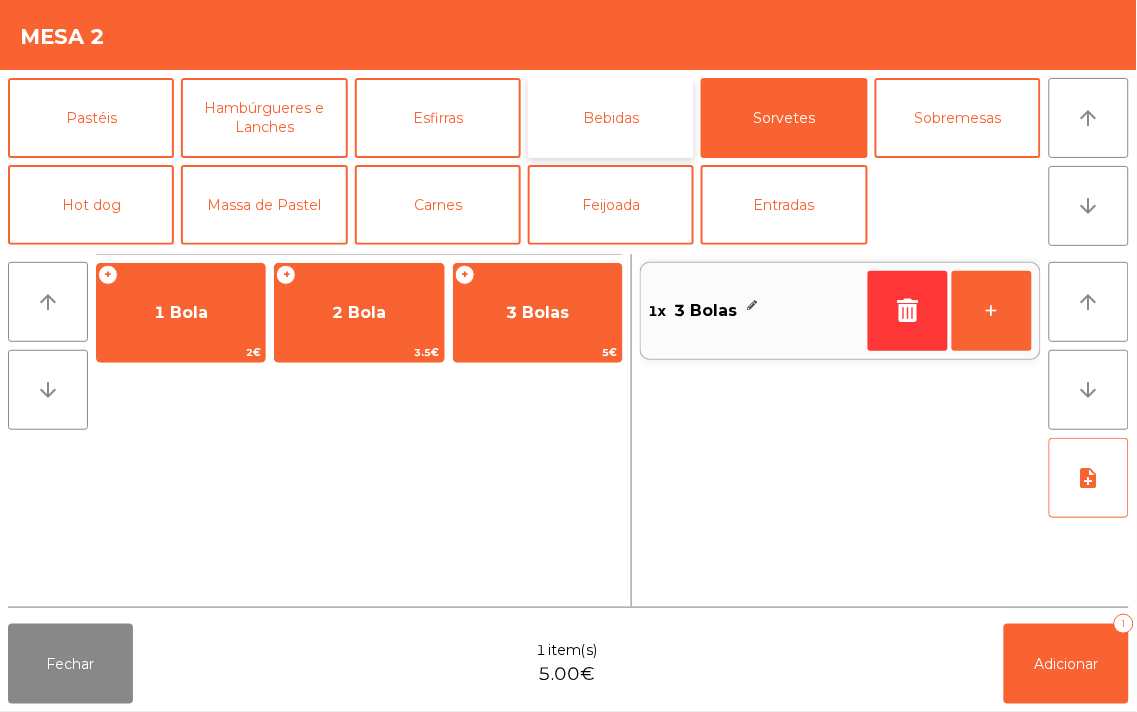 click on "Bebidas" 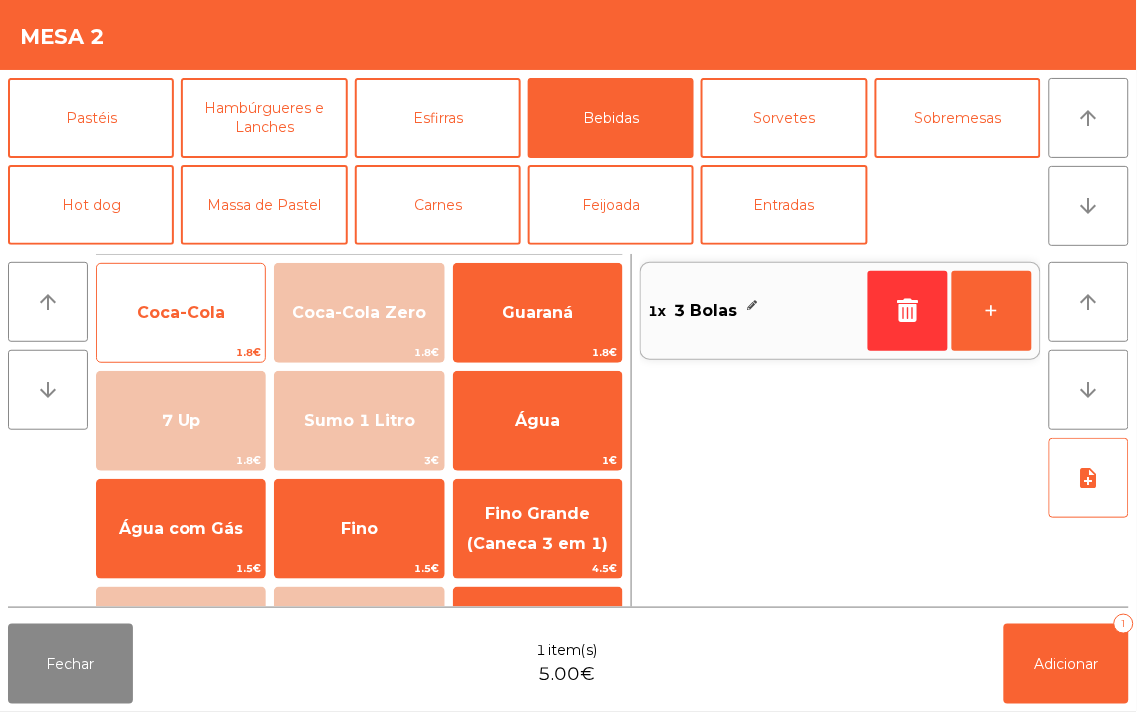 click on "Coca-Cola" 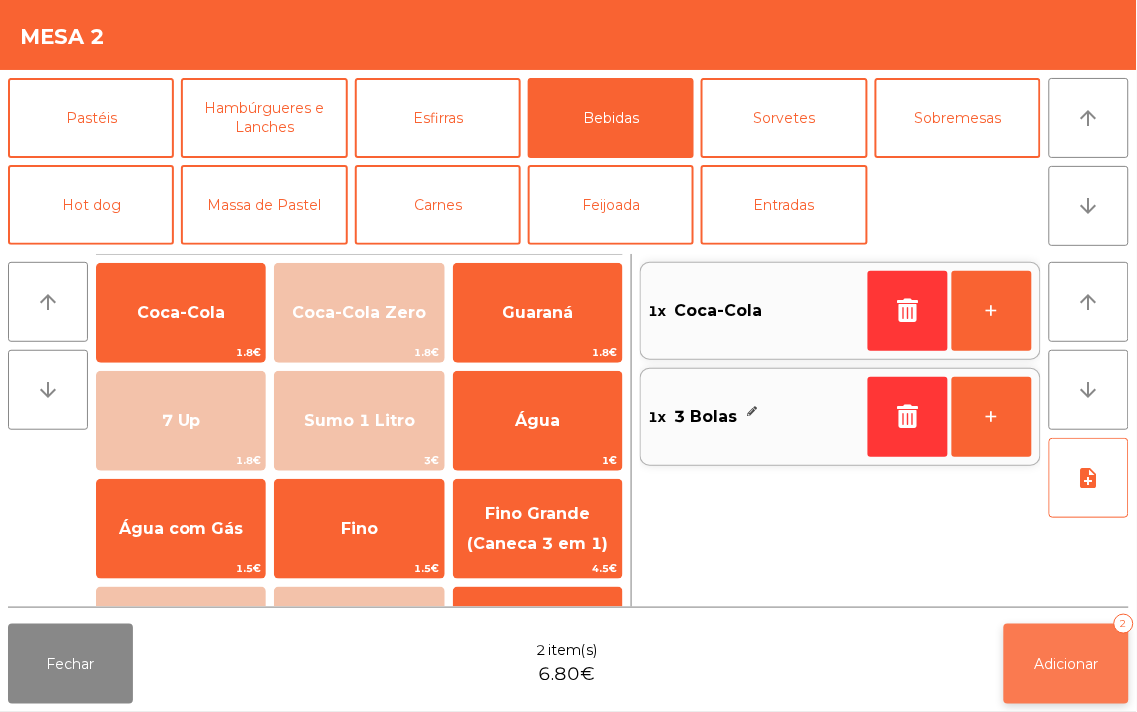 click on "Adicionar   2" 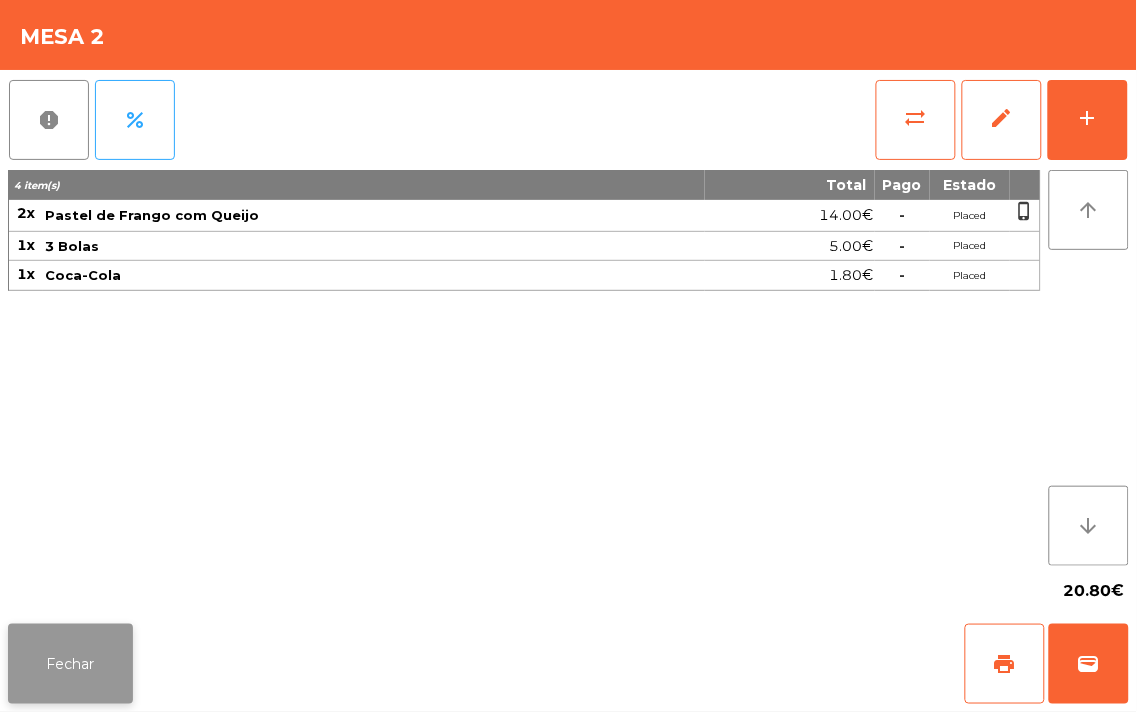 click on "Fechar" 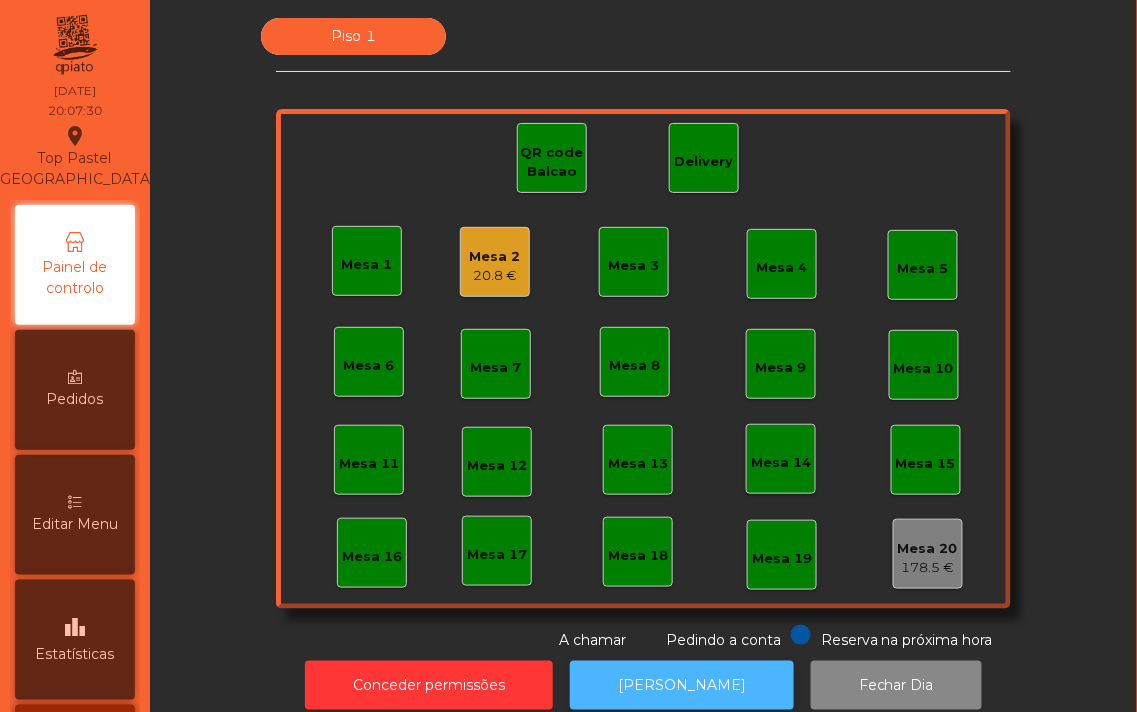 click on "[PERSON_NAME]" 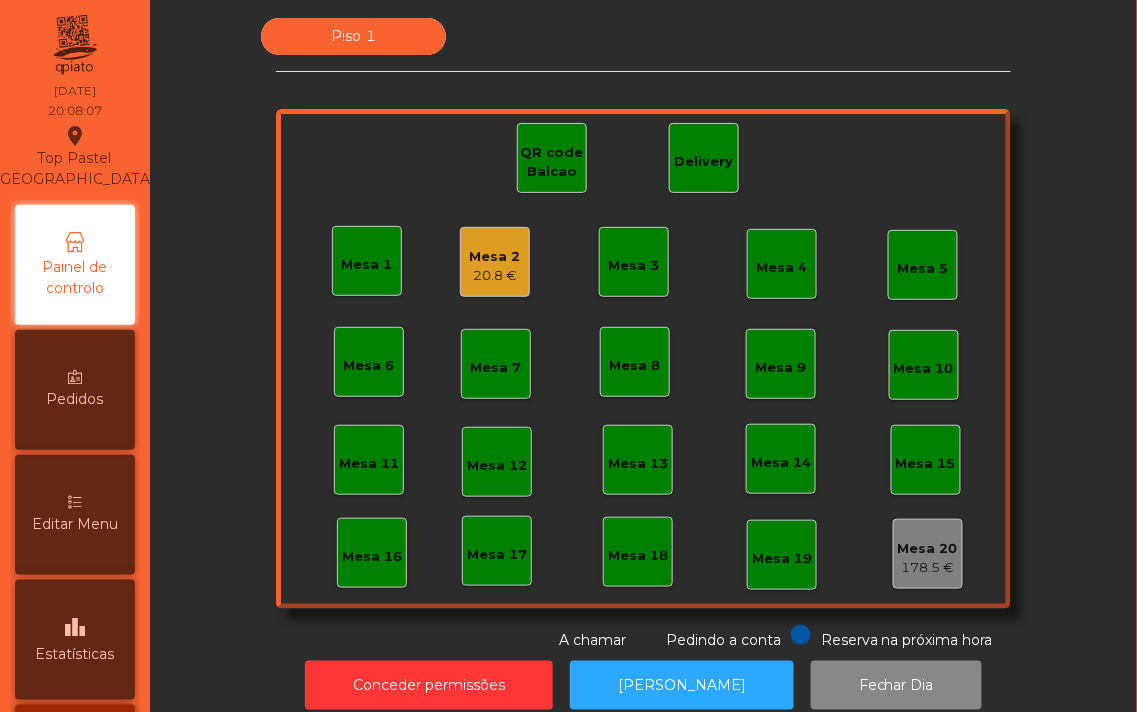 click on "20.8 €" 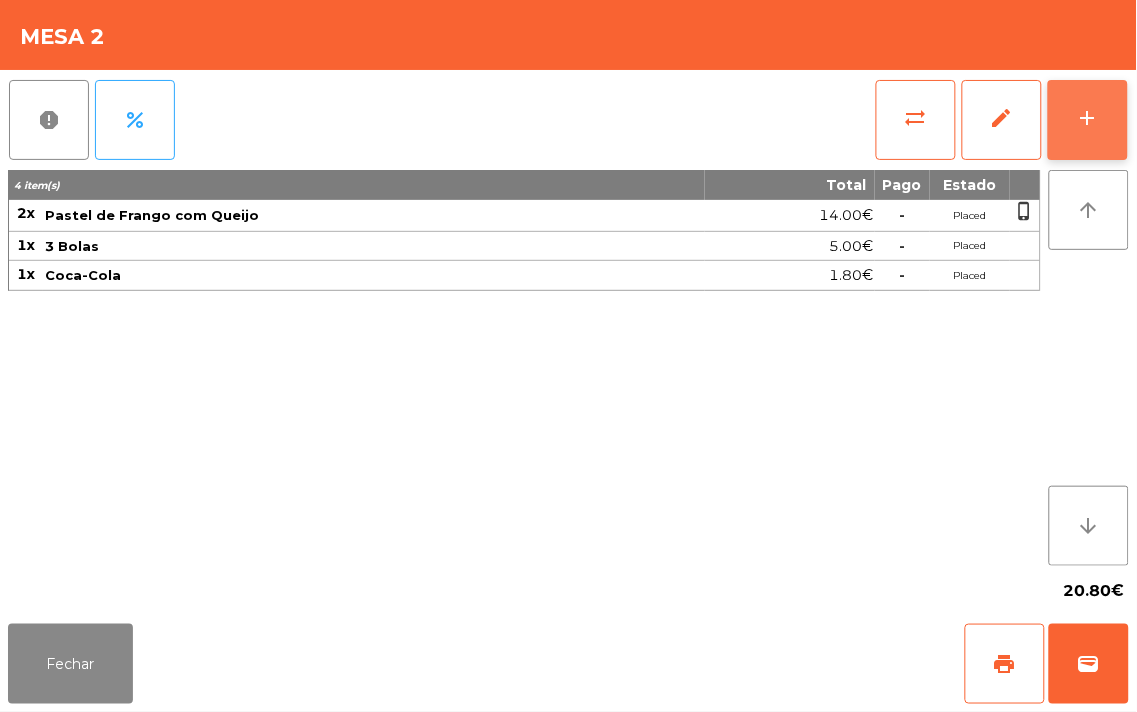 click on "add" 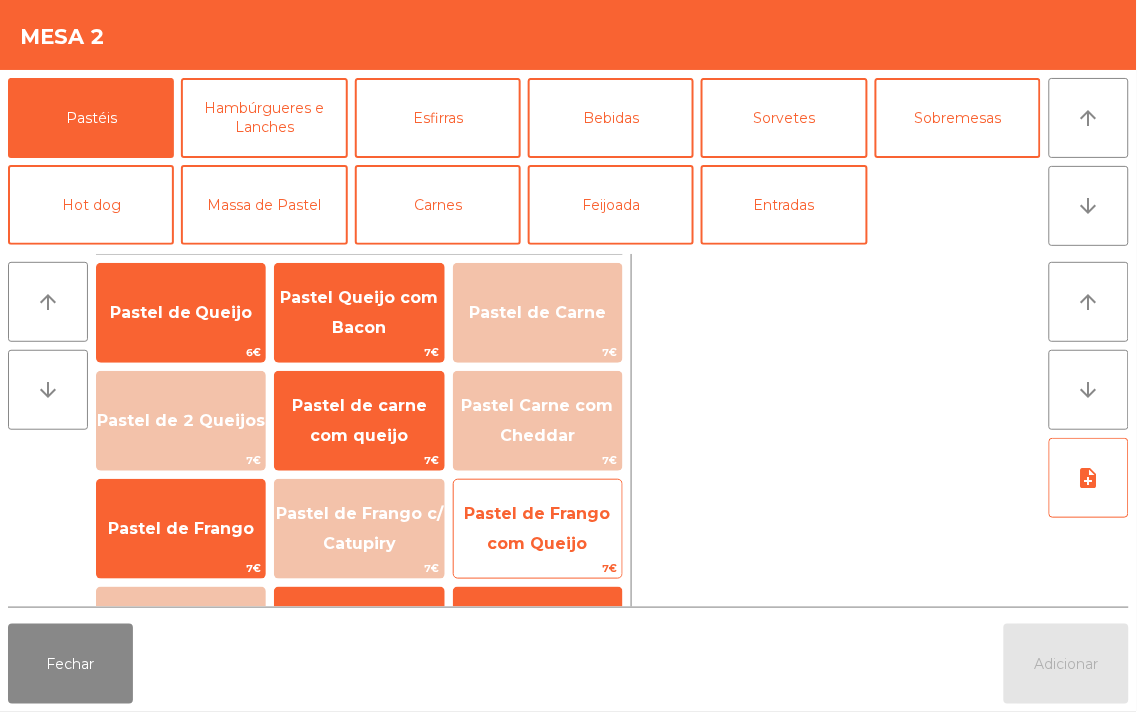 click on "Pastel de Frango com Queijo" 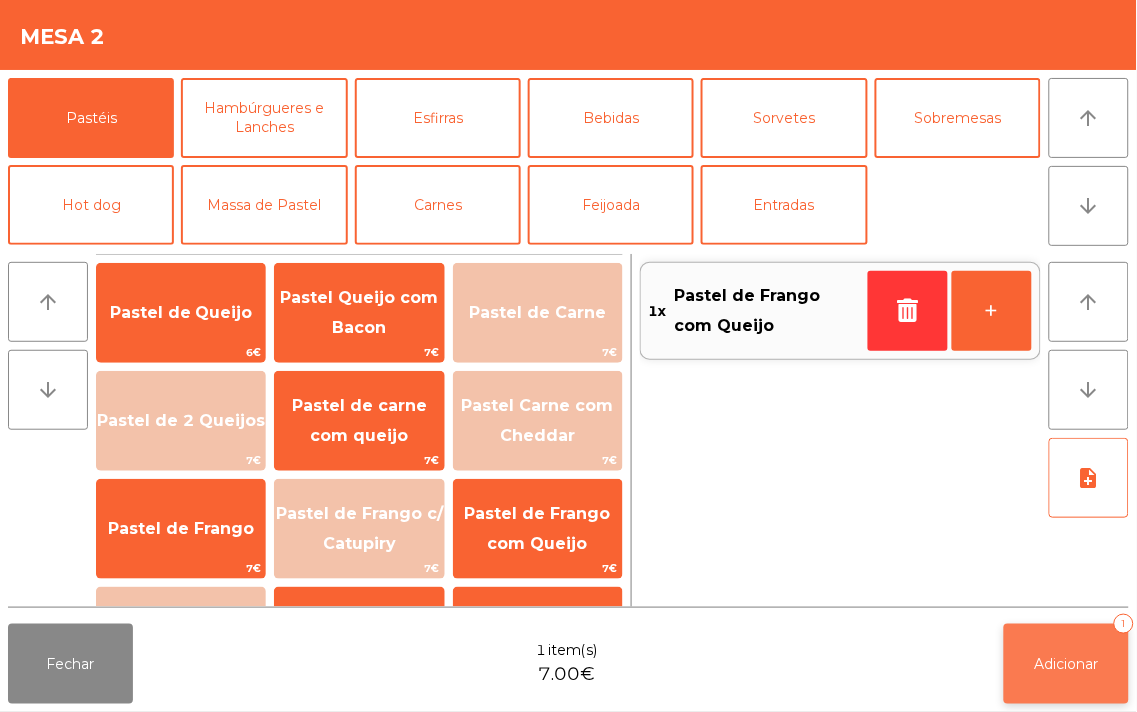 click on "Adicionar   1" 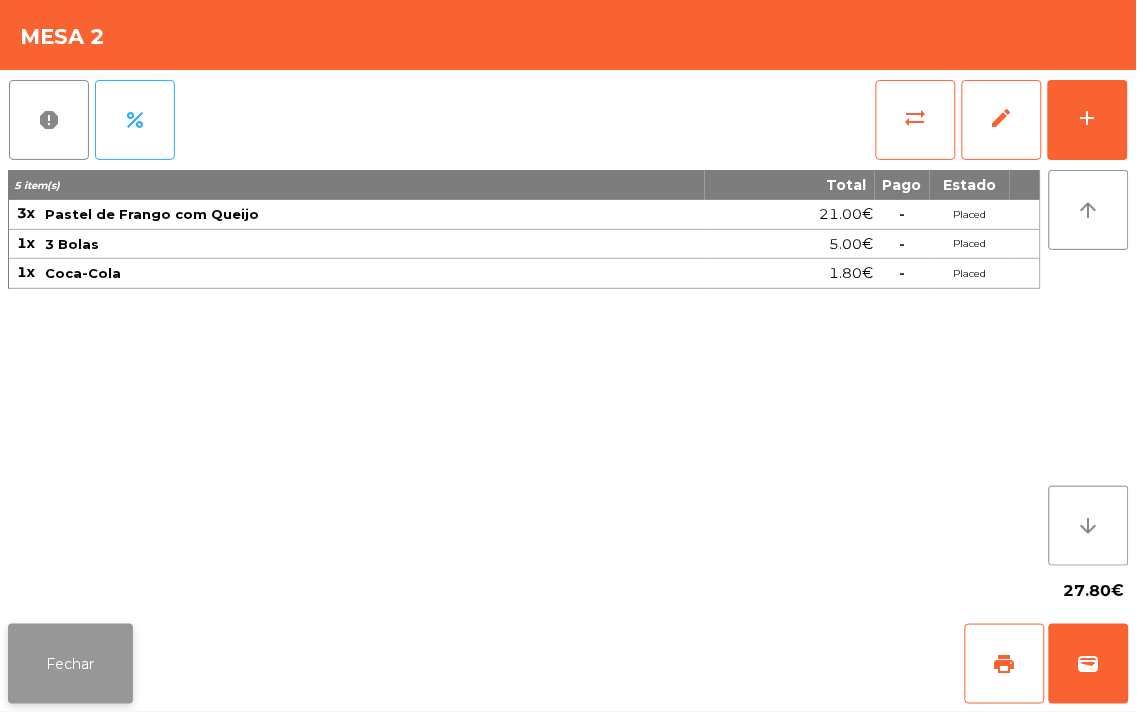 click on "Fechar" 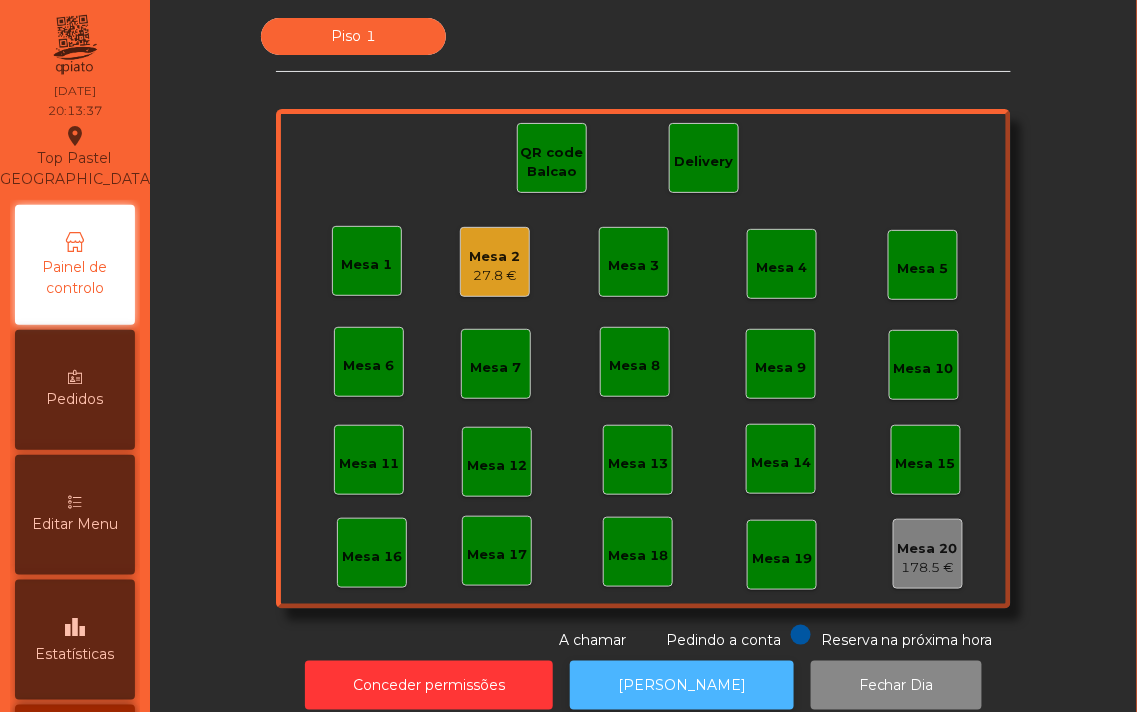 click on "[PERSON_NAME]" 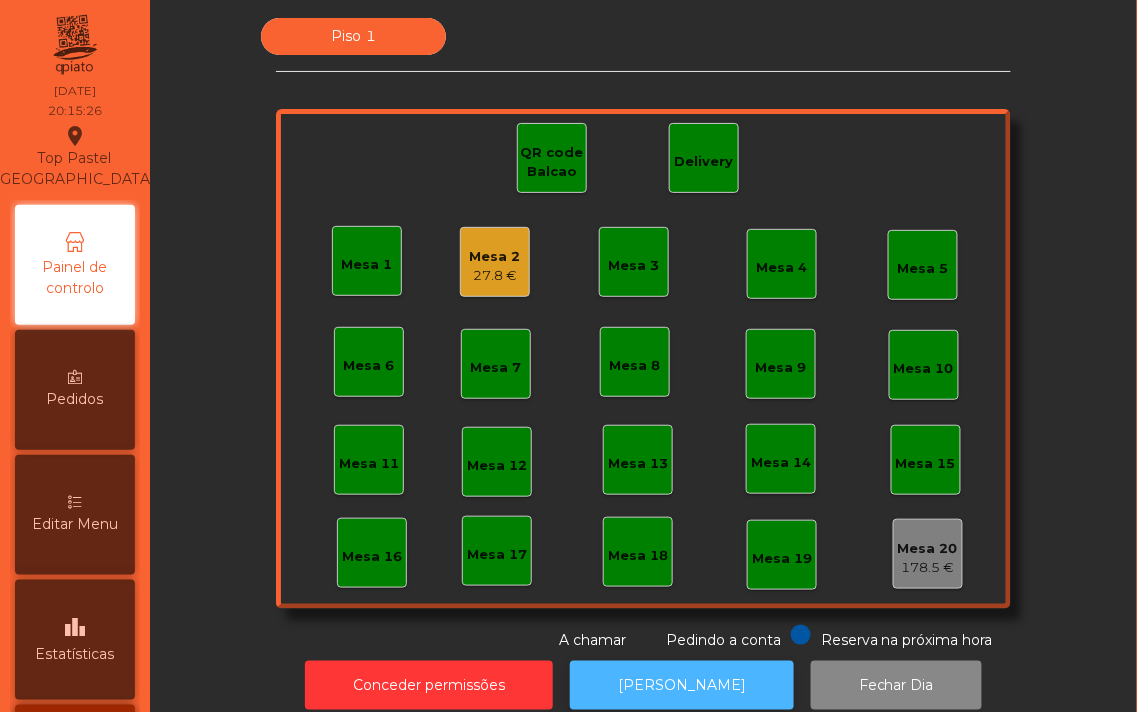 click on "[PERSON_NAME]" 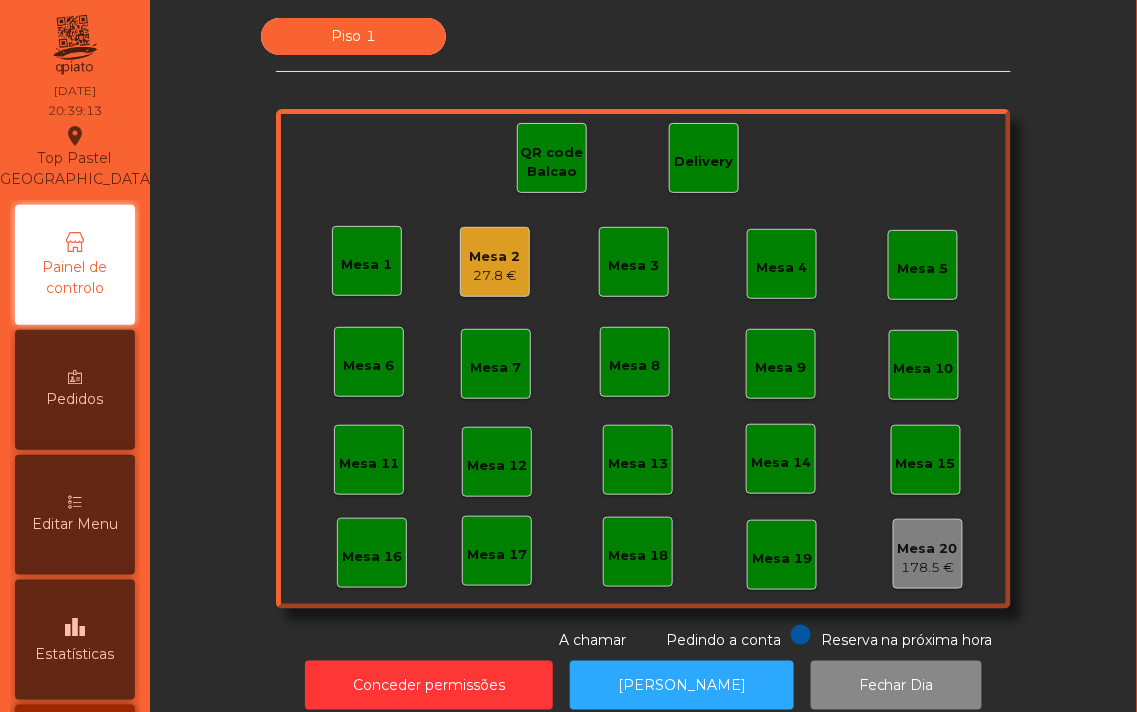 click on "Mesa 1" 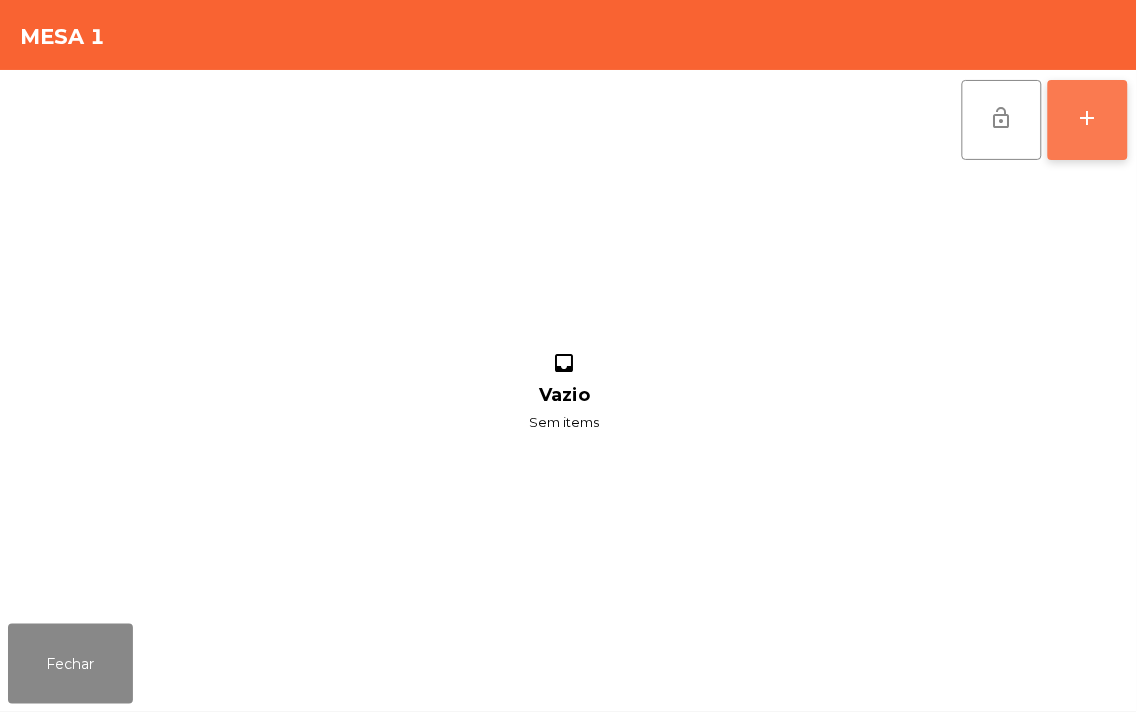 click on "add" 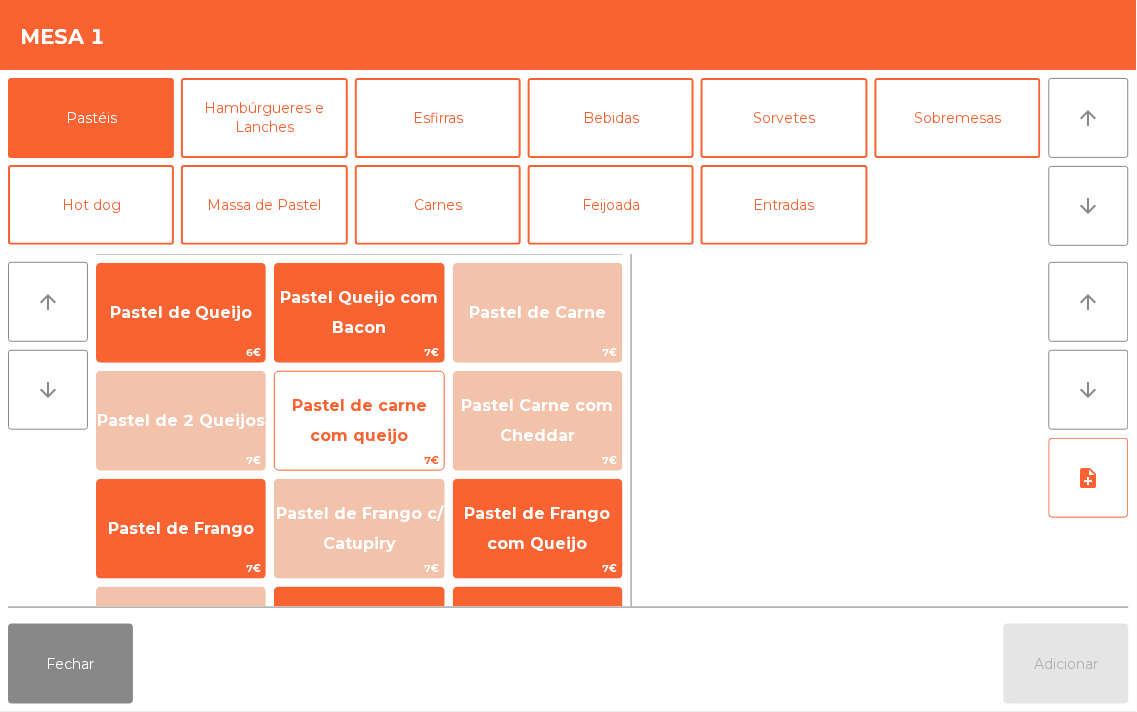 click on "Pastel de carne com queijo" 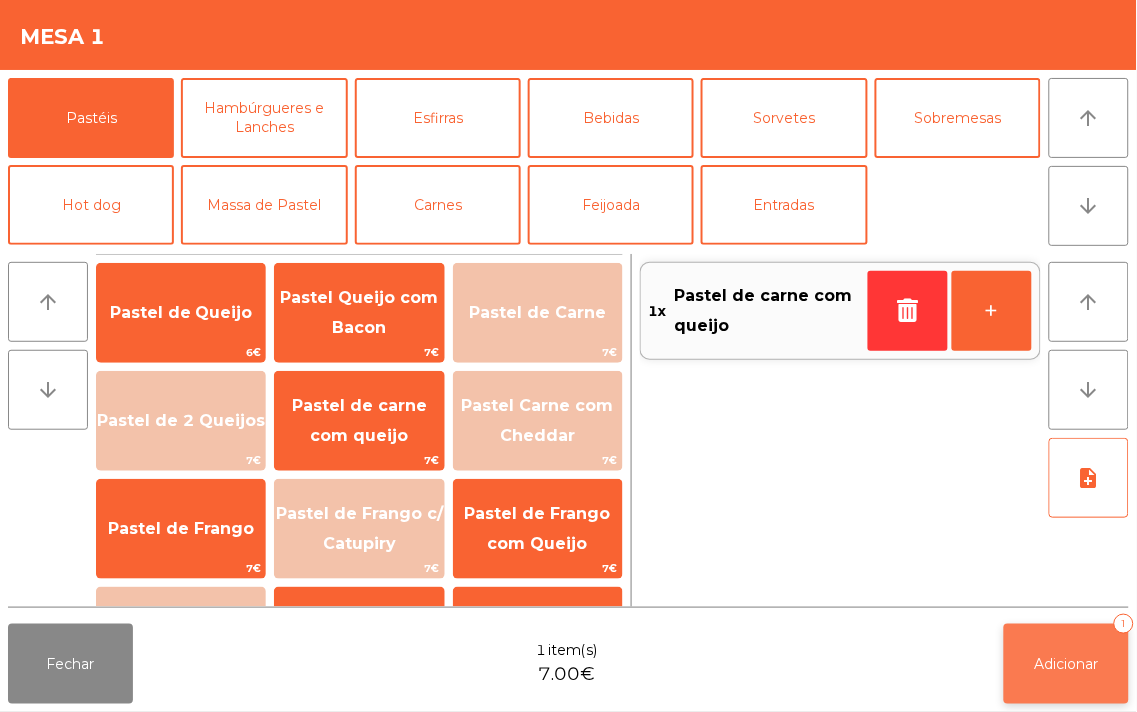 click on "Adicionar   1" 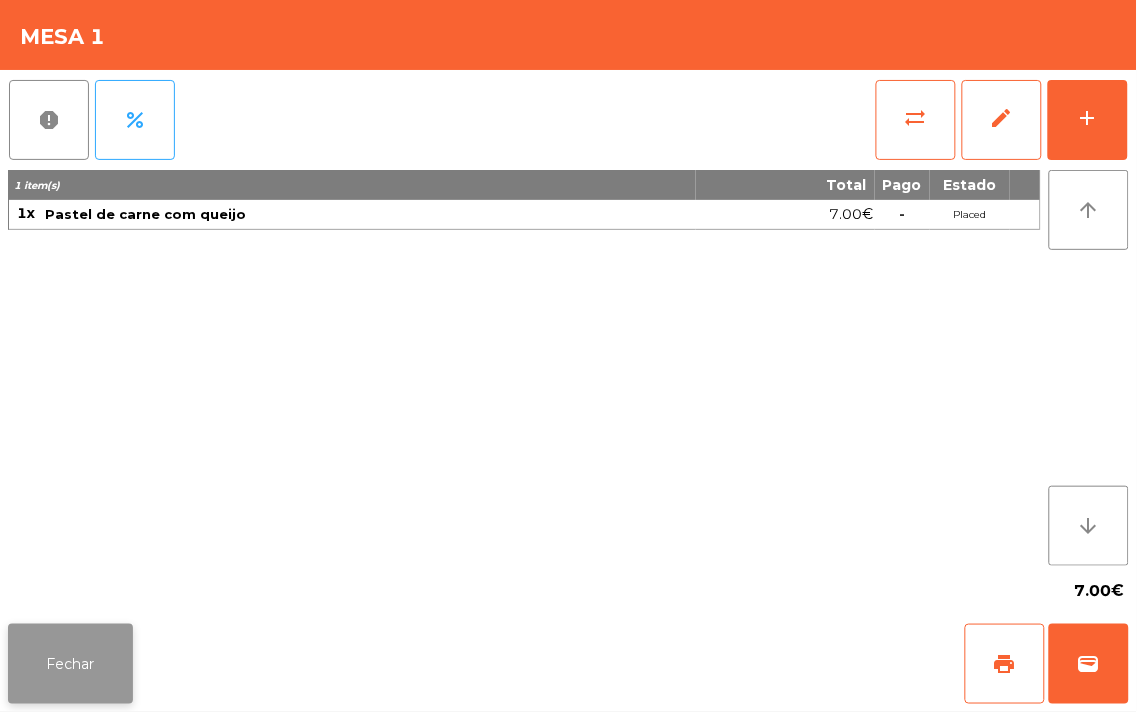 click on "Fechar" 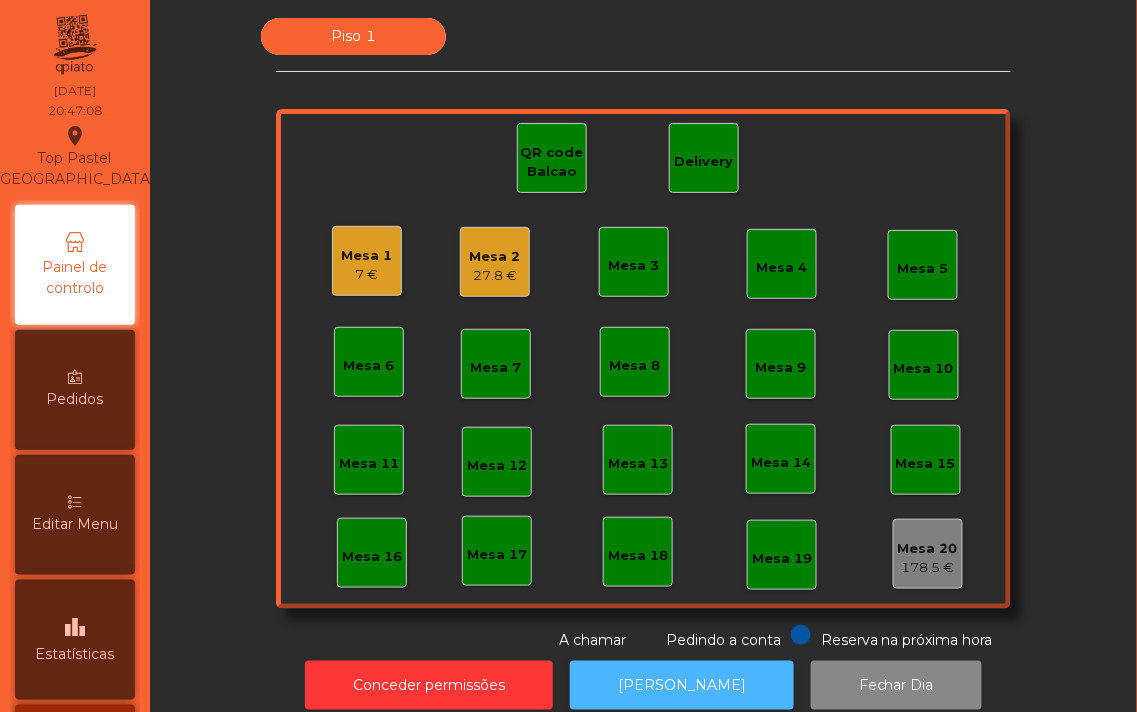 click on "[PERSON_NAME]" 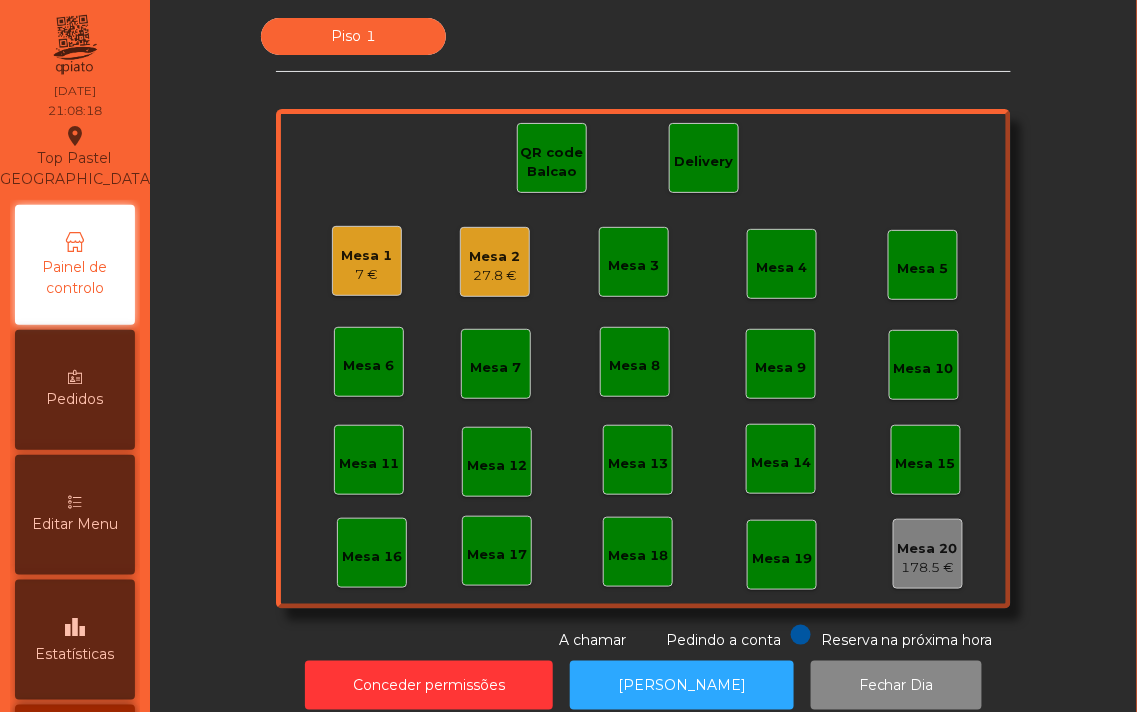 click on "Mesa 1   7 €" 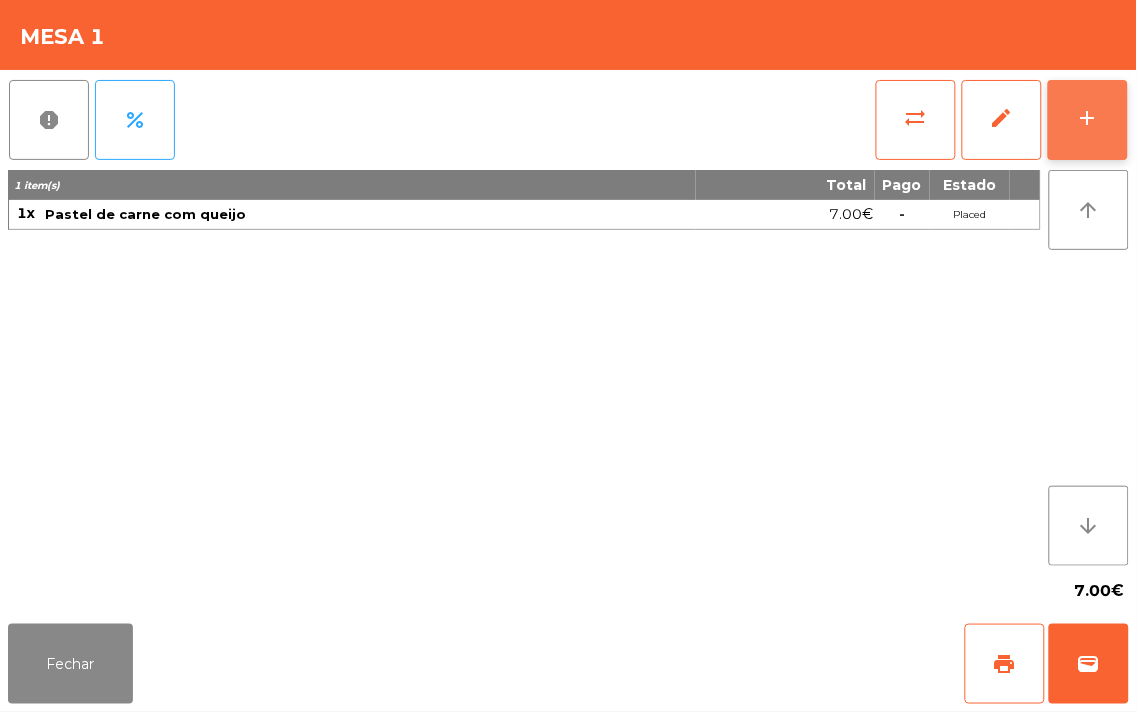 click on "add" 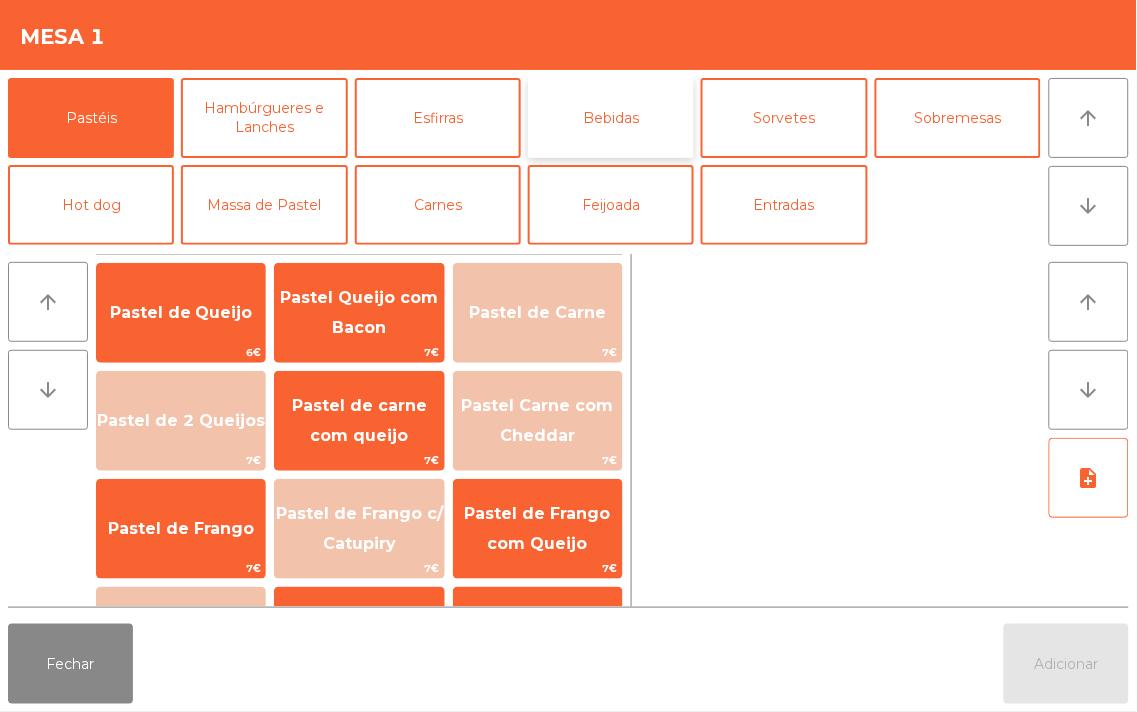 click on "Bebidas" 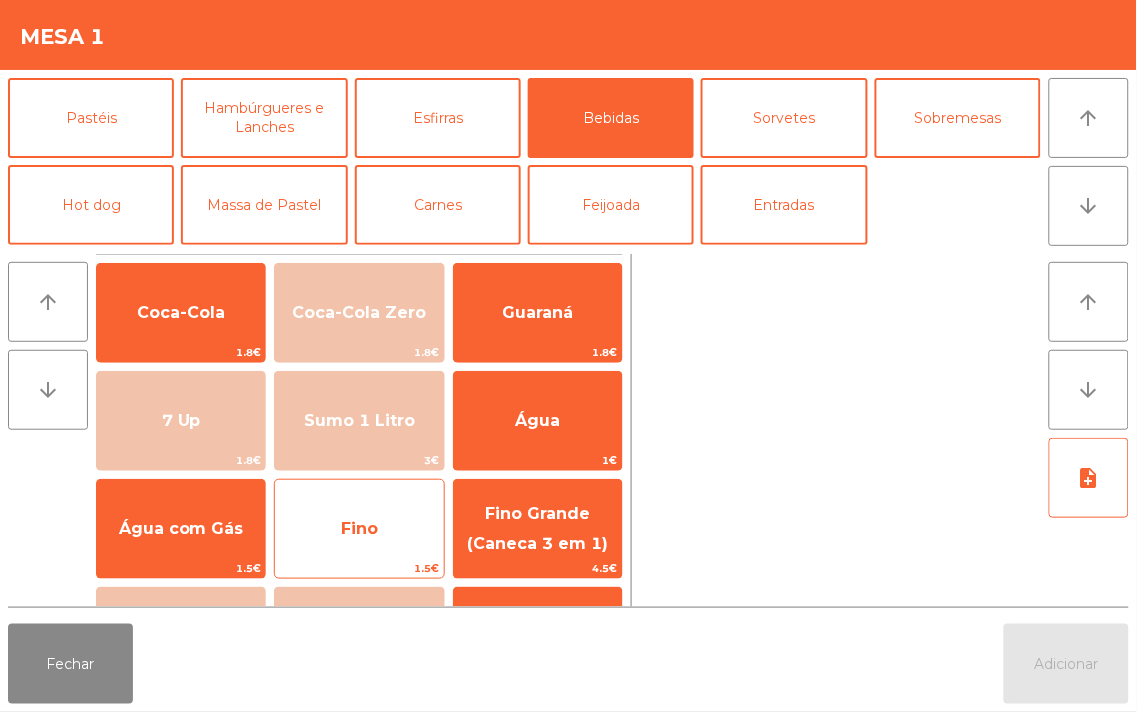 click on "Fino" 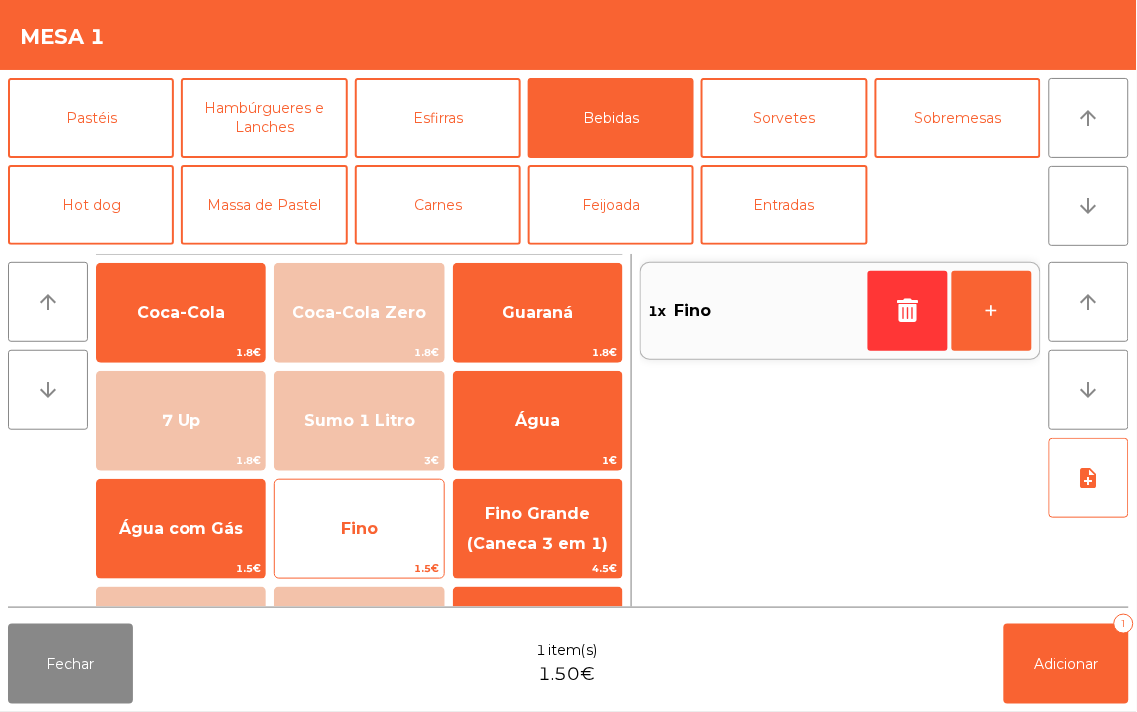 click on "Fino" 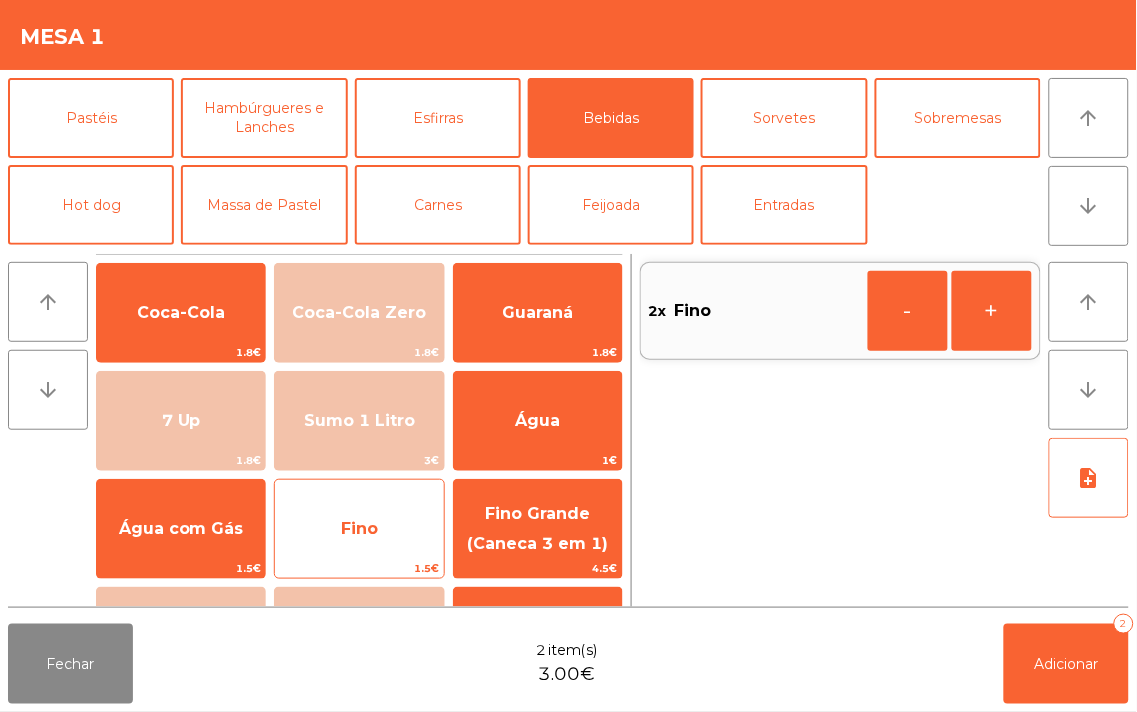 click on "Fino" 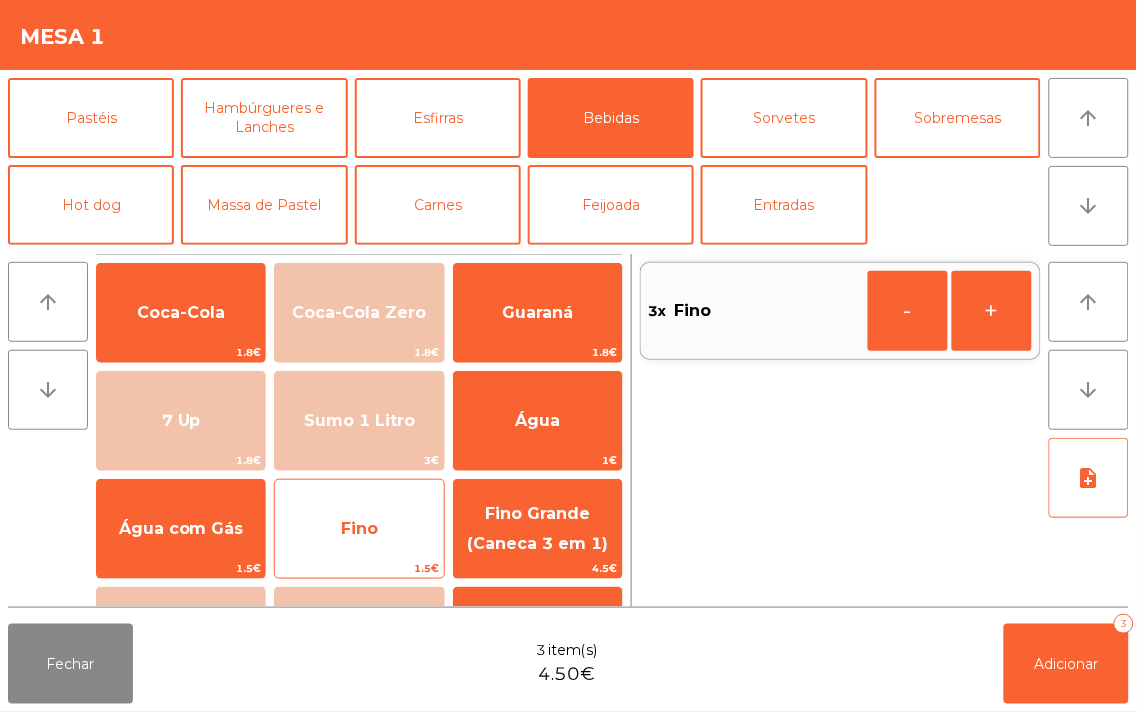 click on "Fino" 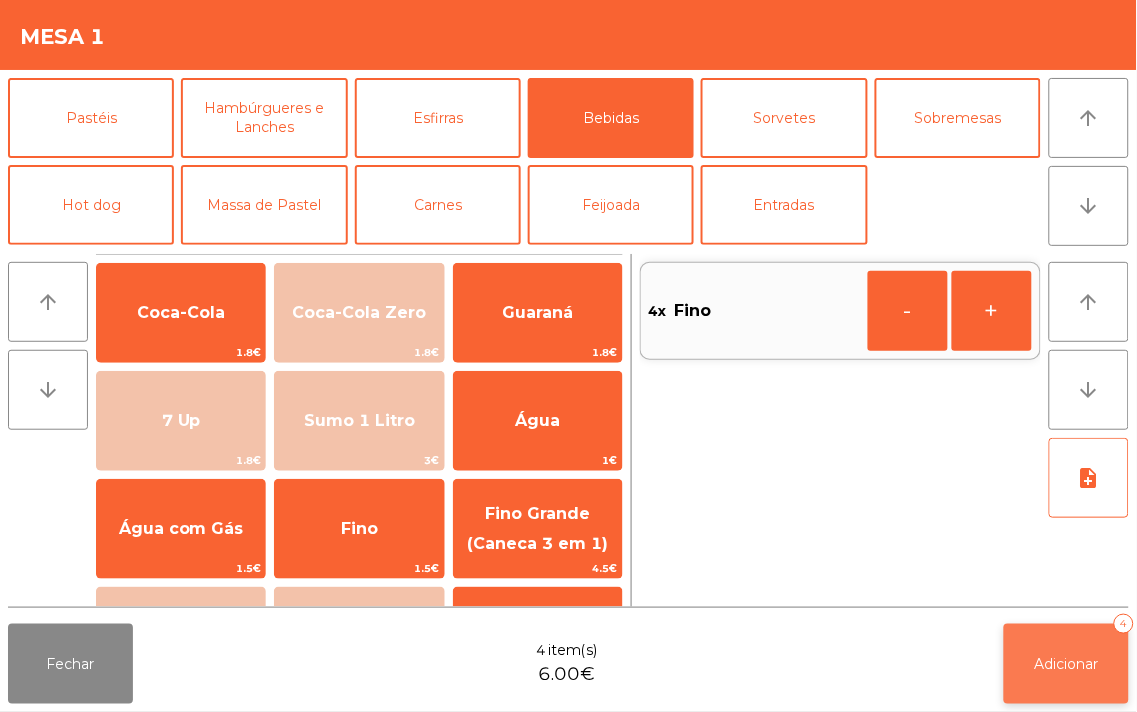 click on "Adicionar" 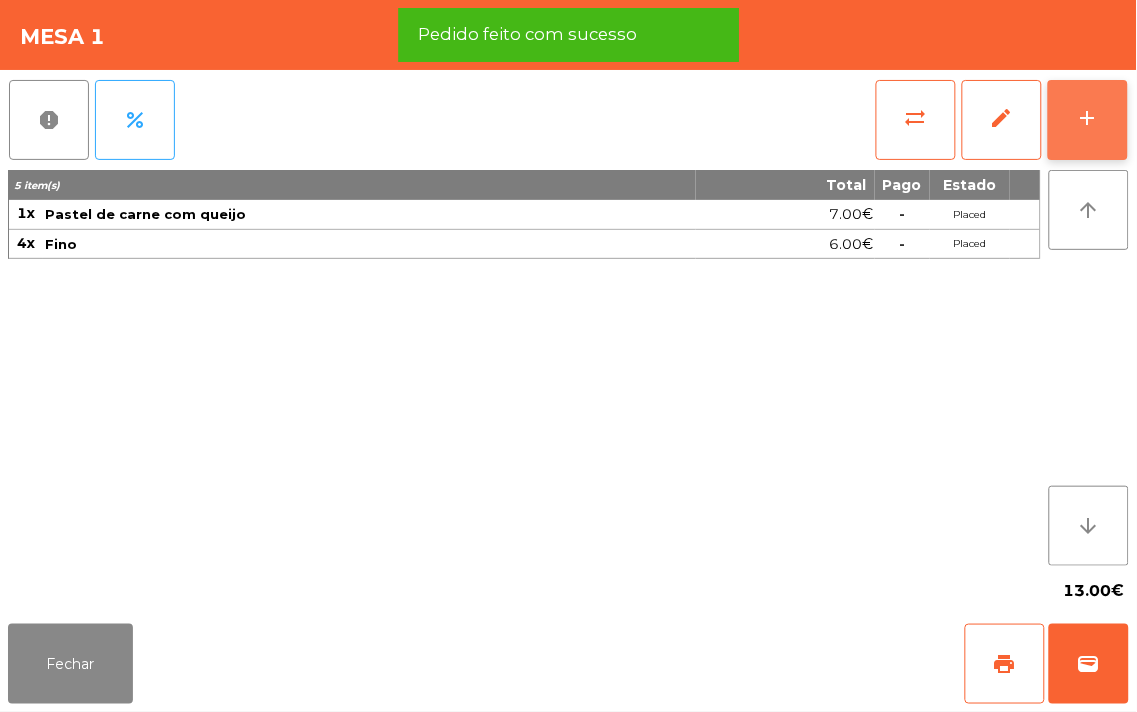 click on "add" 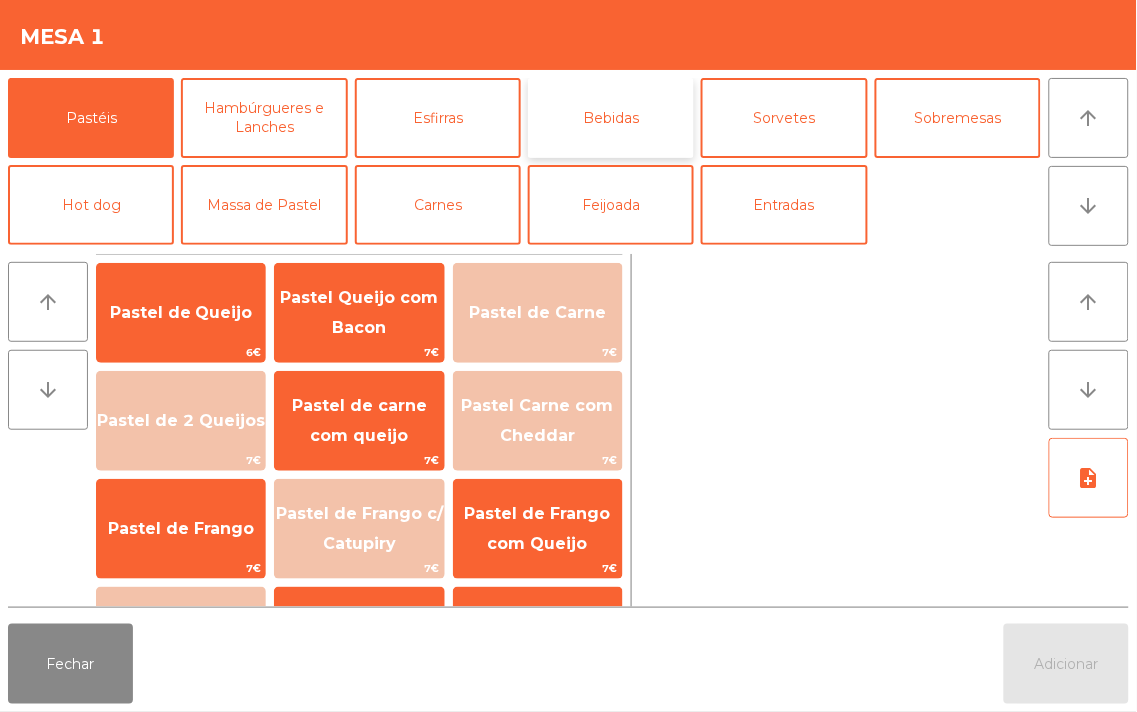 click on "Bebidas" 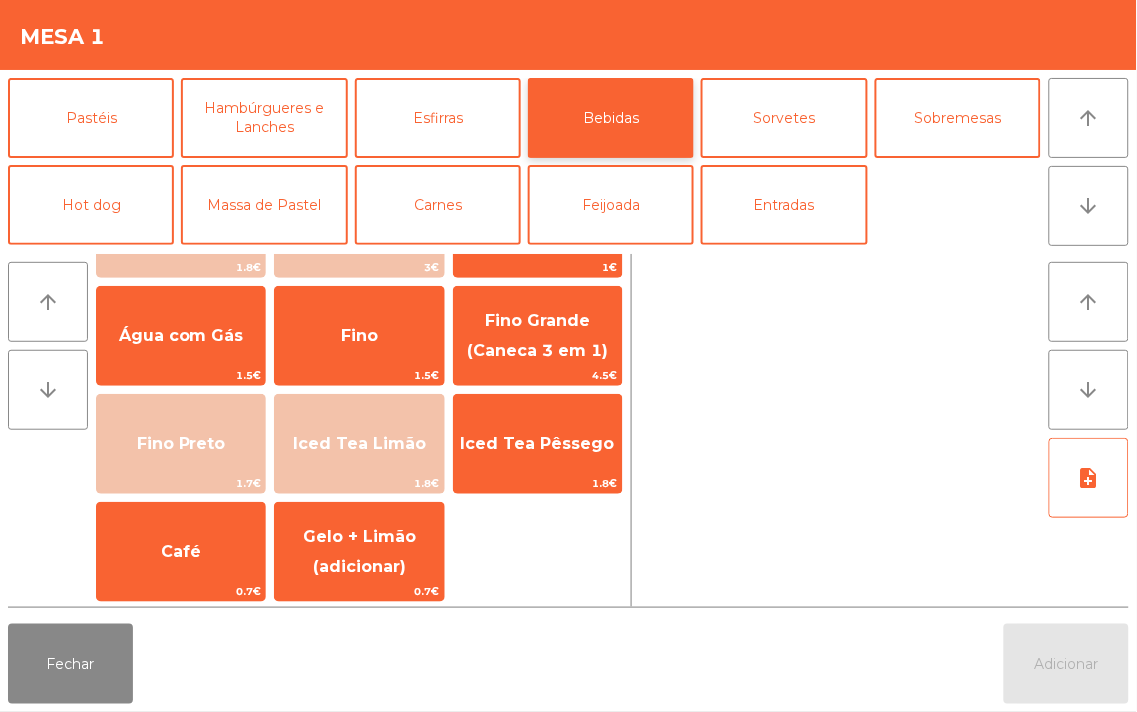 scroll, scrollTop: 195, scrollLeft: 0, axis: vertical 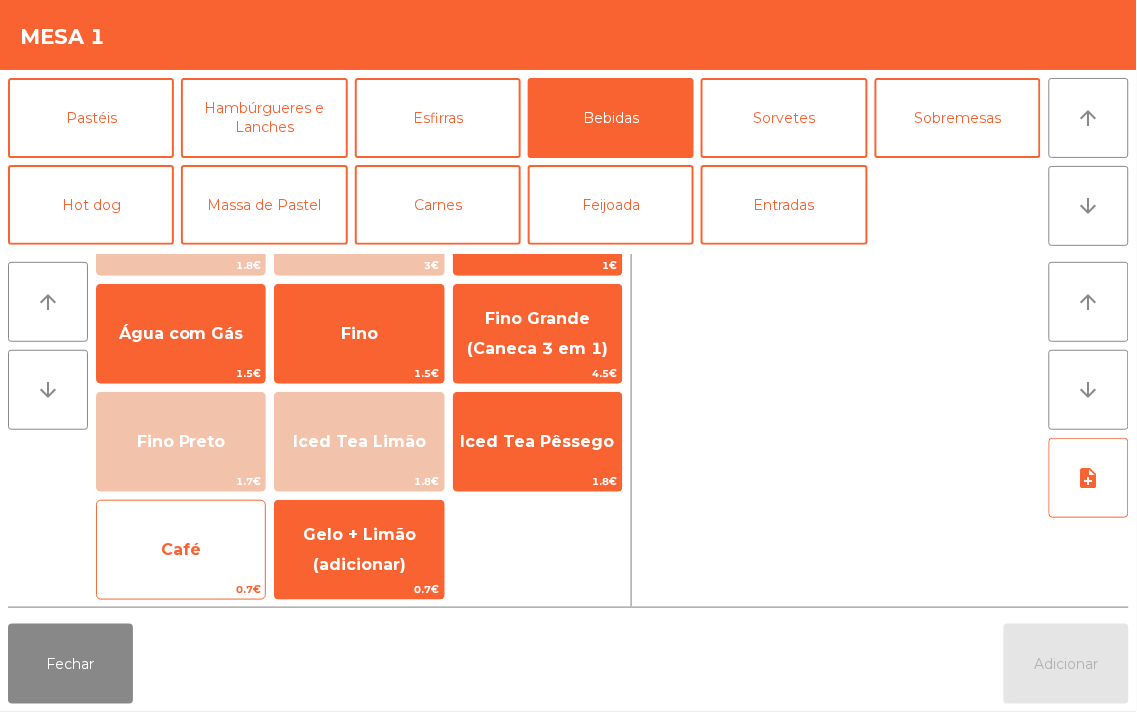 click on "Café" 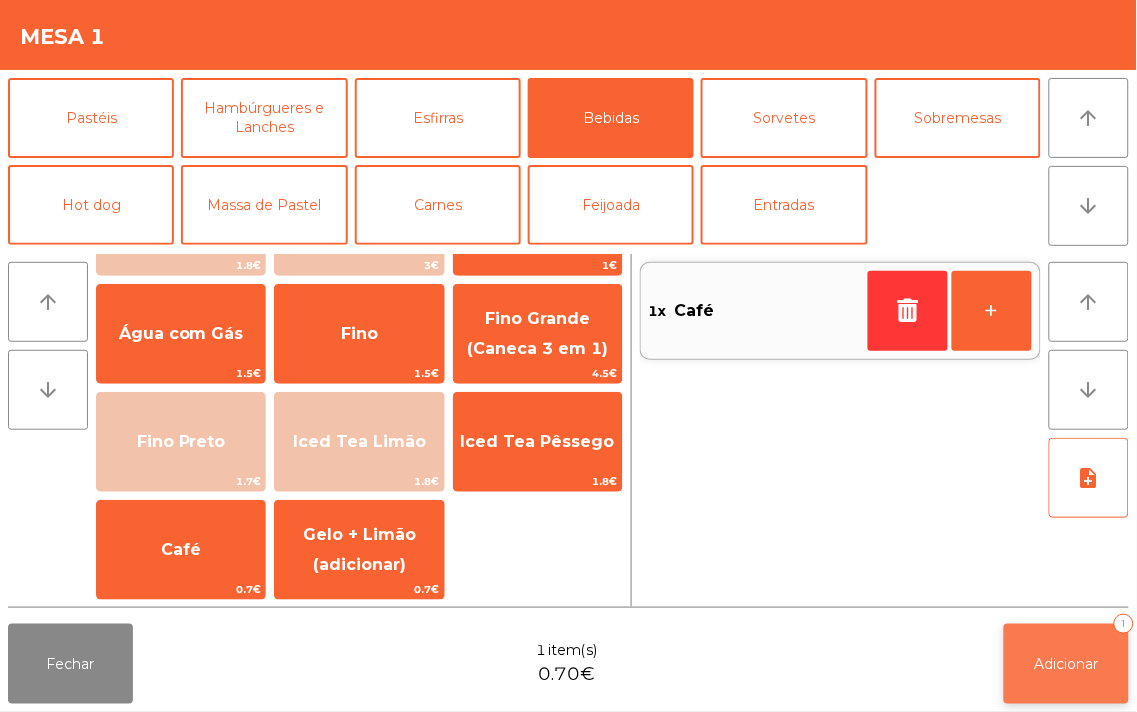 click on "Adicionar" 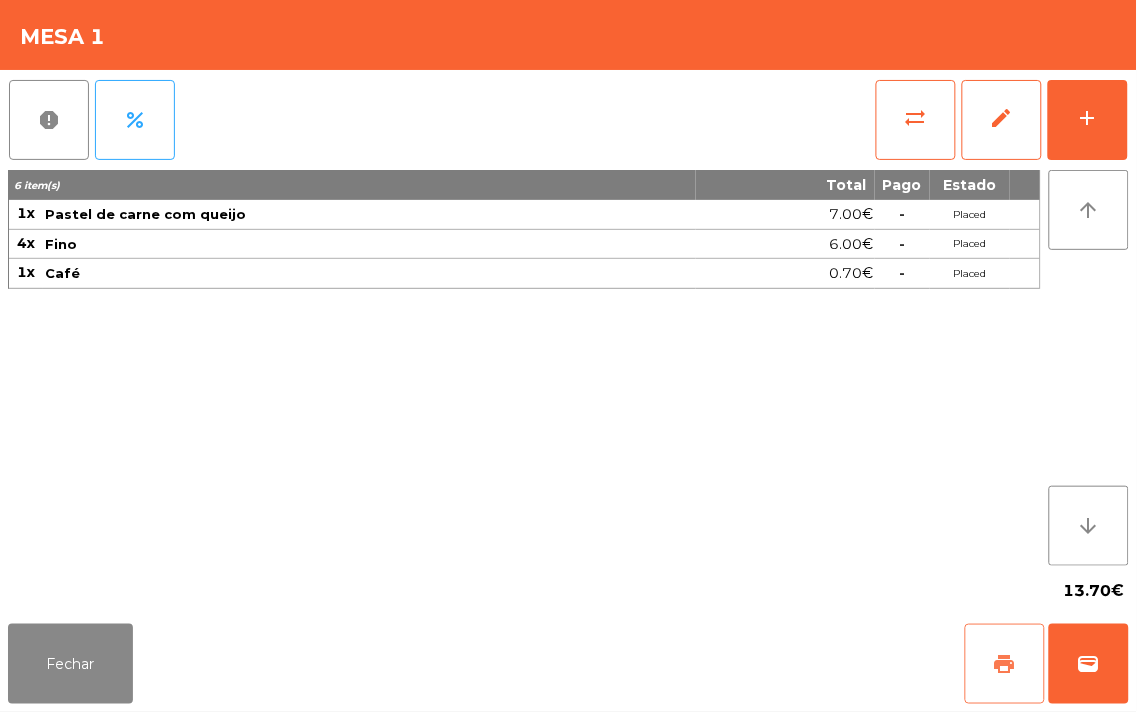click on "print" 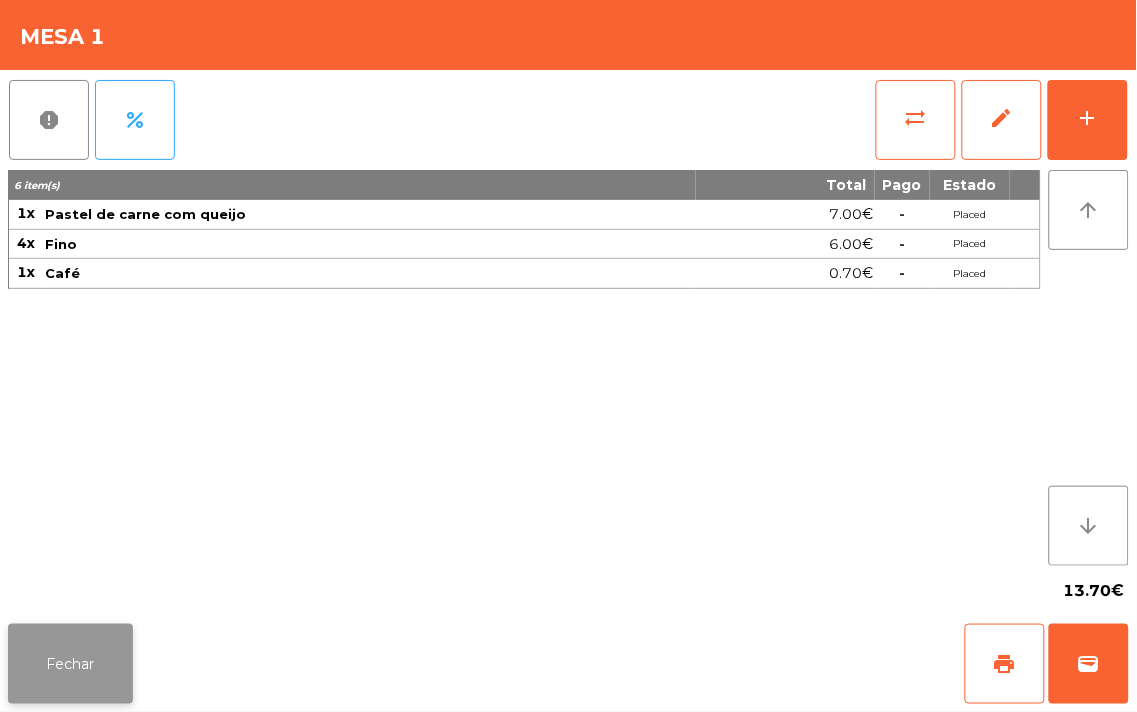 click on "Fechar" 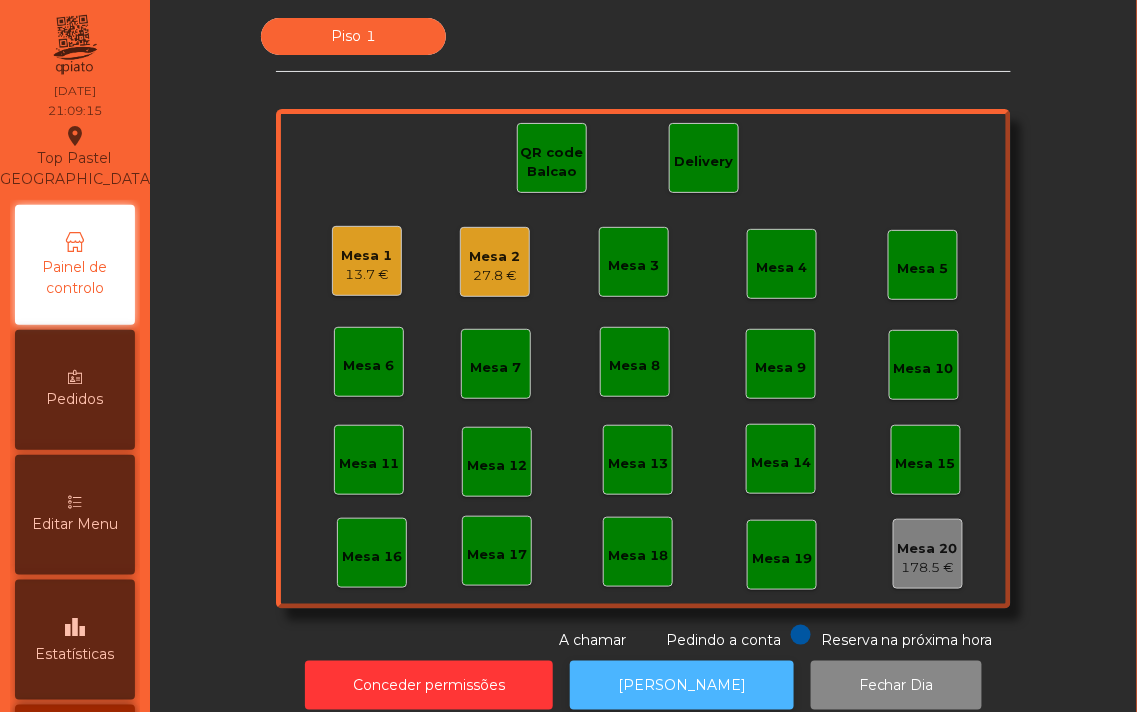 click on "[PERSON_NAME]" 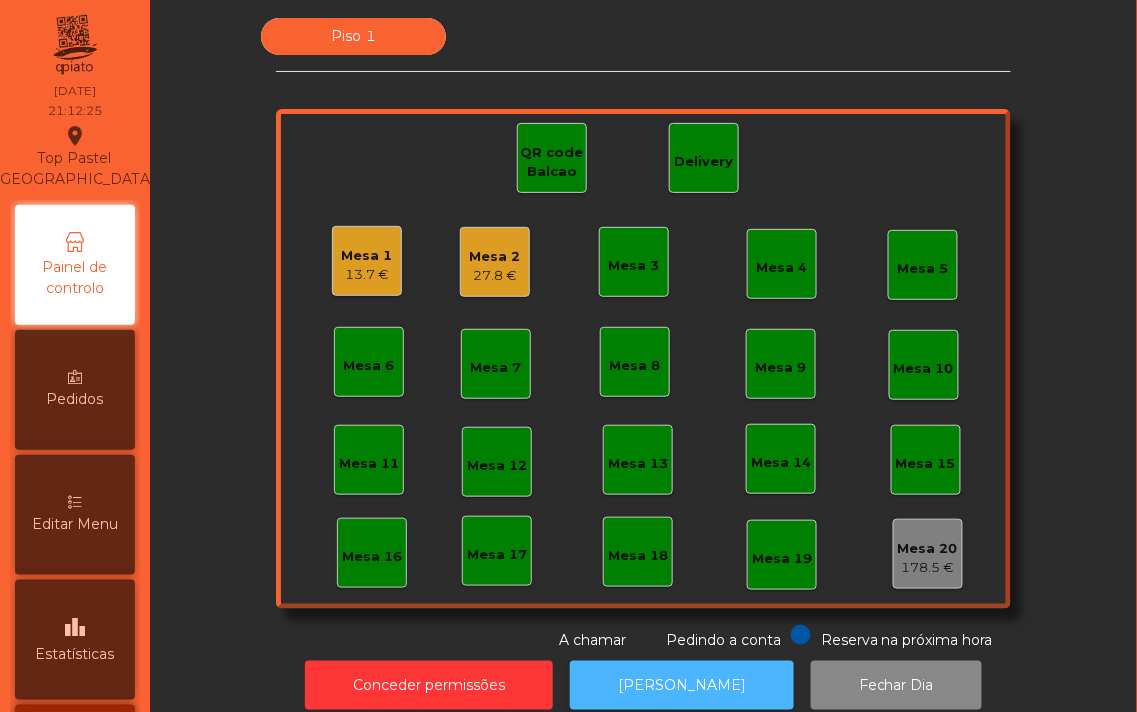 click on "[PERSON_NAME]" 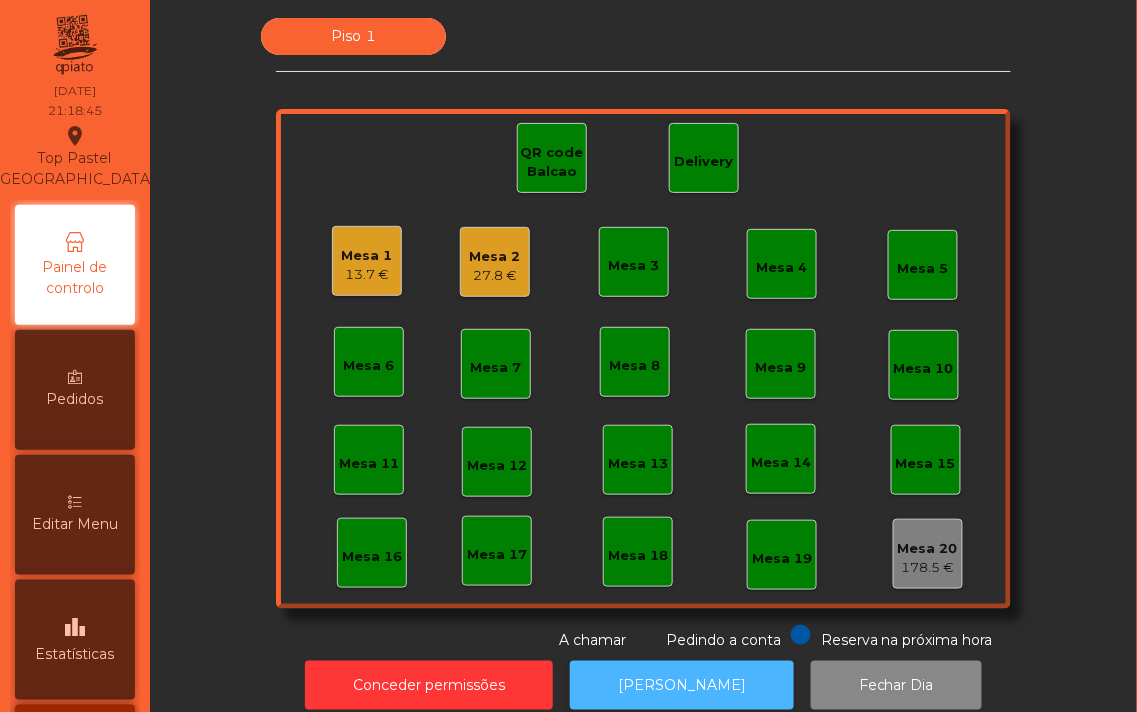 click on "[PERSON_NAME]" 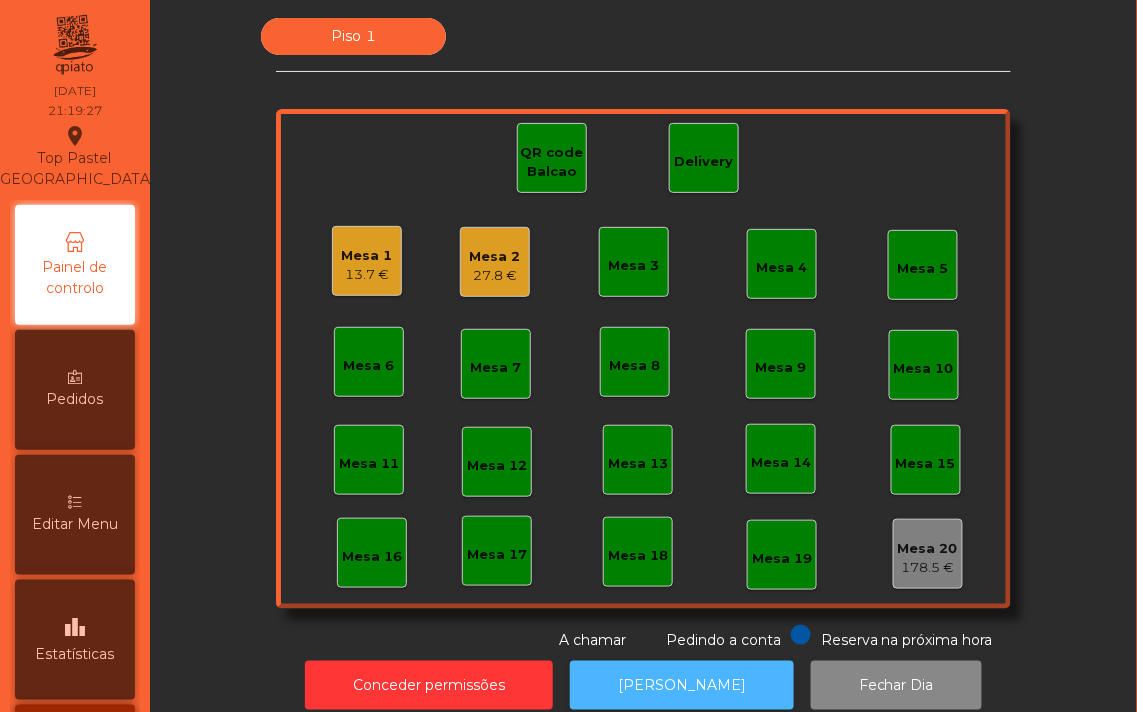 click on "[PERSON_NAME]" 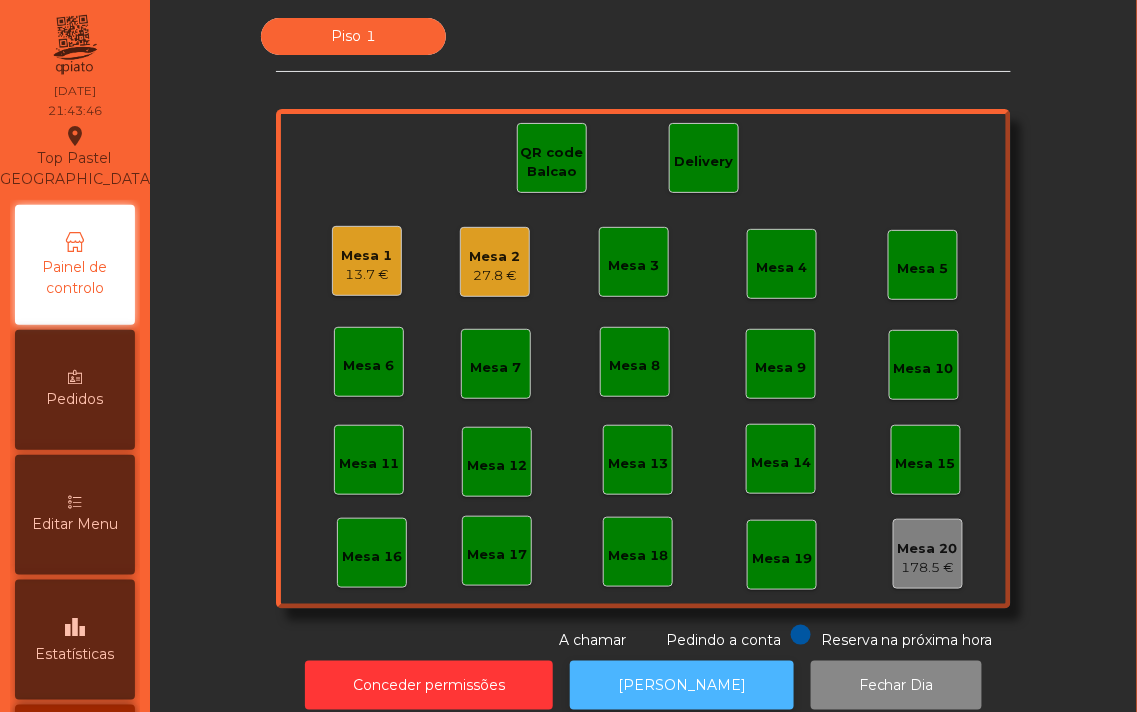 click on "[PERSON_NAME]" 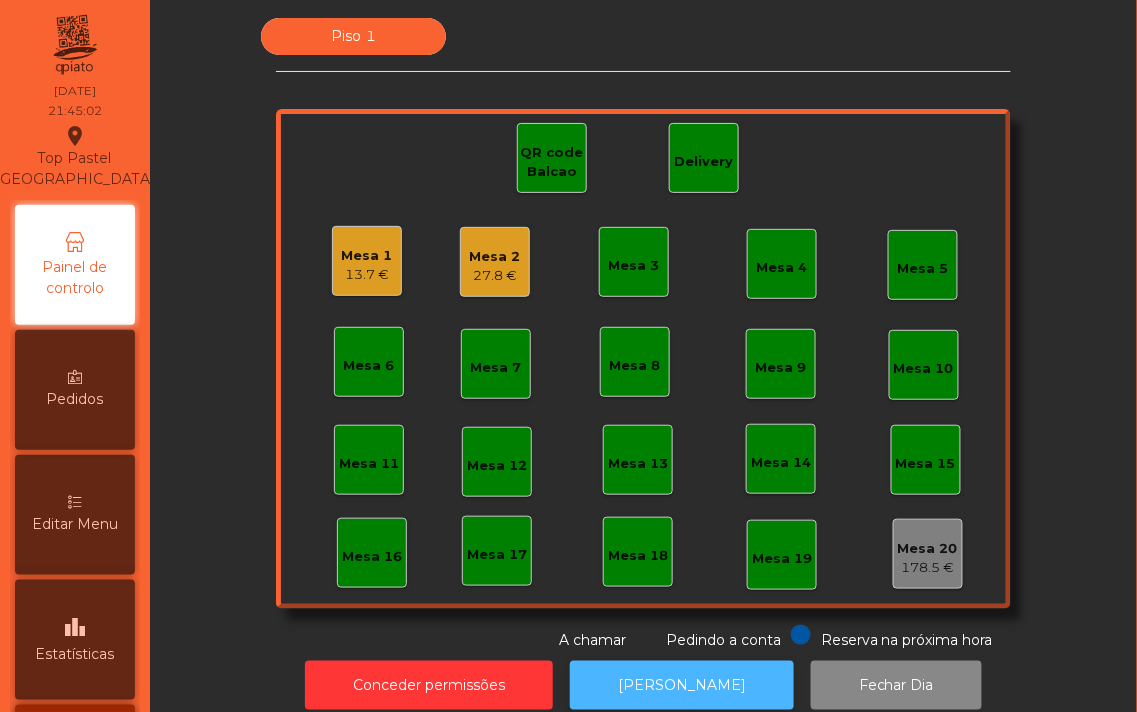 click on "[PERSON_NAME]" 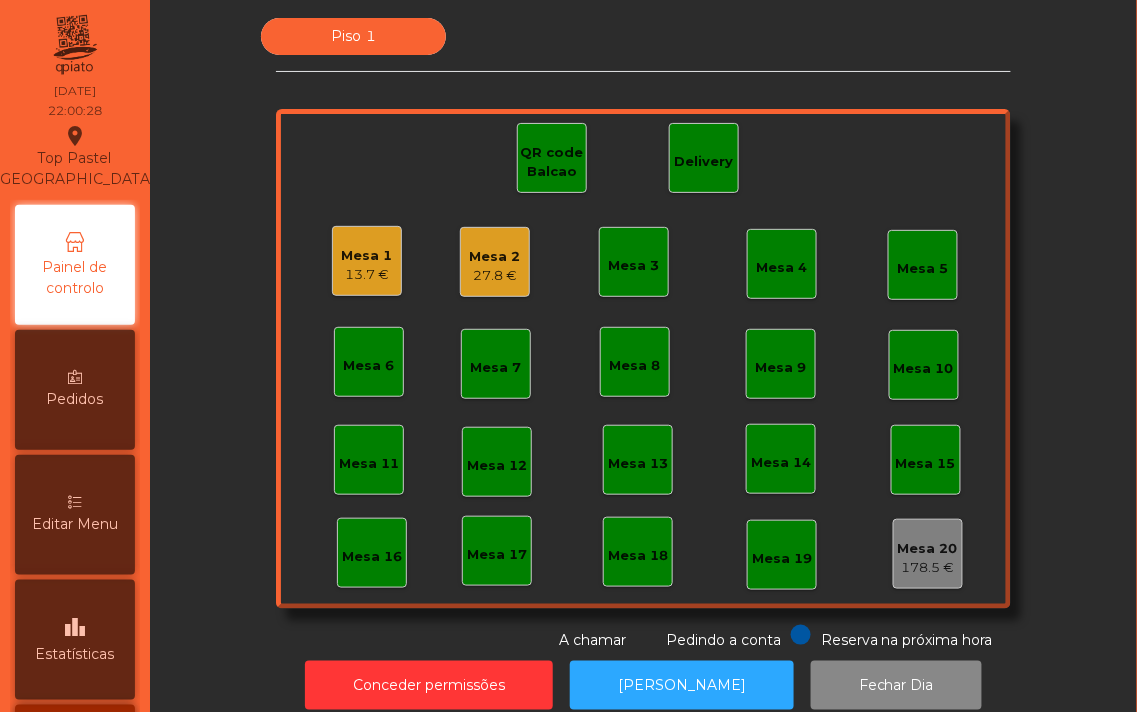 click on "27.8 €" 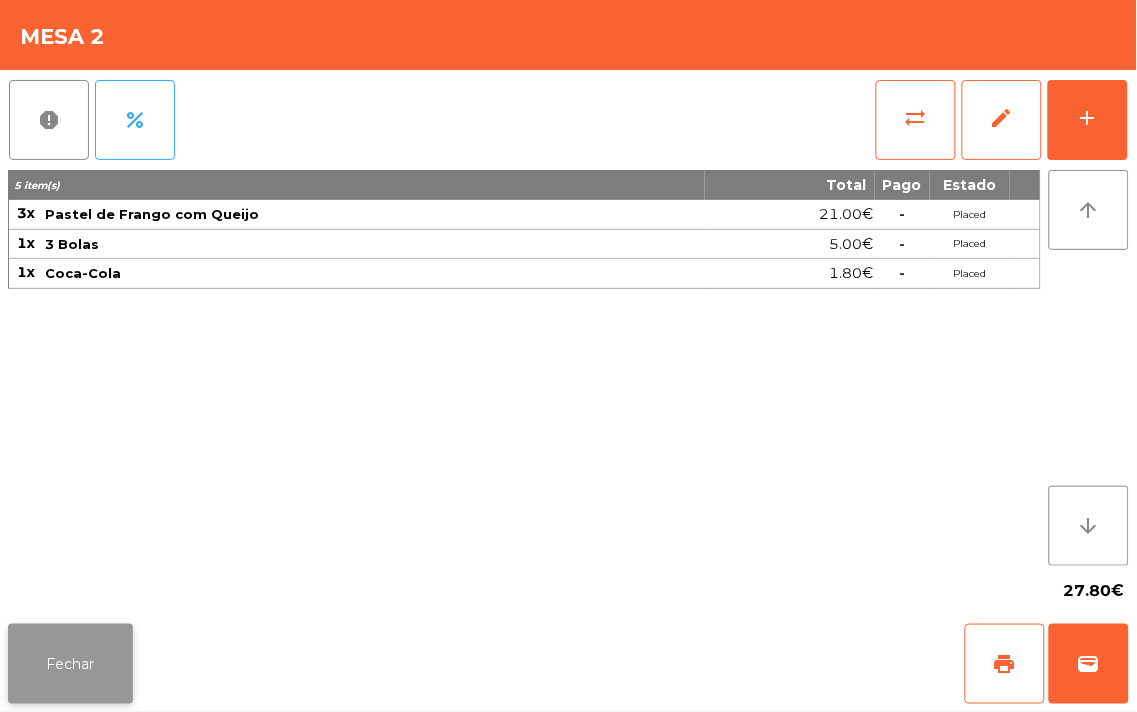 click on "Fechar" 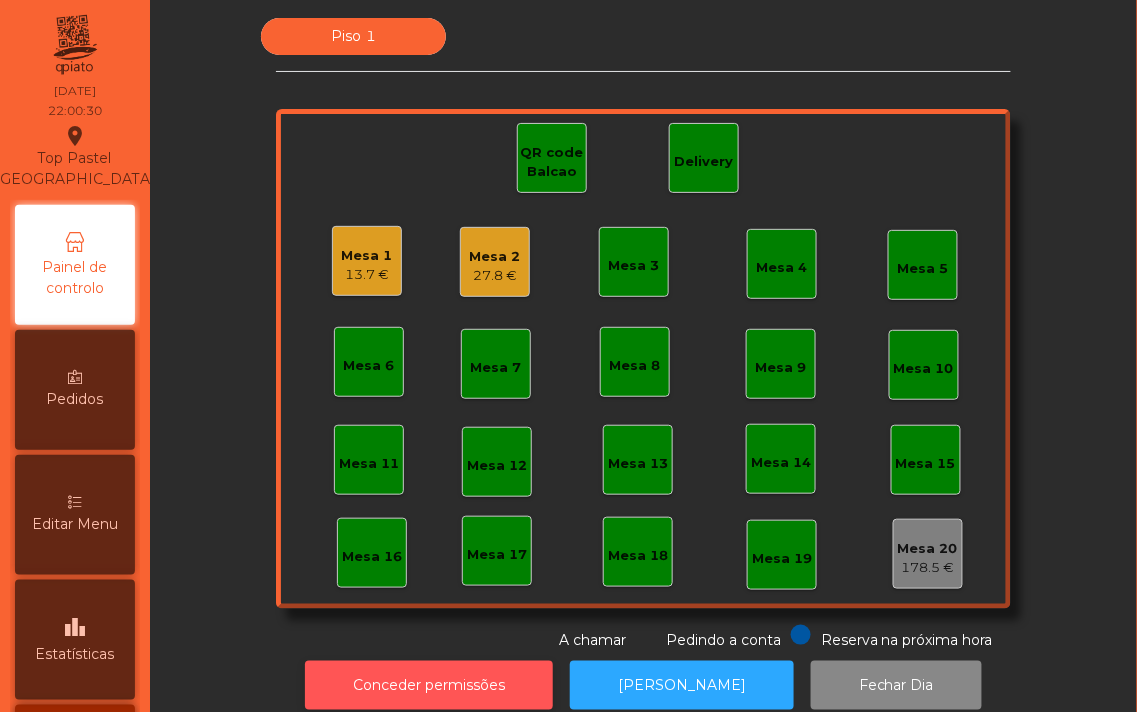 click on "Conceder permissões" 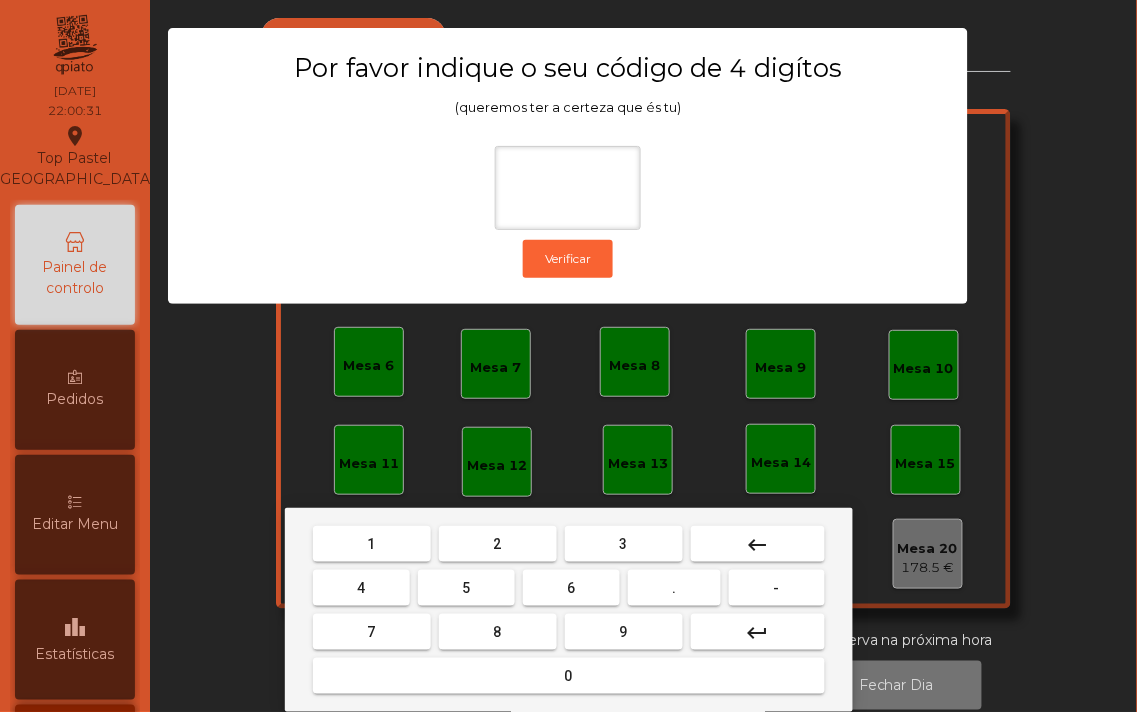click on "1" at bounding box center (372, 544) 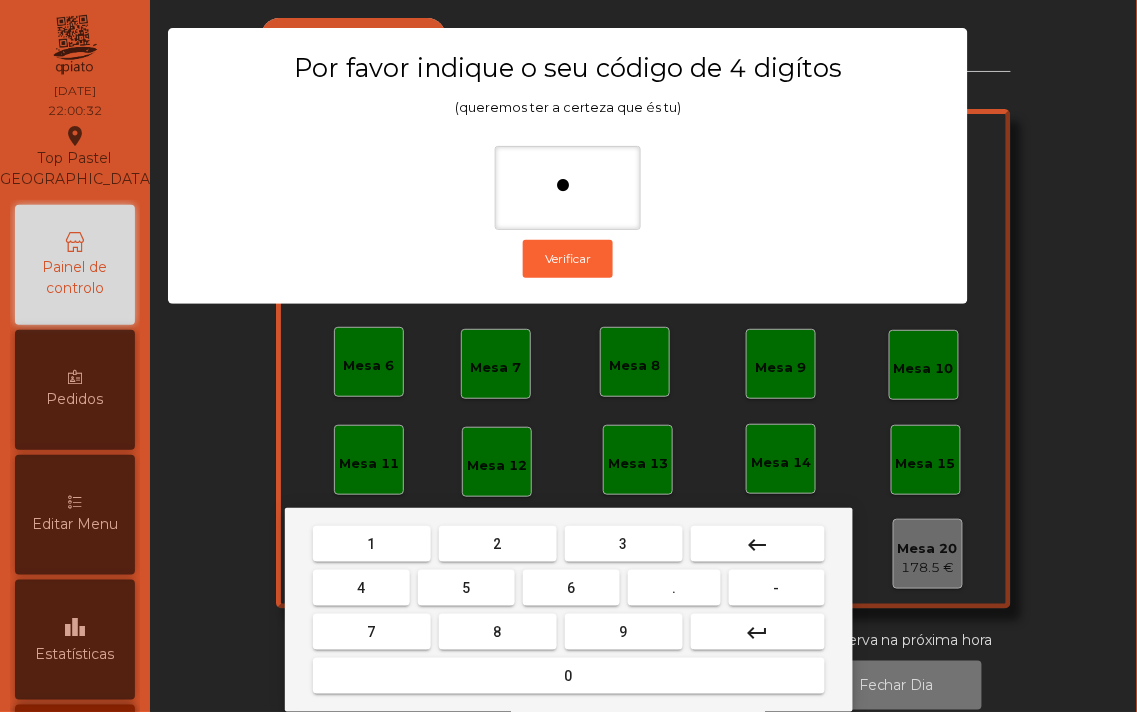 click on "0" at bounding box center (569, 676) 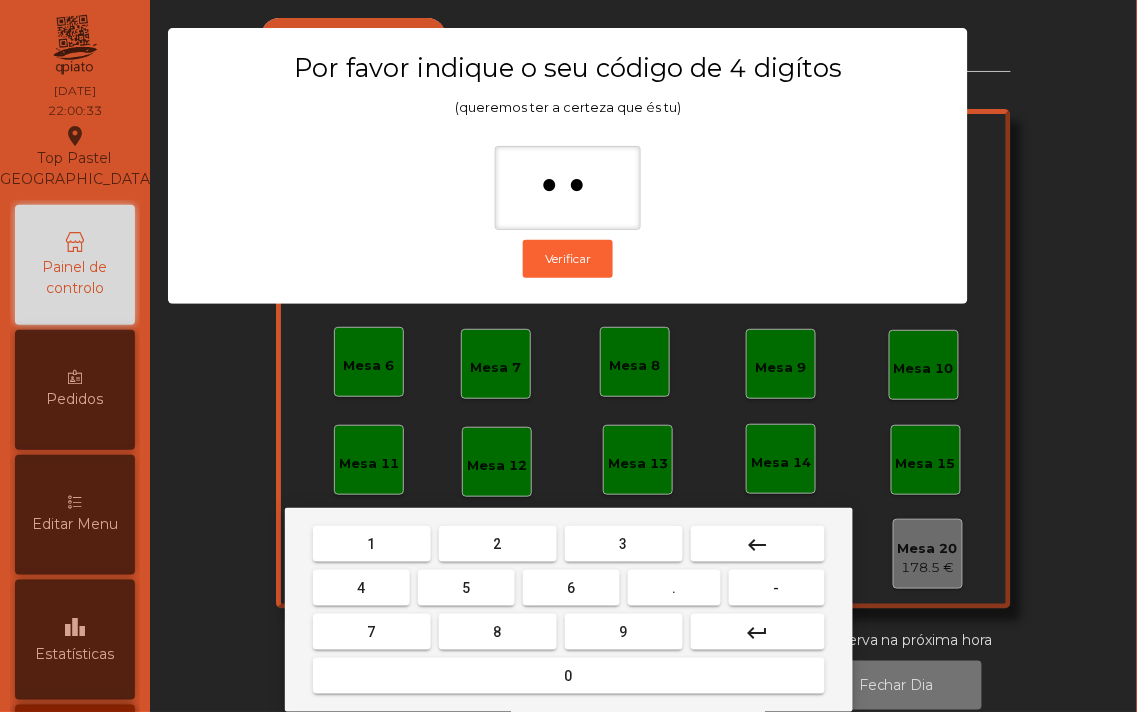 click on "1" at bounding box center [372, 544] 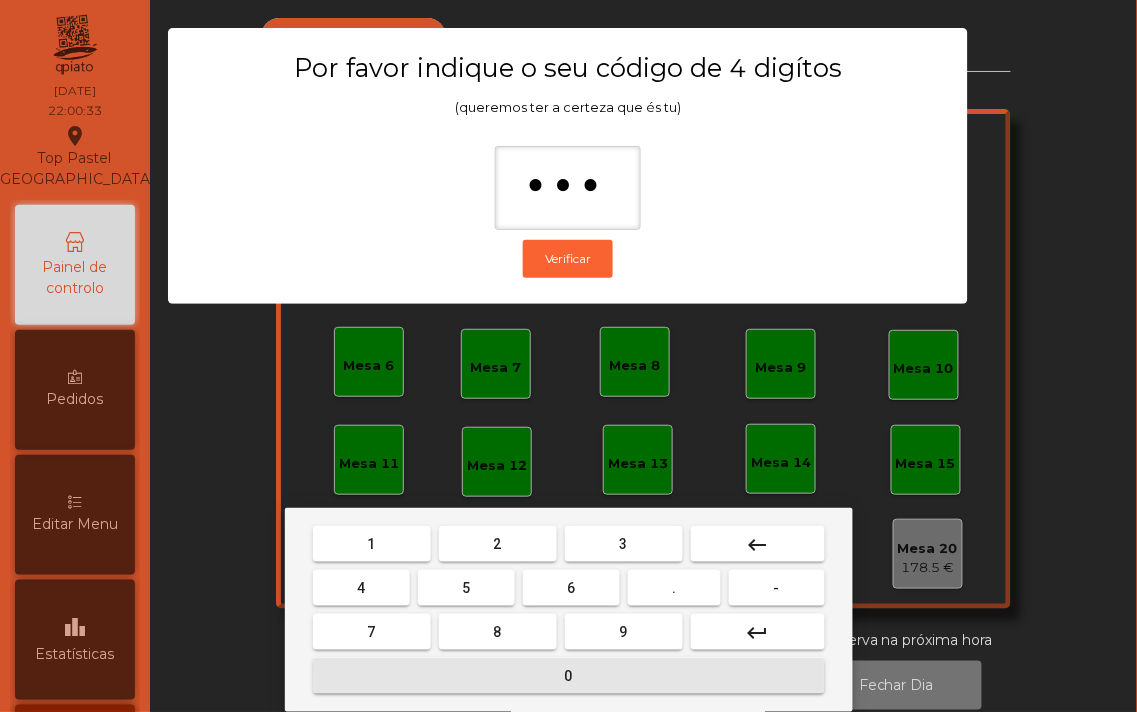 click on "0" at bounding box center (569, 676) 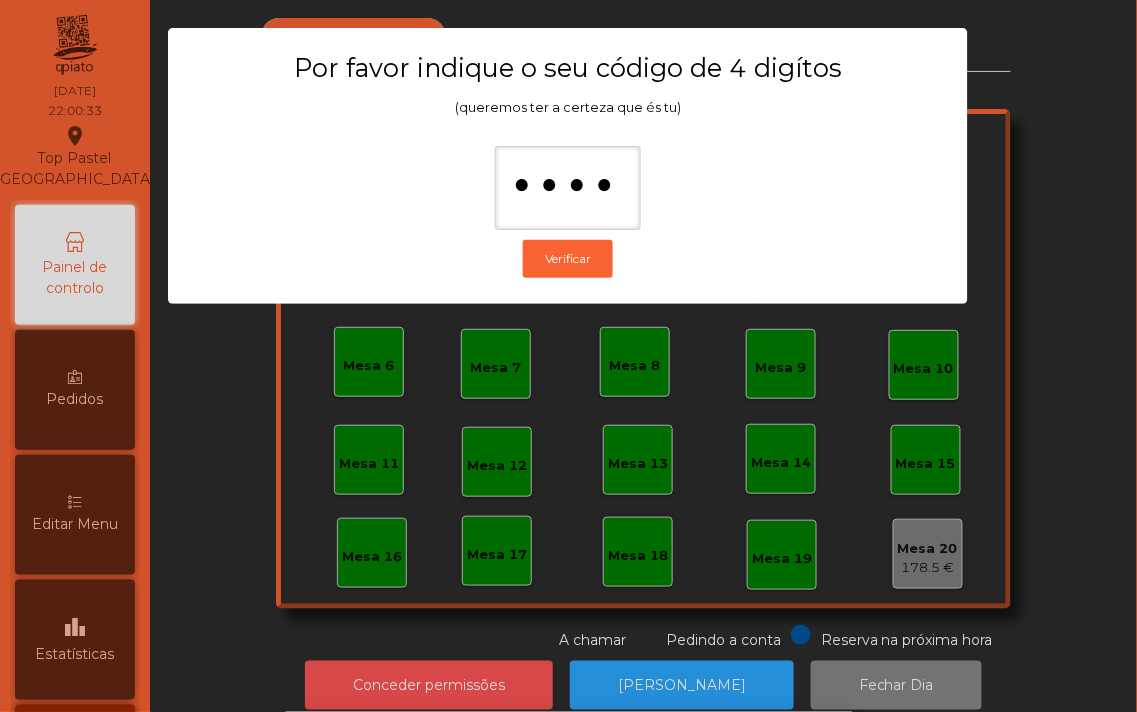 scroll, scrollTop: 18, scrollLeft: 0, axis: vertical 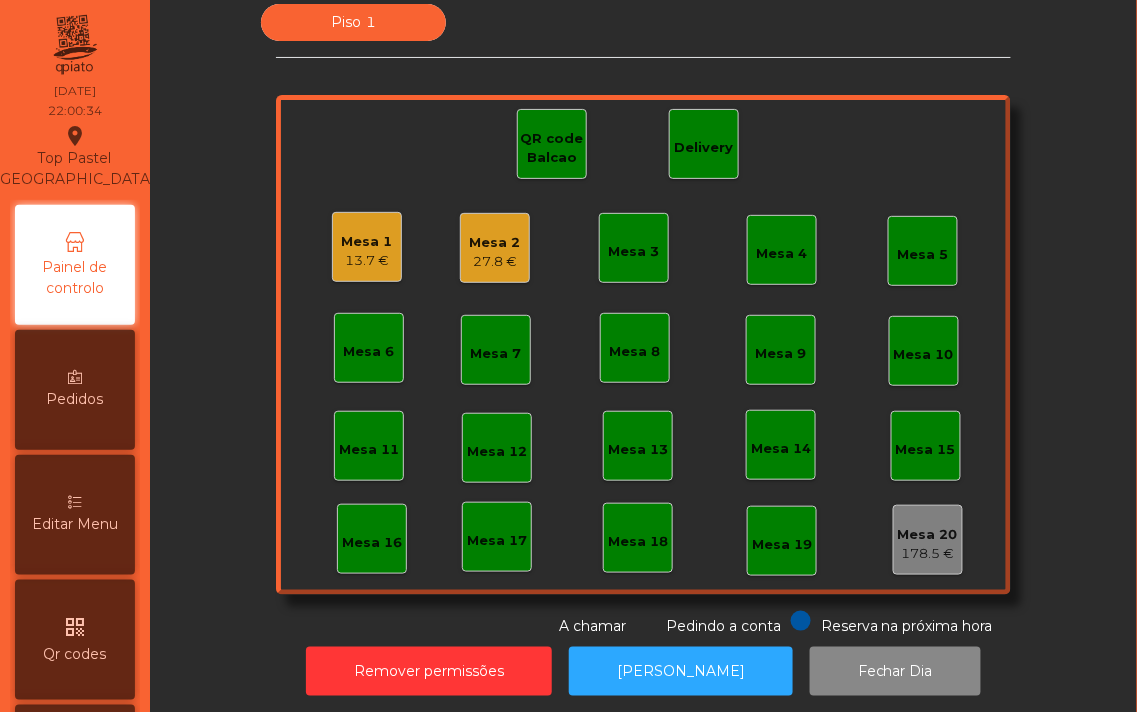 click on "178.5 €" 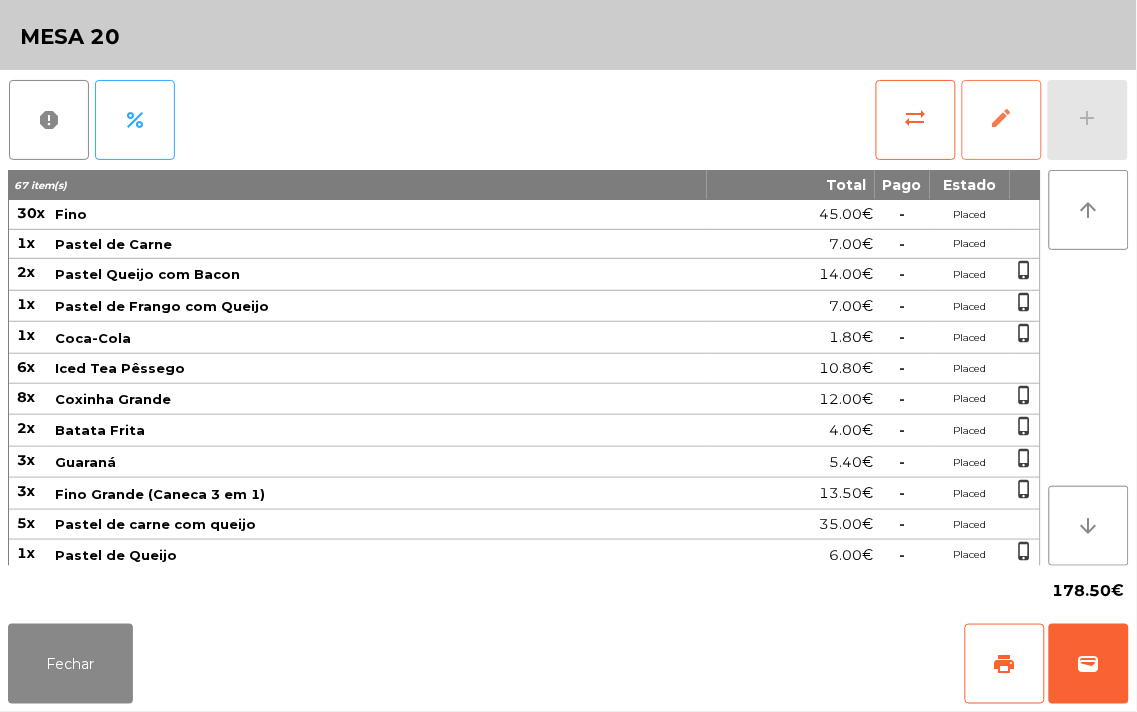 click on "edit" 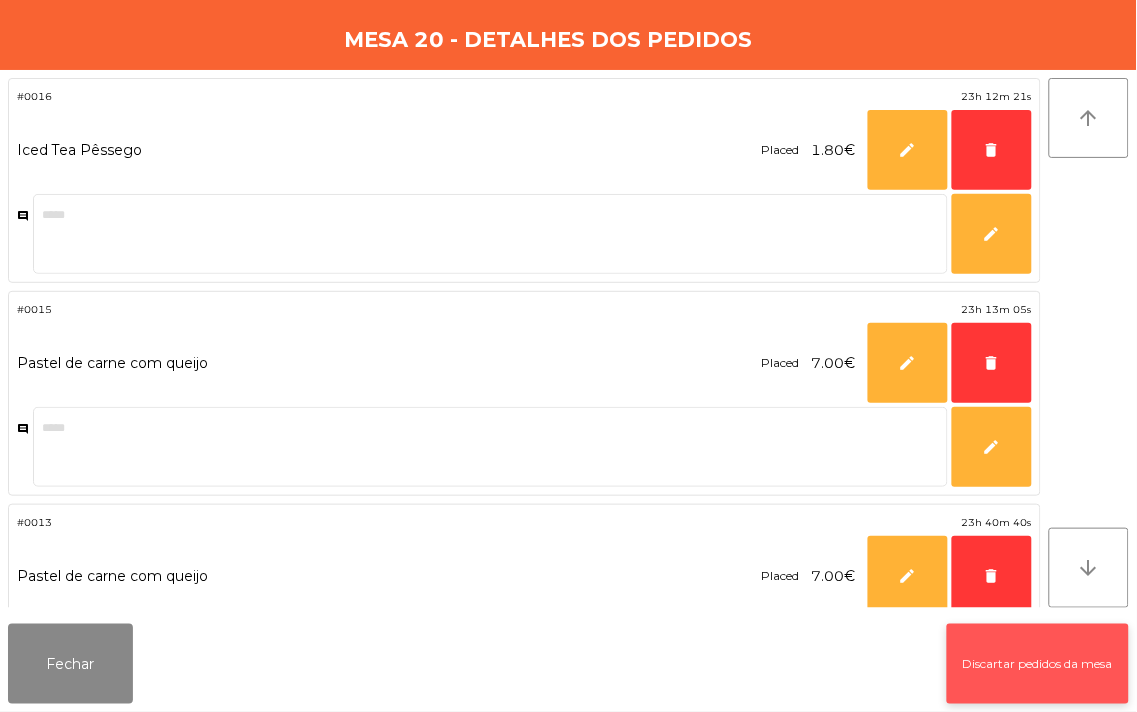 click on "Discartar pedidos da mesa" 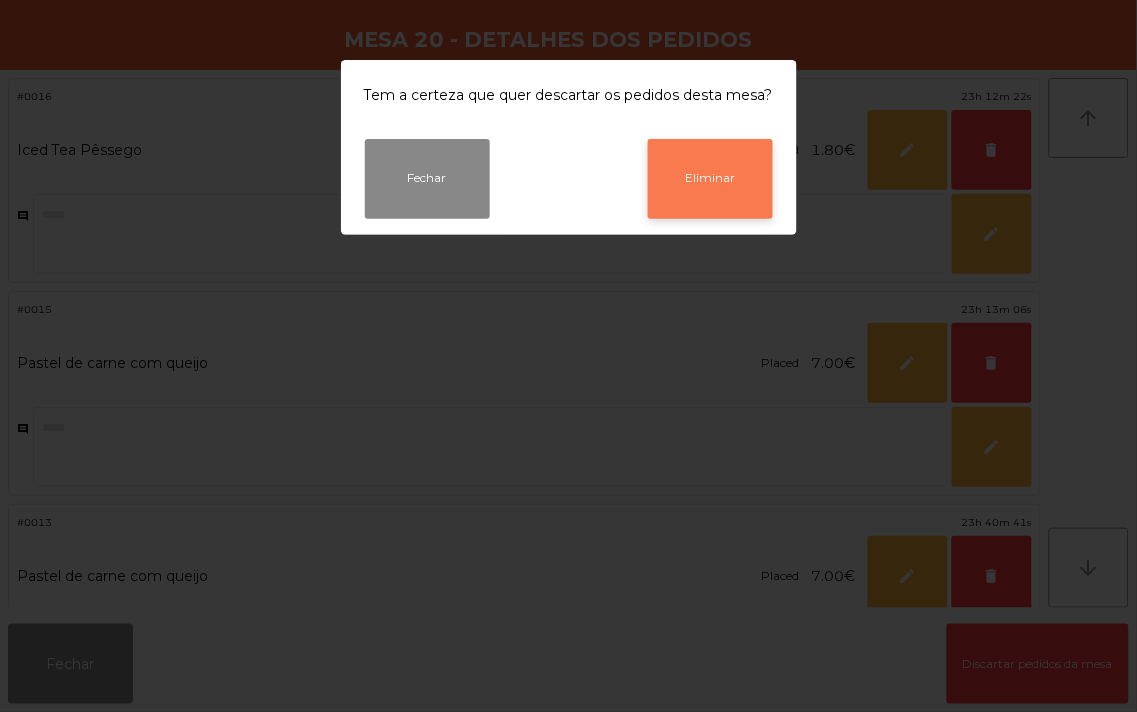 click on "Eliminar" 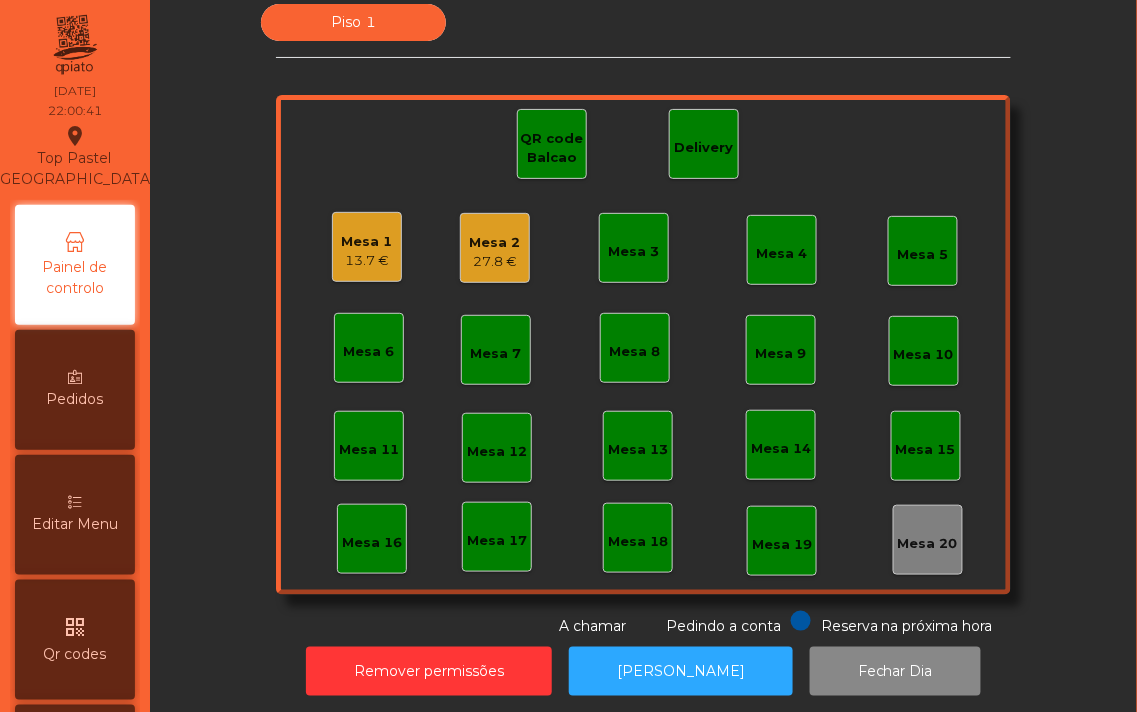 click on "13.7 €" 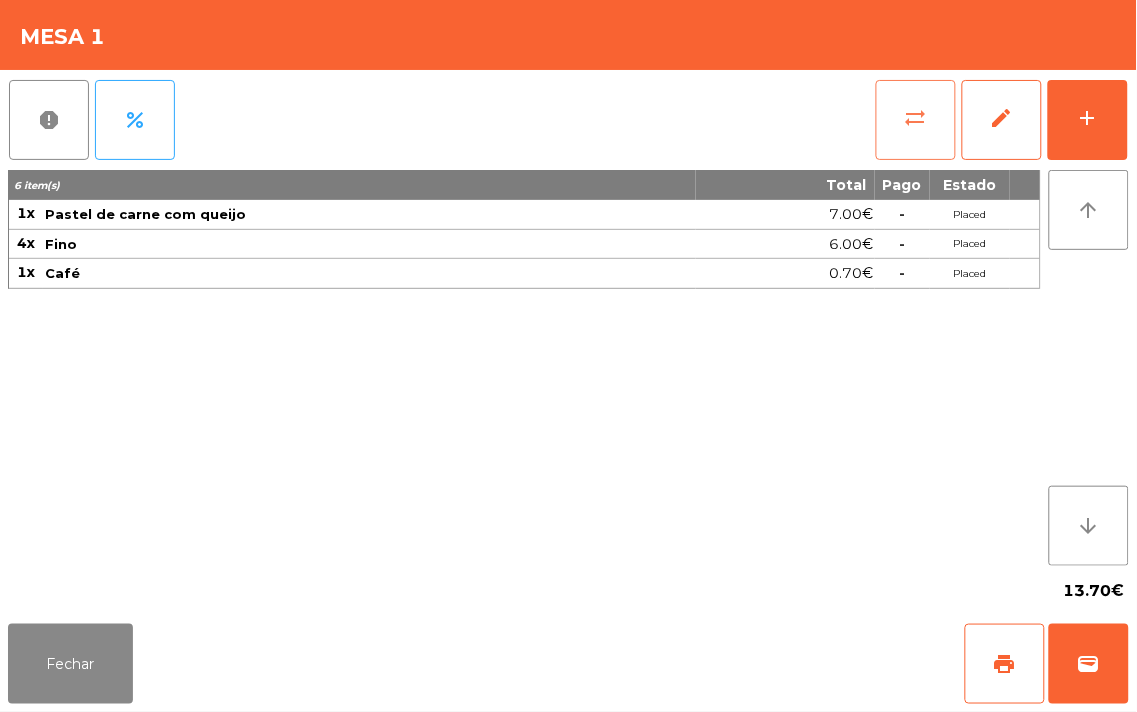 click on "sync_alt" 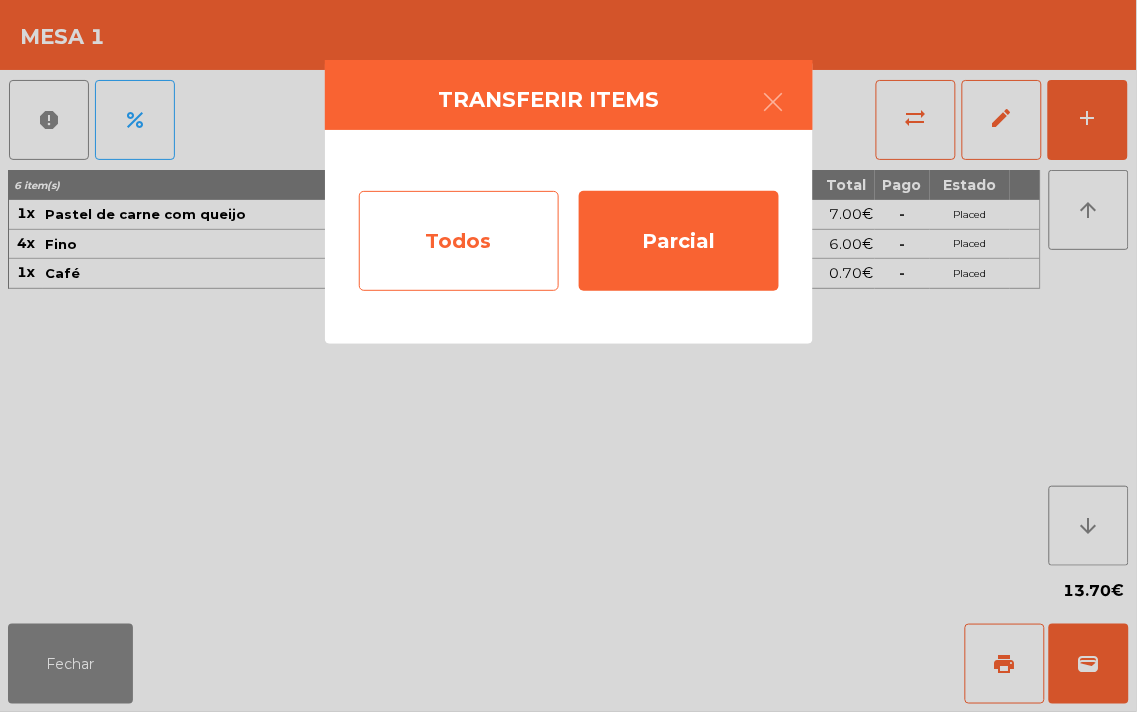 click on "Todos" 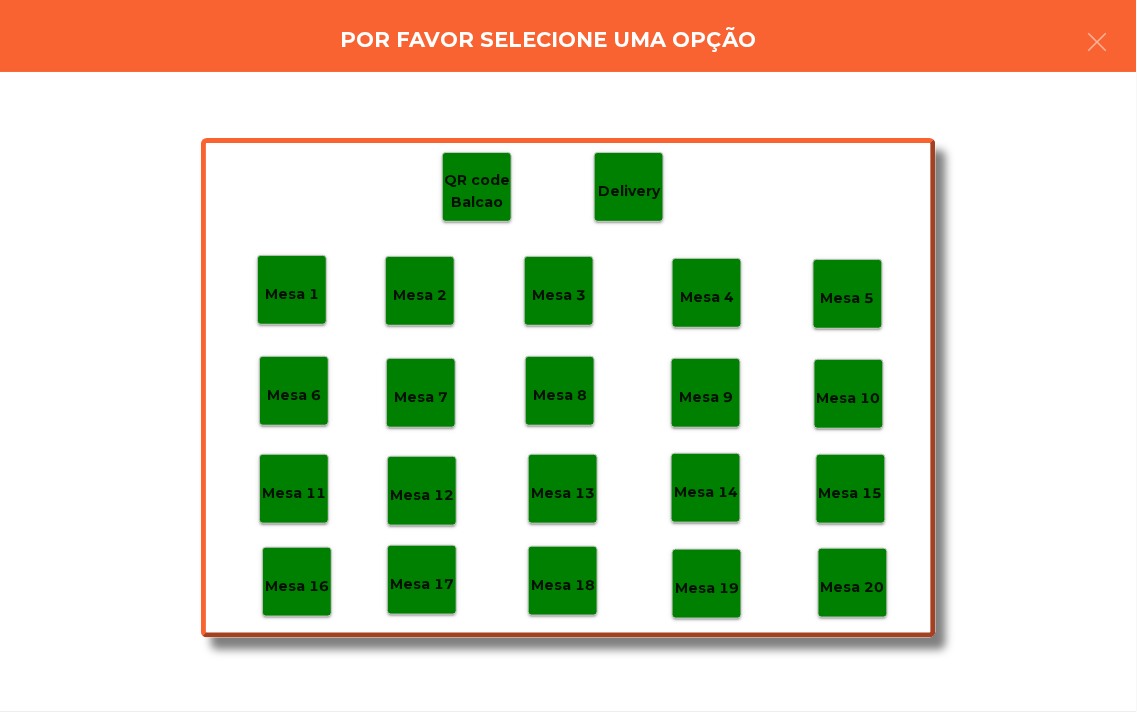 click on "Mesa 20" 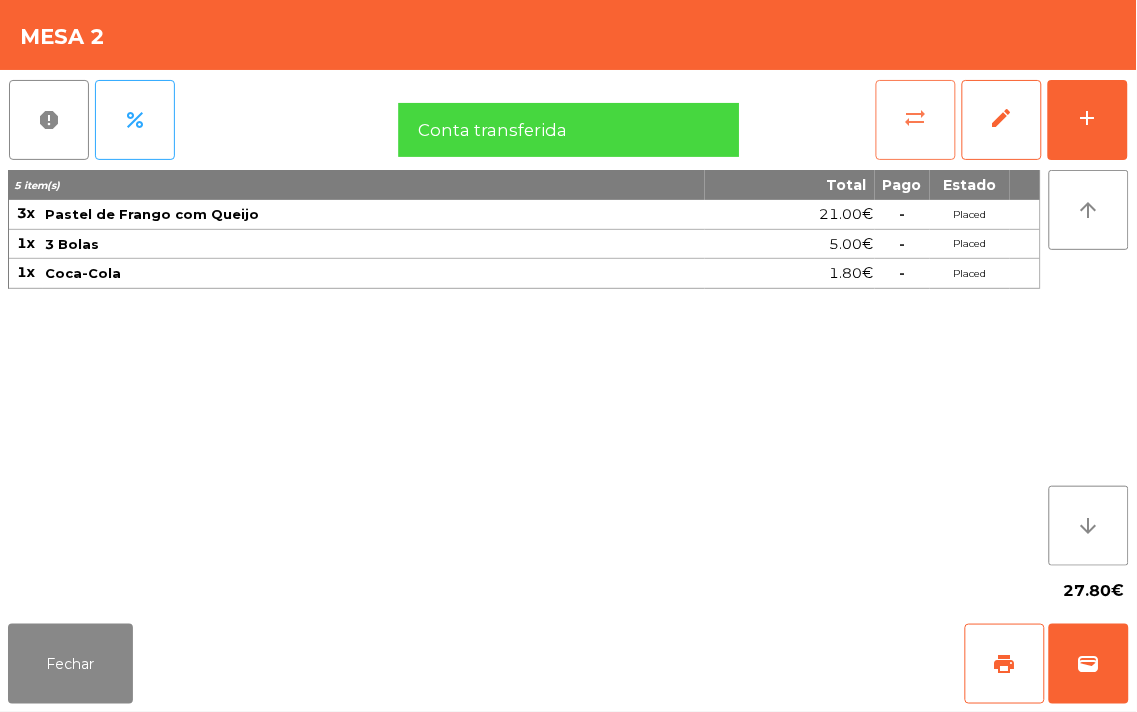 click on "sync_alt" 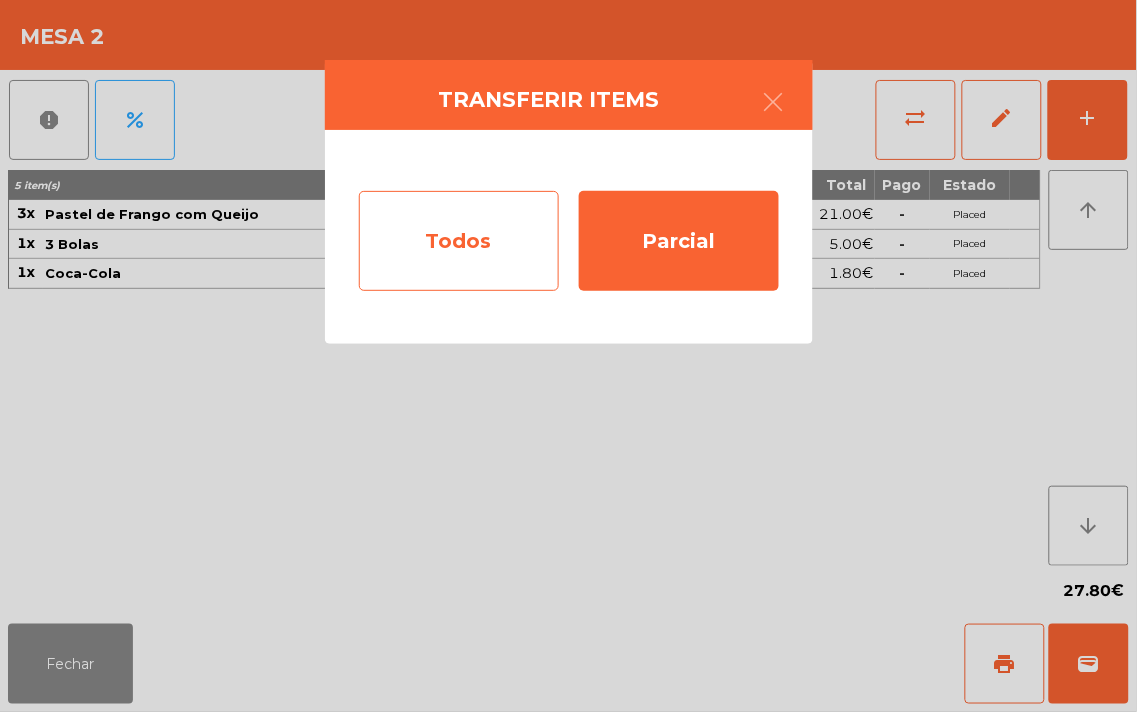 click on "Todos" 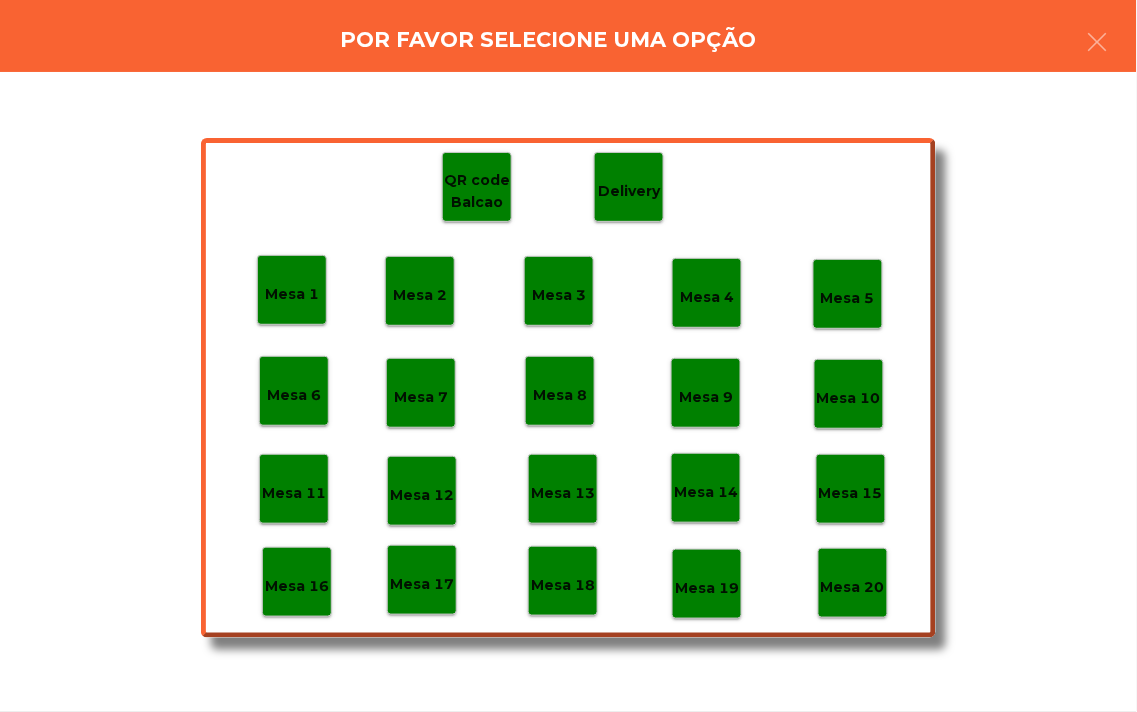 click on "Mesa 20" 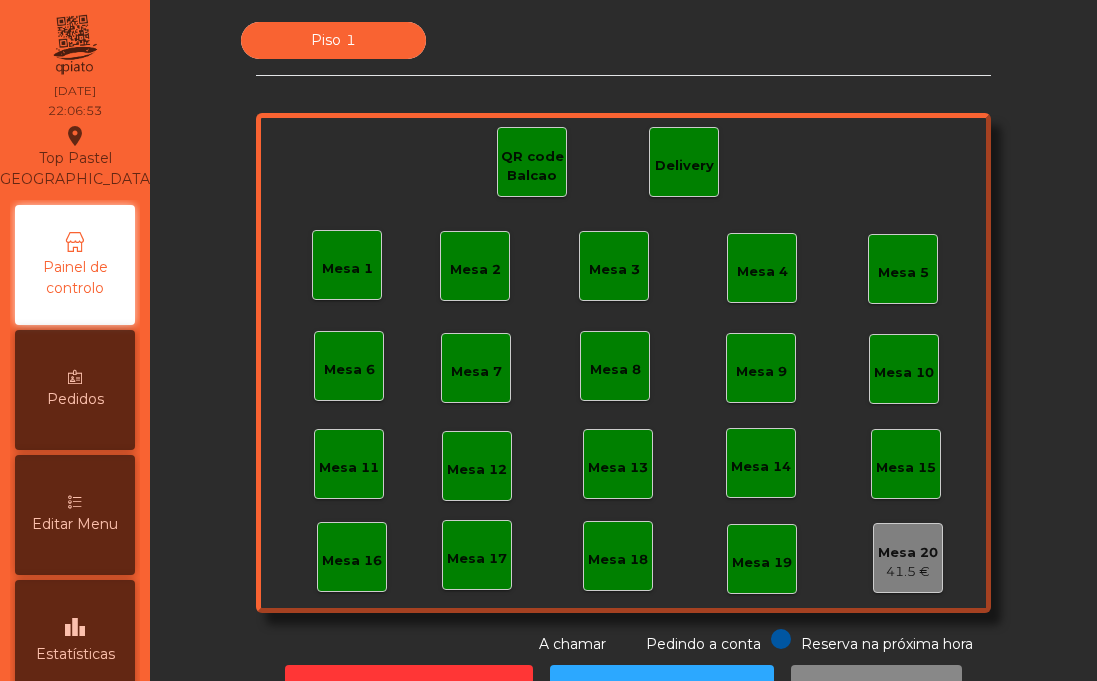 scroll, scrollTop: 0, scrollLeft: 0, axis: both 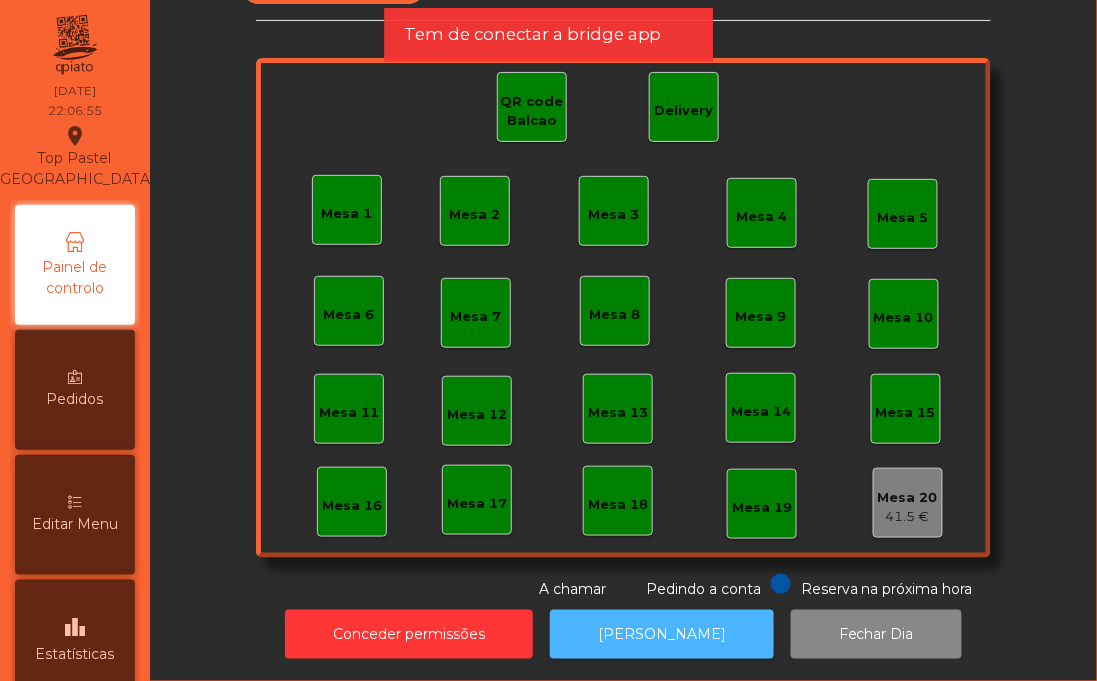click on "[PERSON_NAME]" 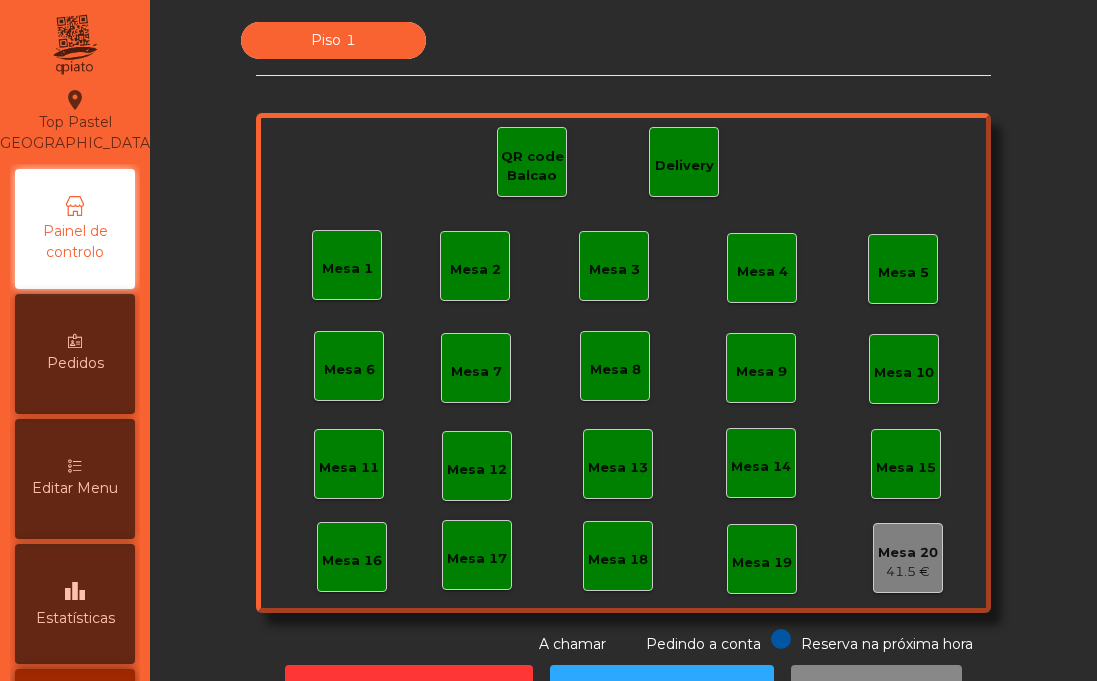 scroll, scrollTop: 0, scrollLeft: 0, axis: both 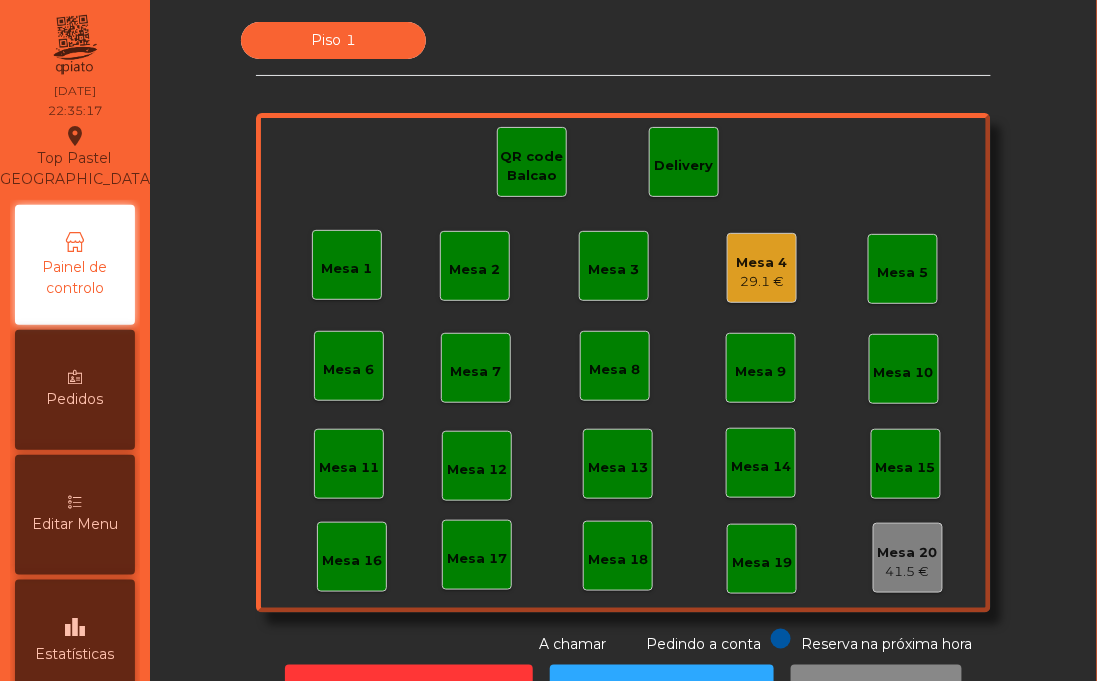 click on "Mesa 4   29.1 €" 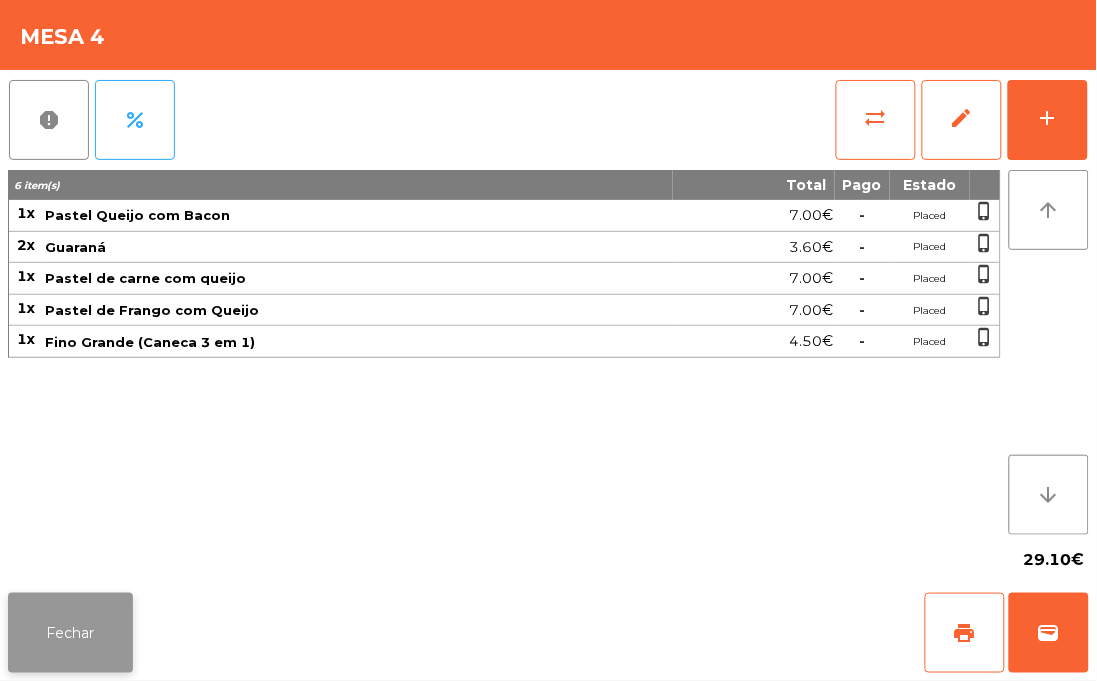 click on "Fechar" 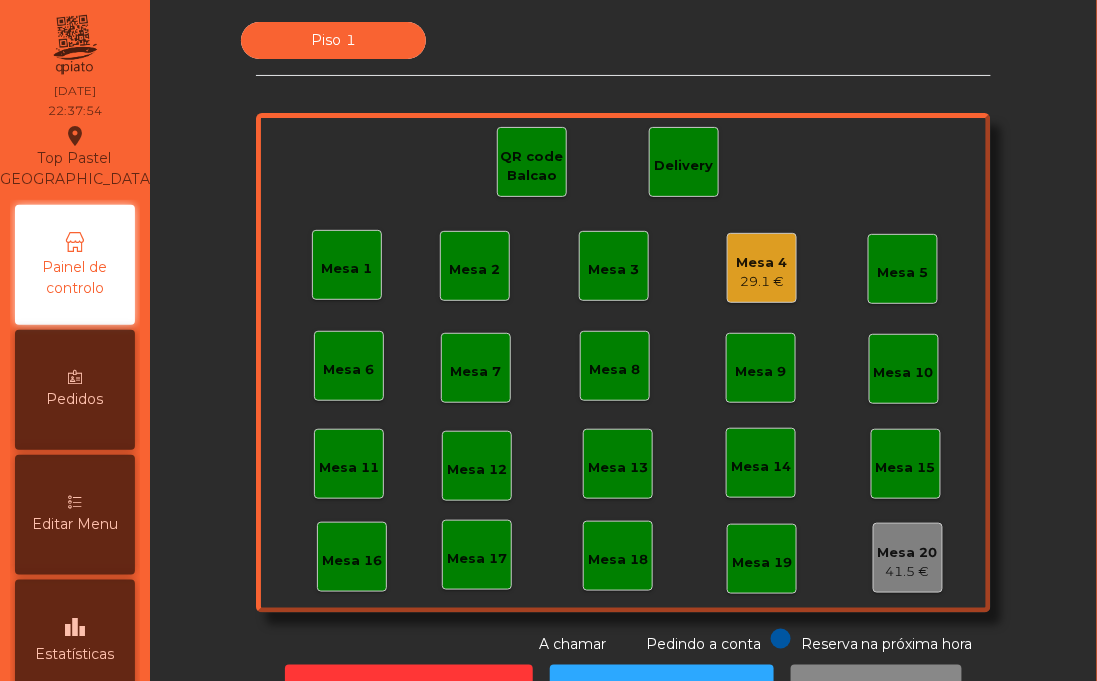 click on "Mesa 1" 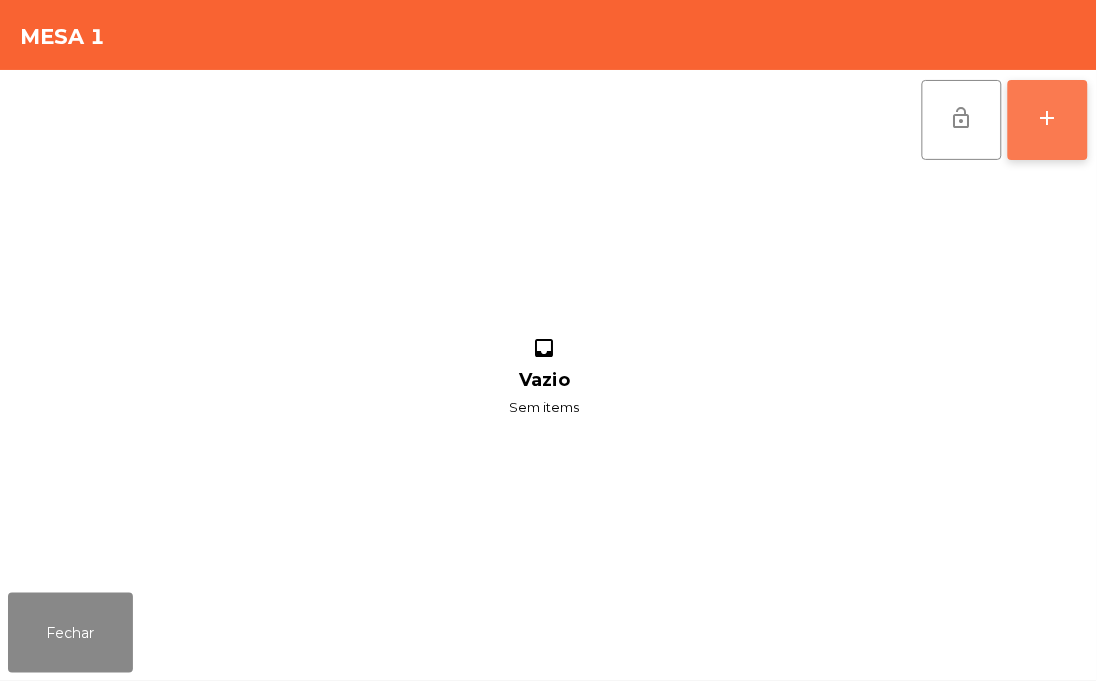 click on "add" 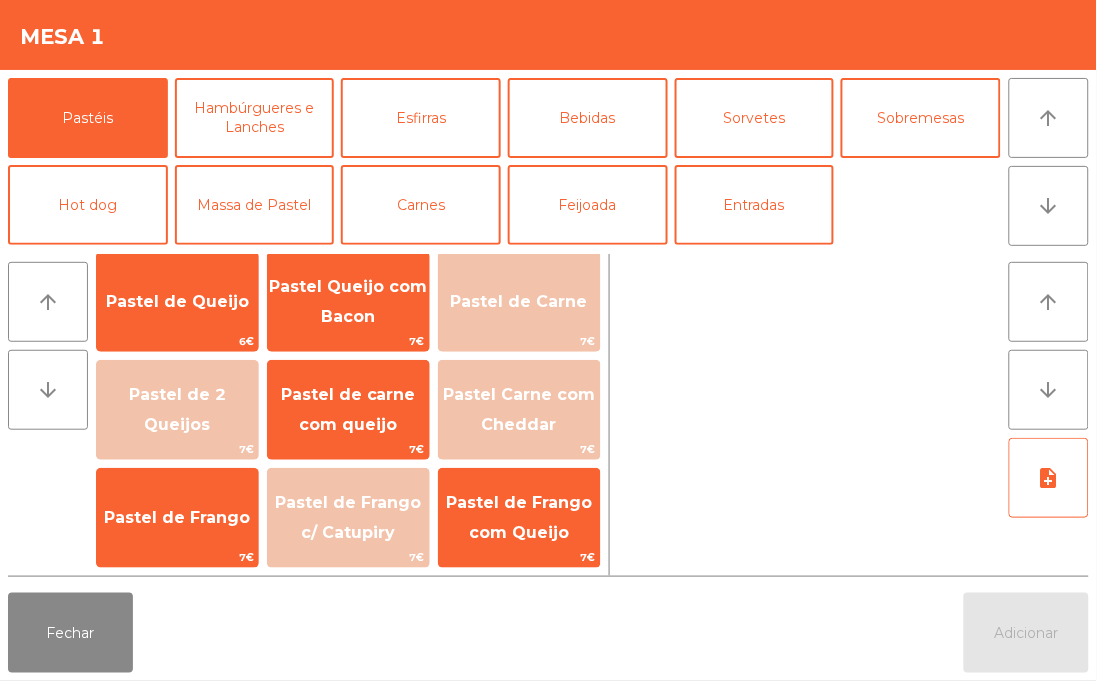 scroll, scrollTop: 0, scrollLeft: 0, axis: both 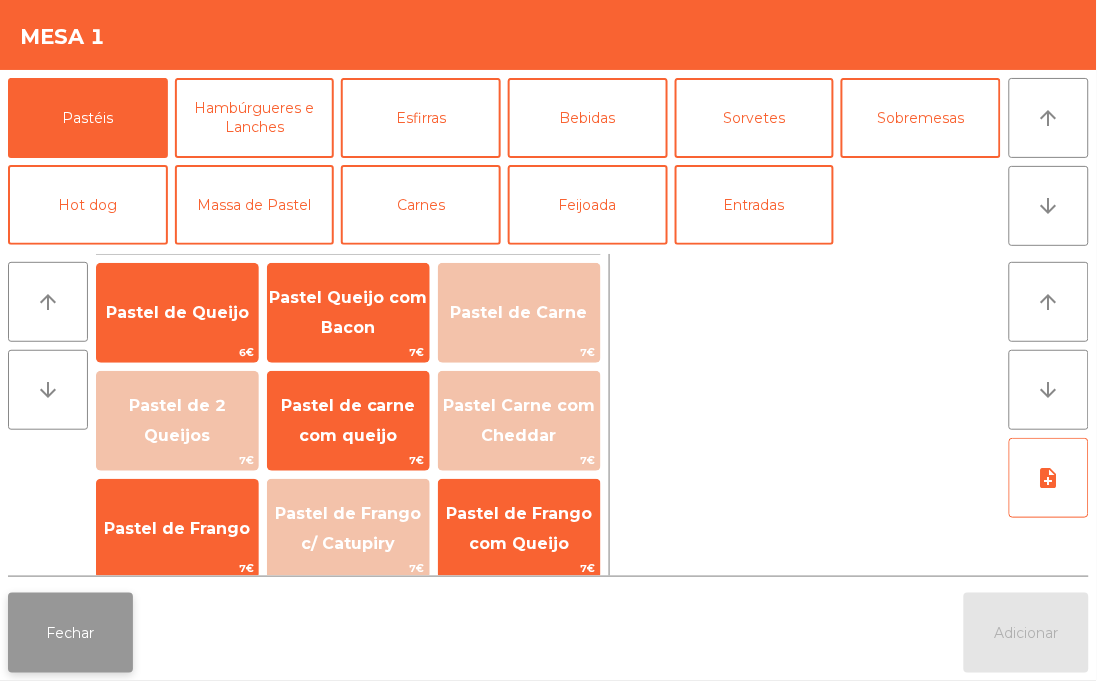 click on "Fechar" 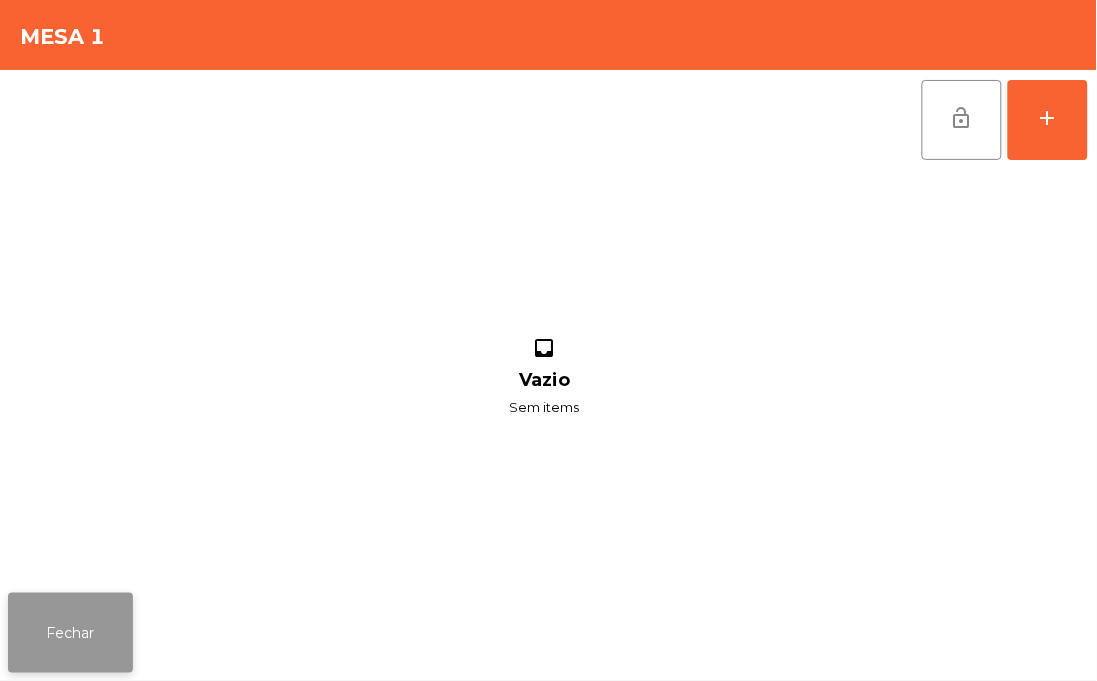 click on "Fechar" 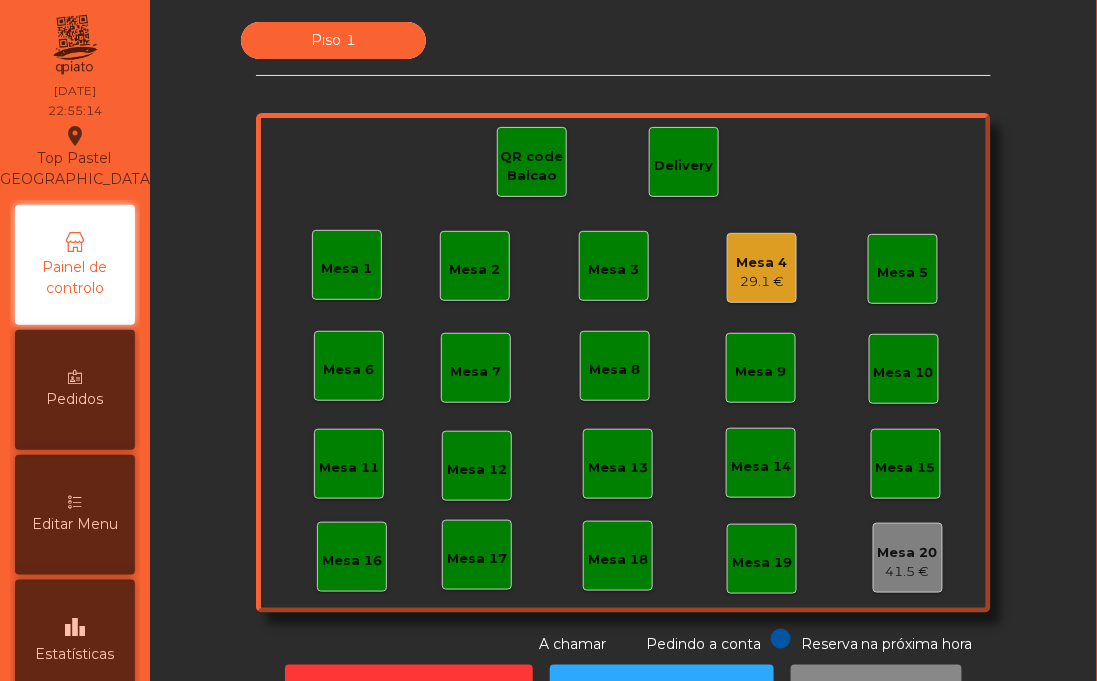 scroll, scrollTop: 72, scrollLeft: 0, axis: vertical 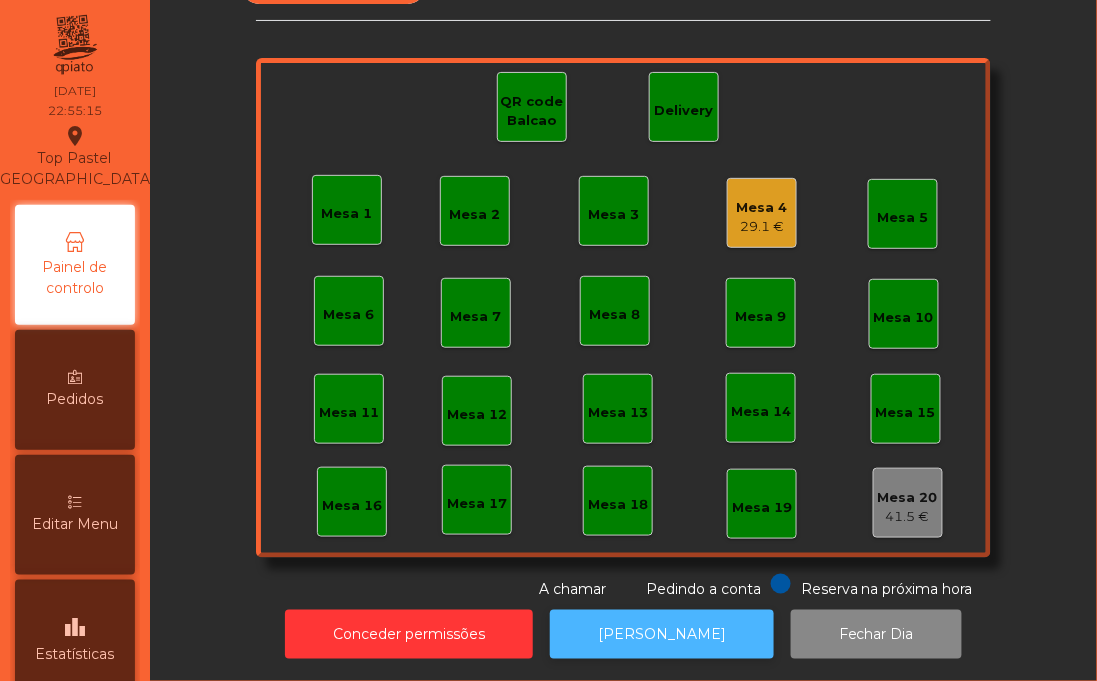 click on "[PERSON_NAME]" 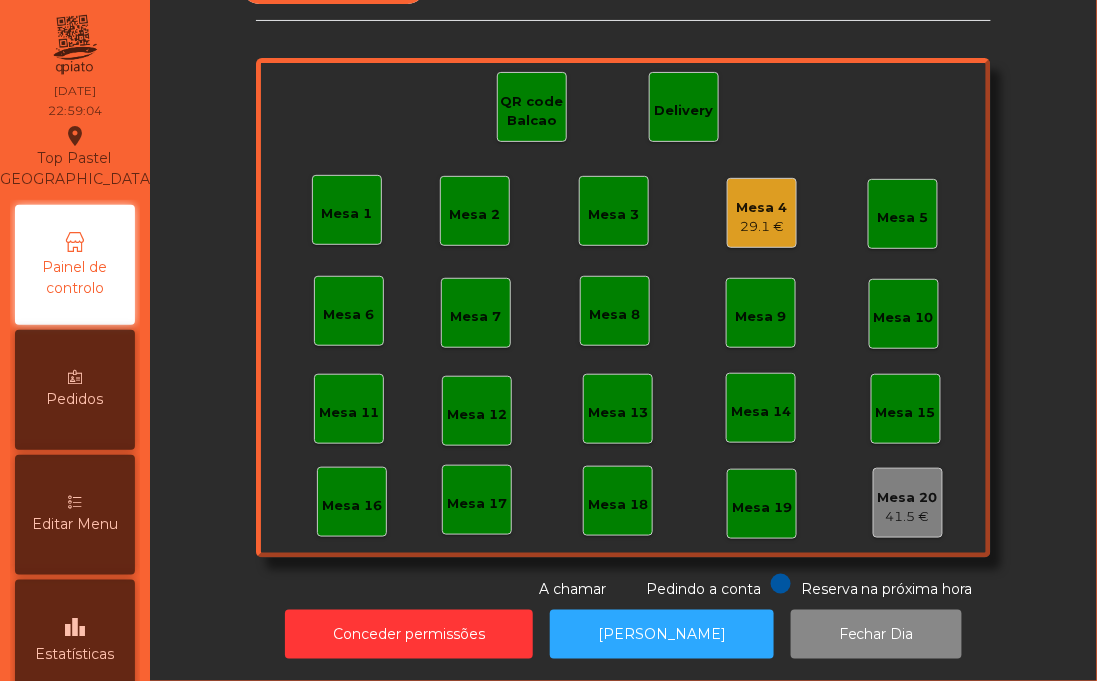 click on "Mesa 1" 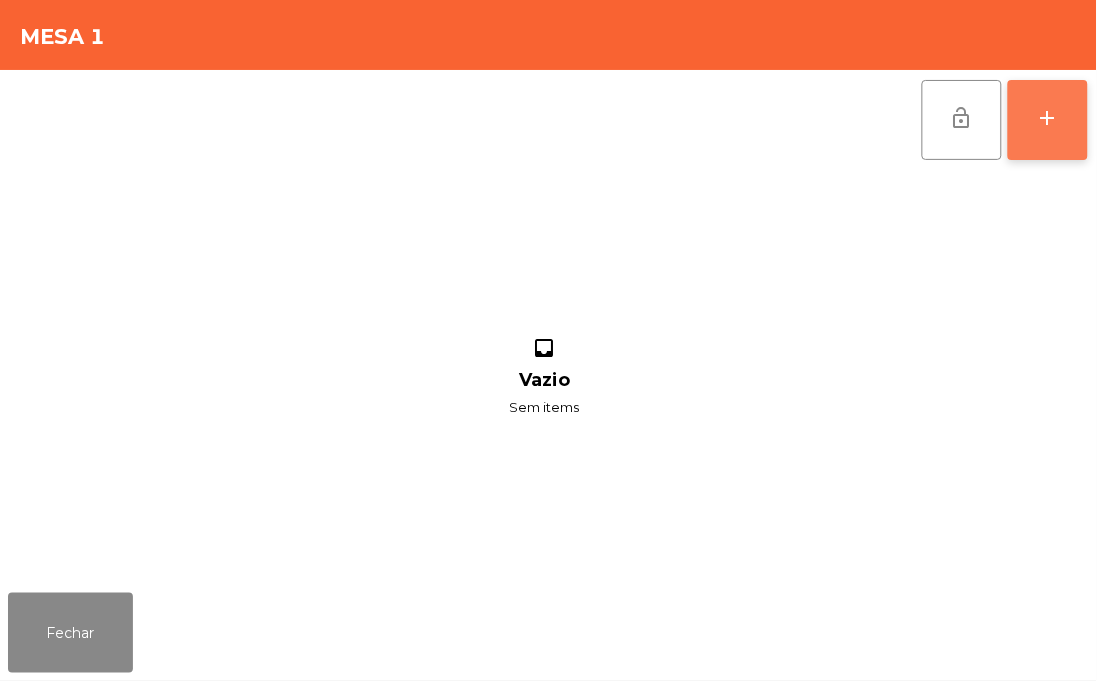 click on "add" 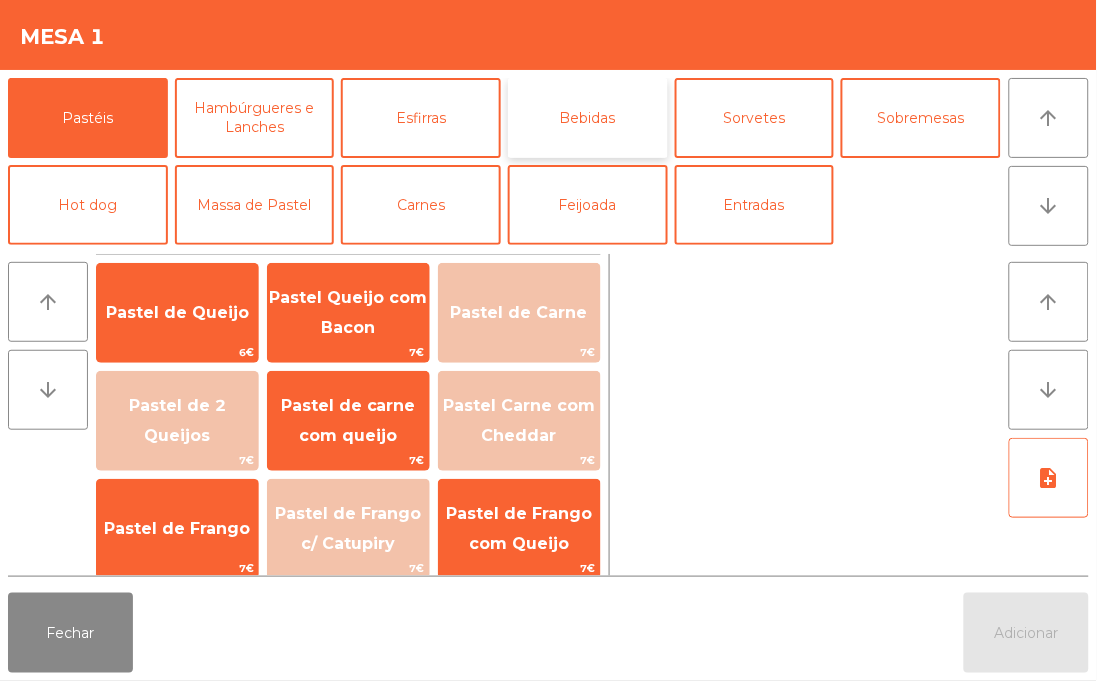 click on "Bebidas" 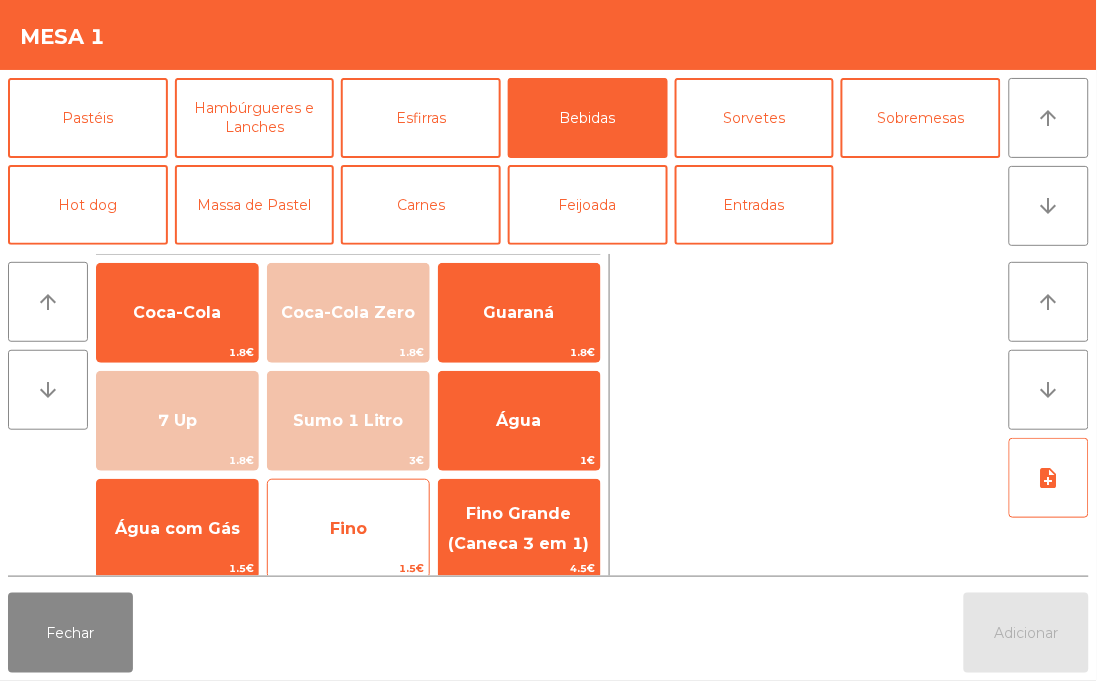 click on "Fino" 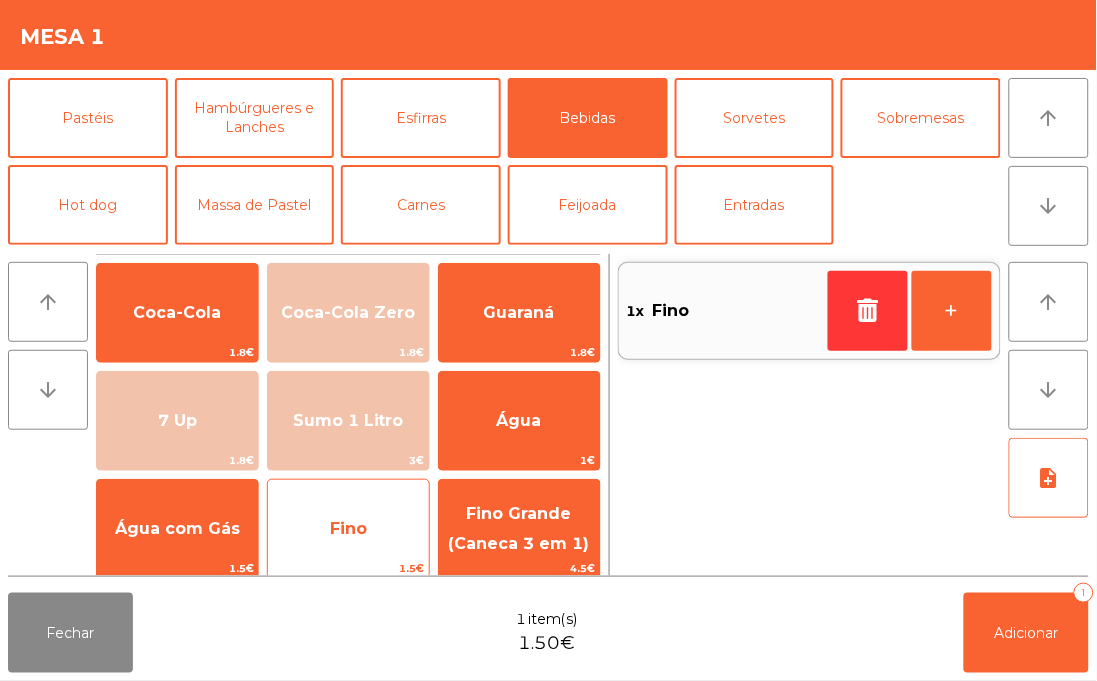 click on "Fino" 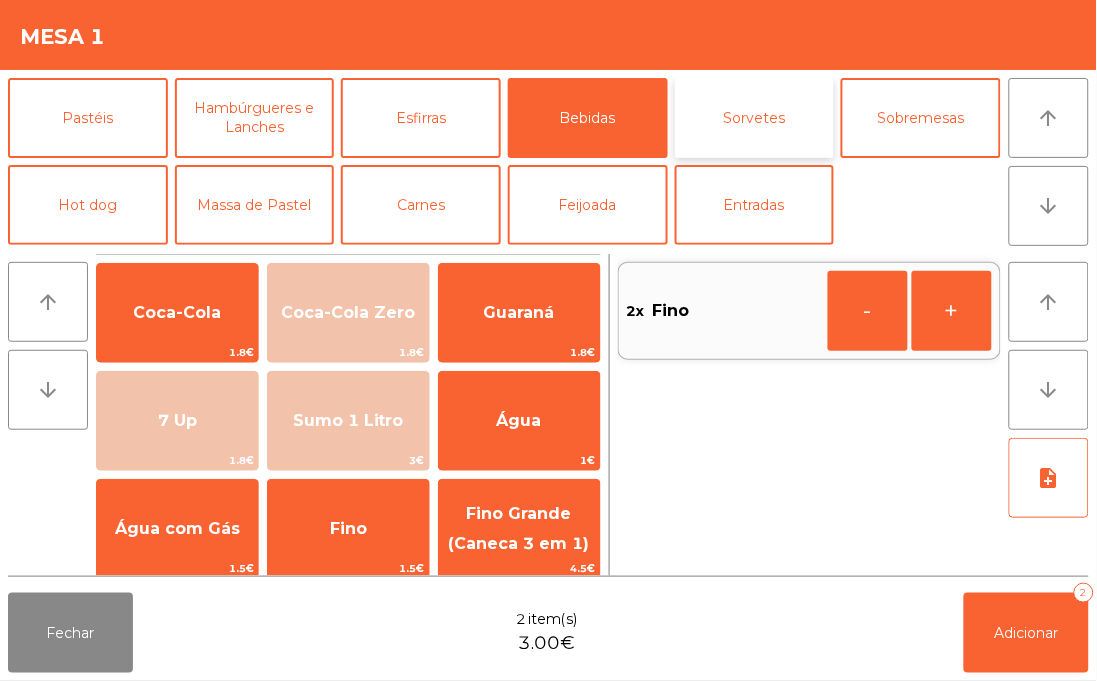 click on "Sorvetes" 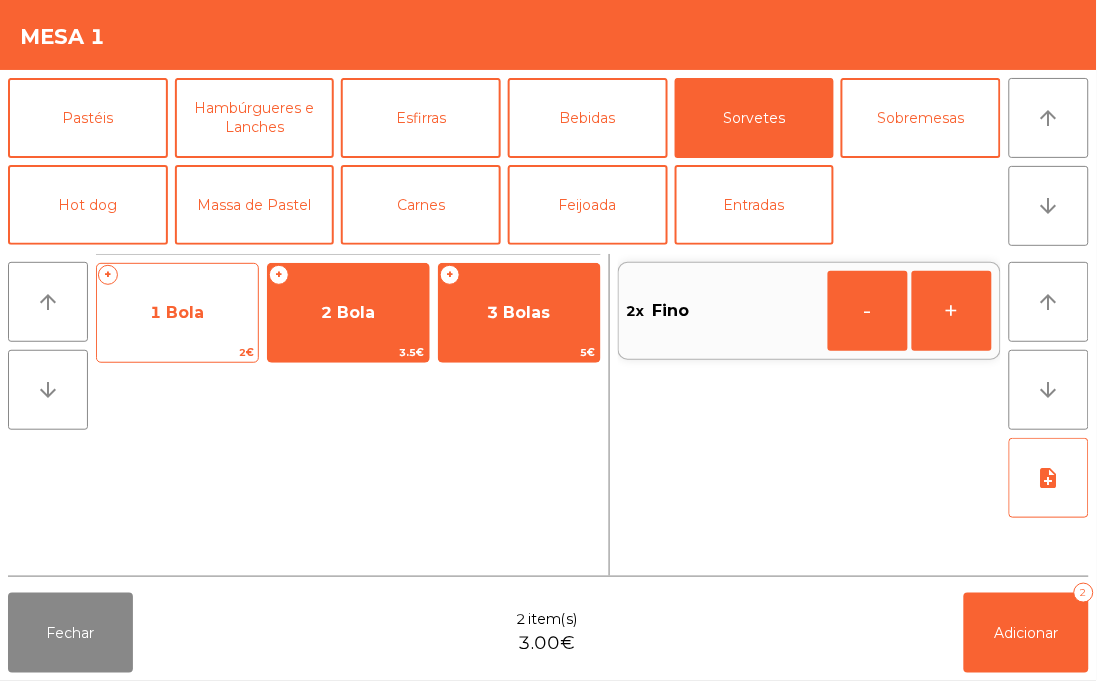click on "1 Bola" 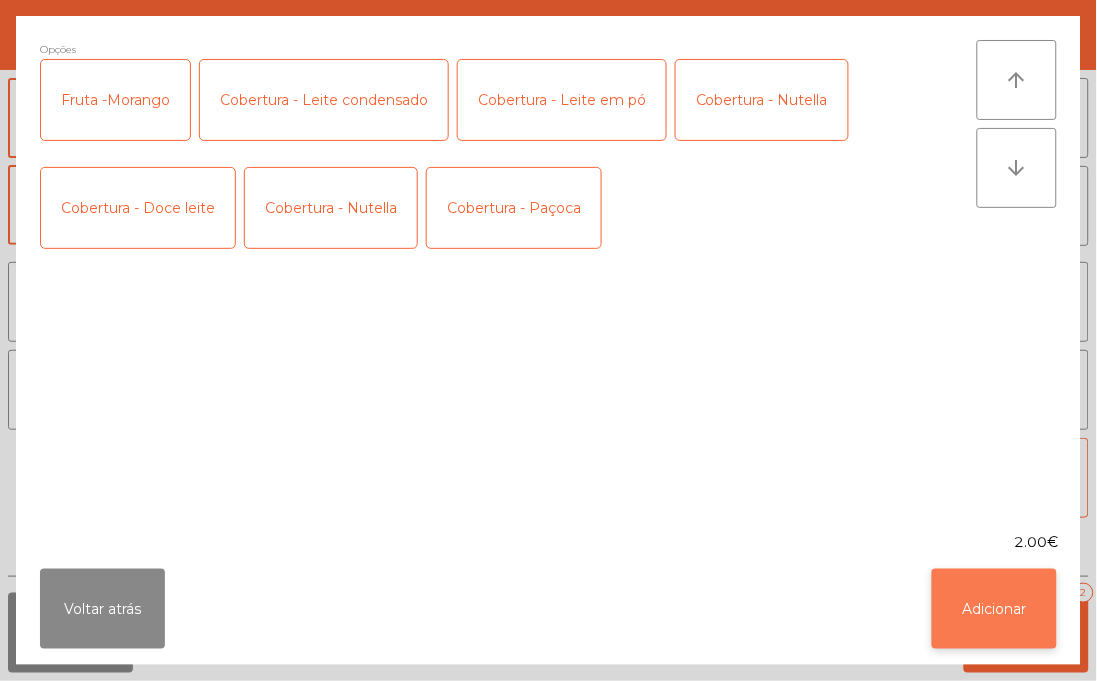 click on "Adicionar" 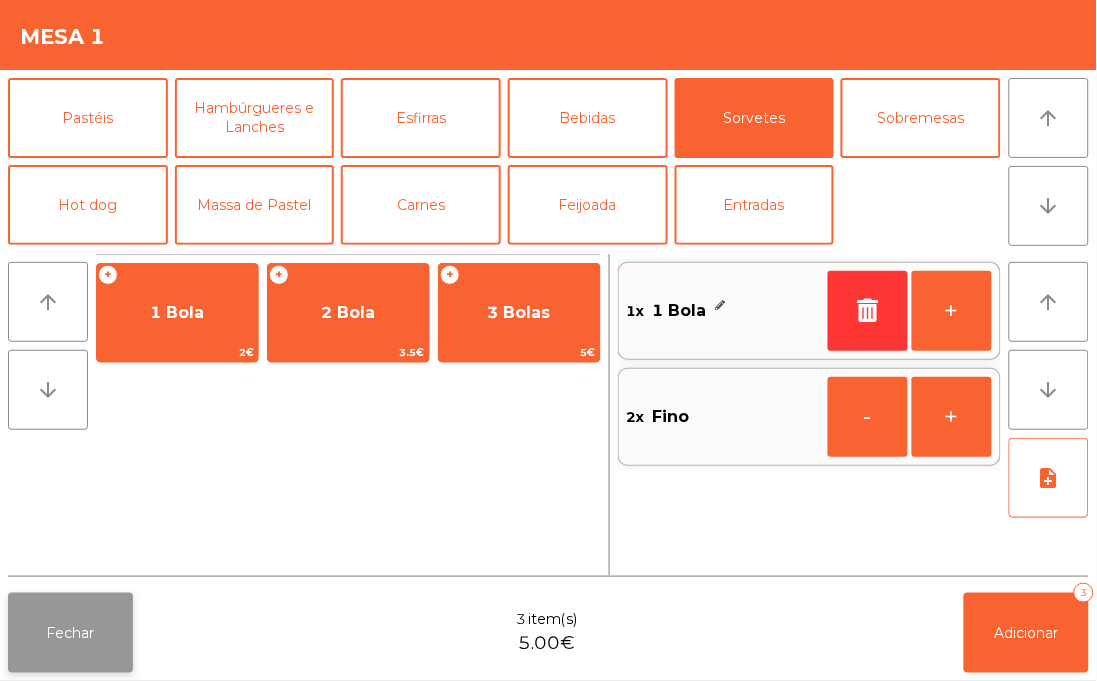 click on "Fechar" 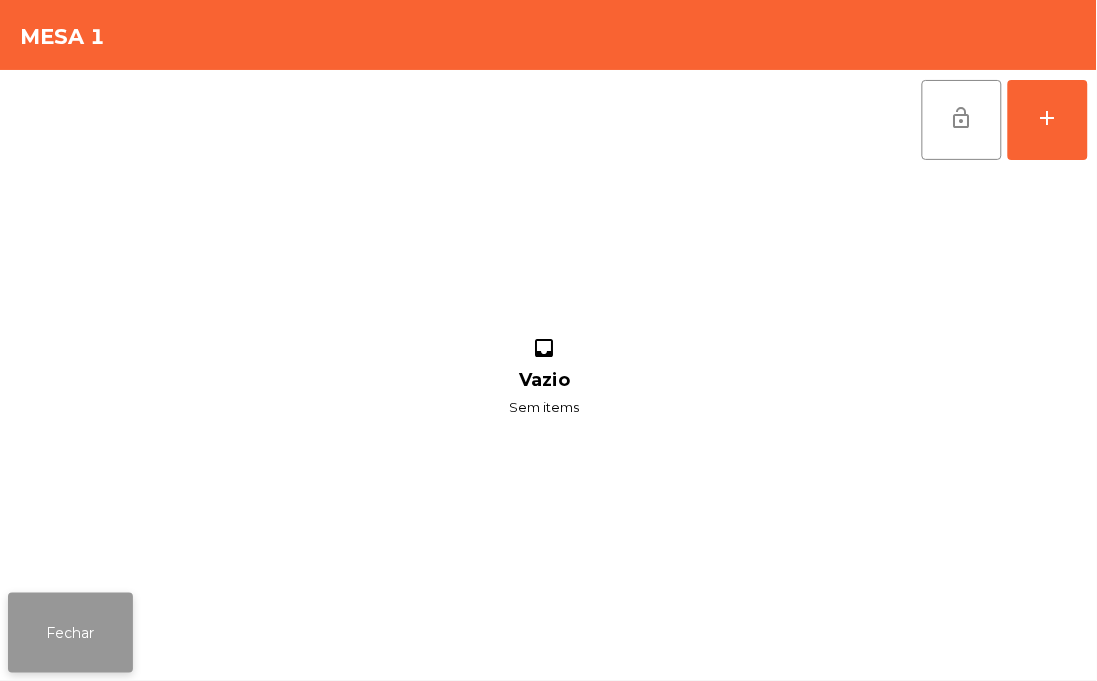 click on "Fechar" 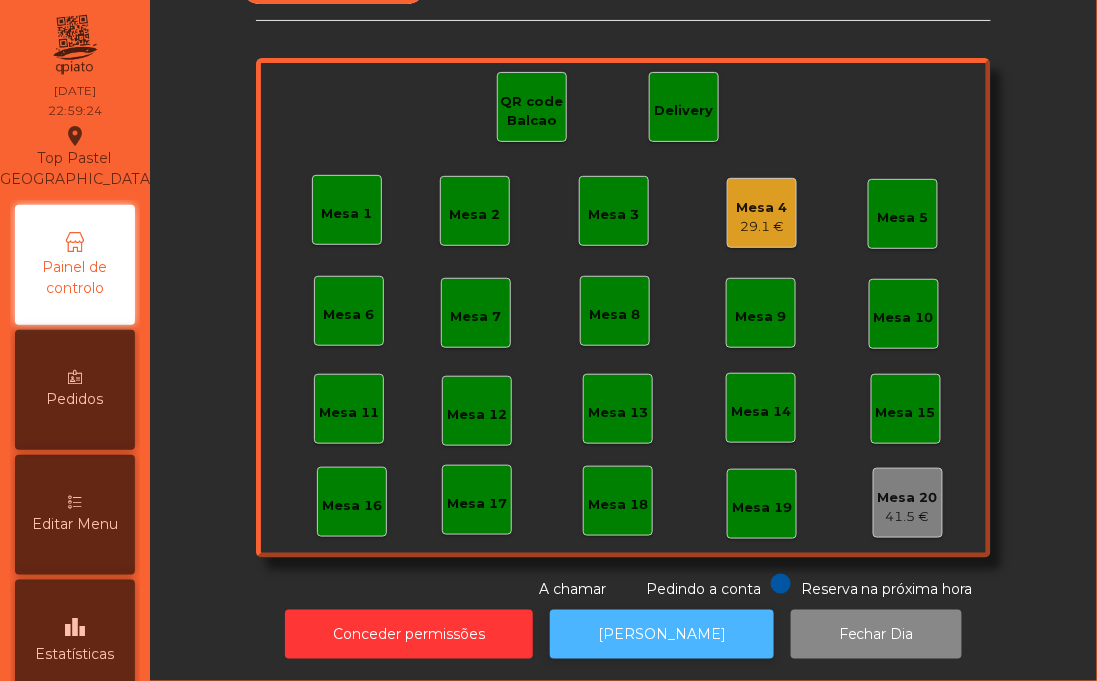click on "[PERSON_NAME]" 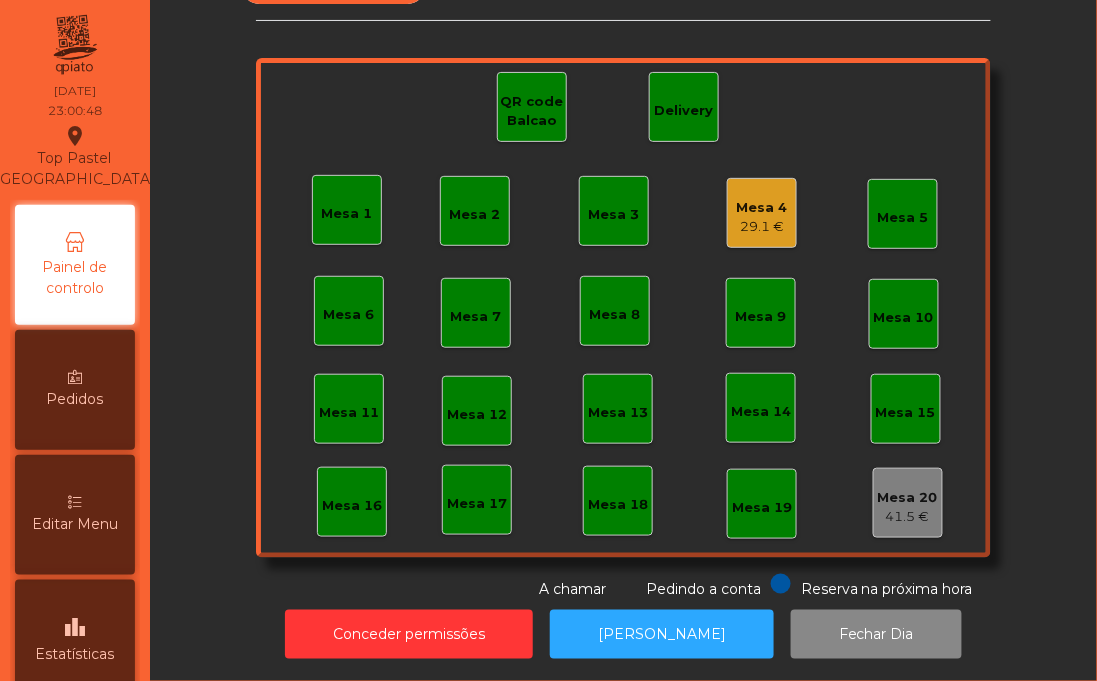 click on "29.1 €" 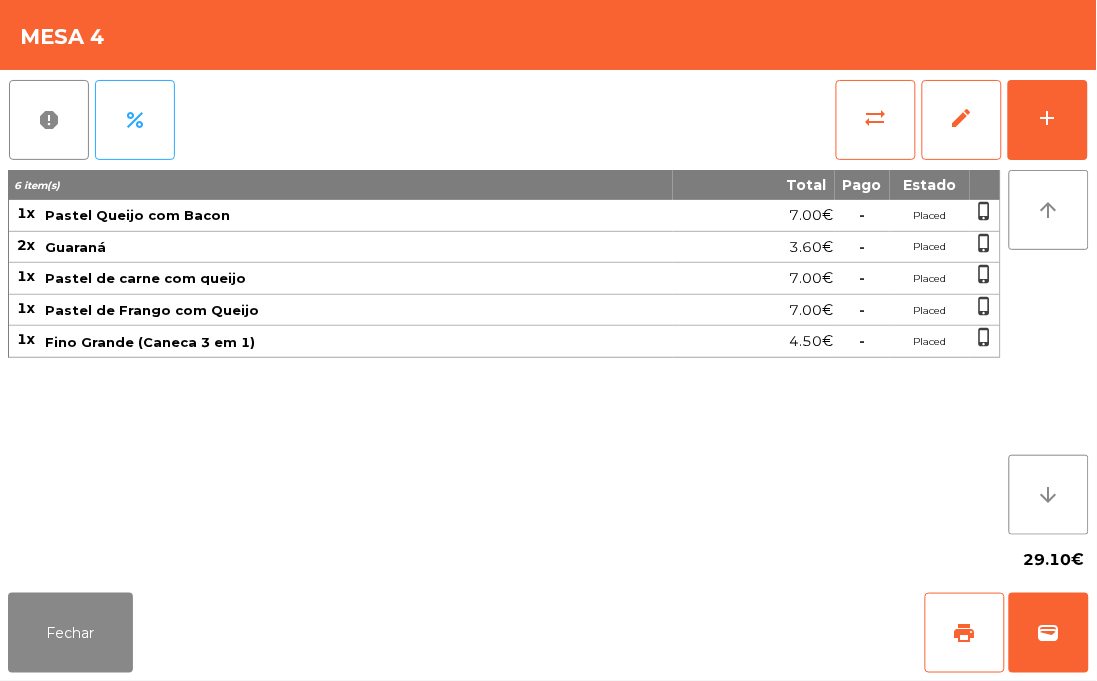 click on "Pastel Queijo com Bacon" 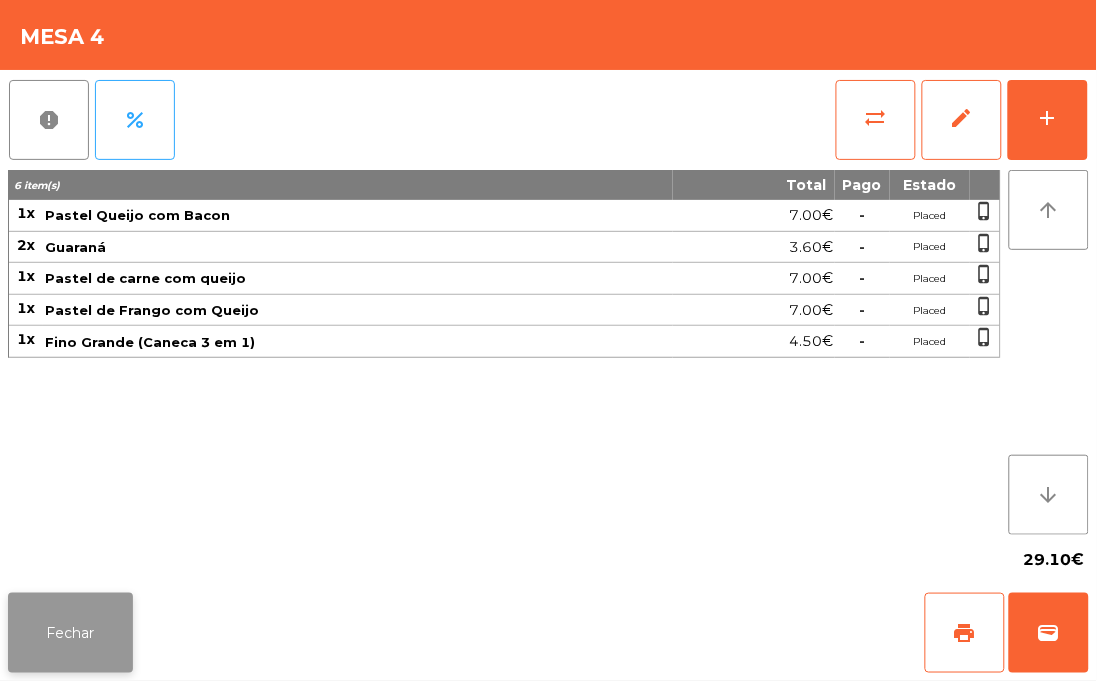 click on "Fechar" 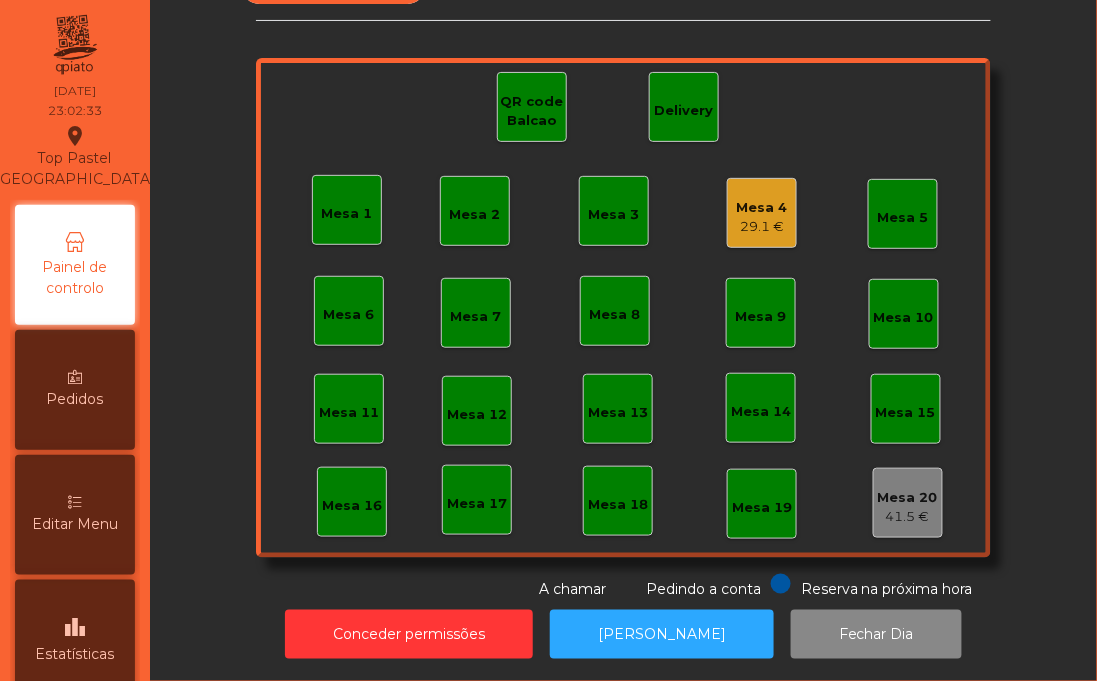 click on "Mesa 1" 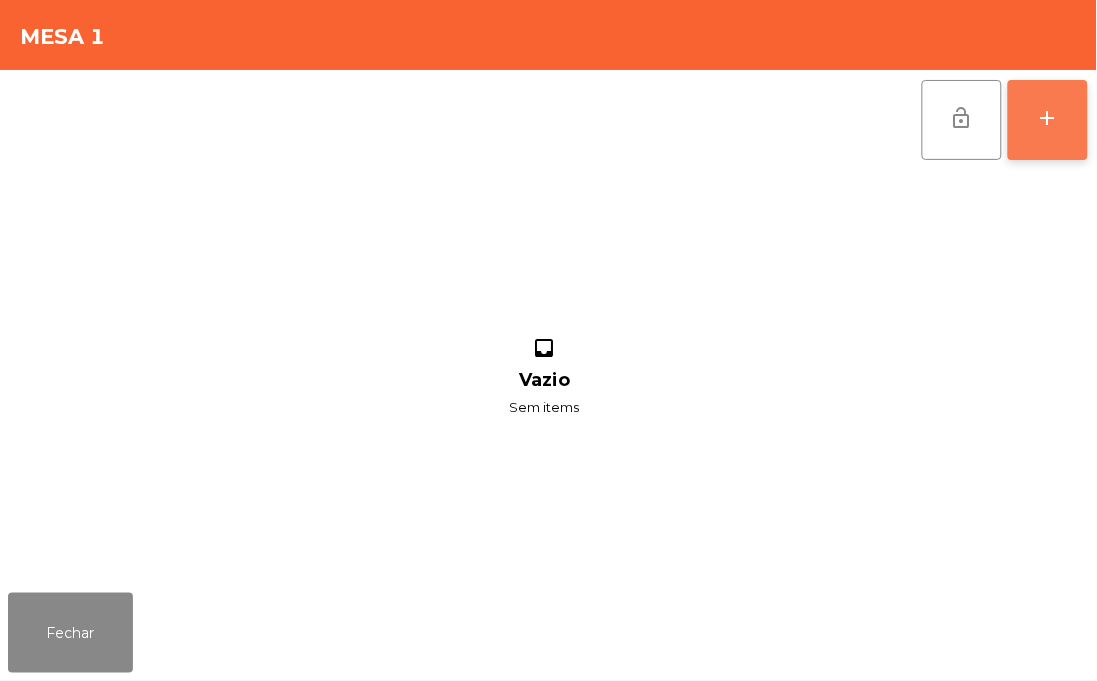 click on "add" 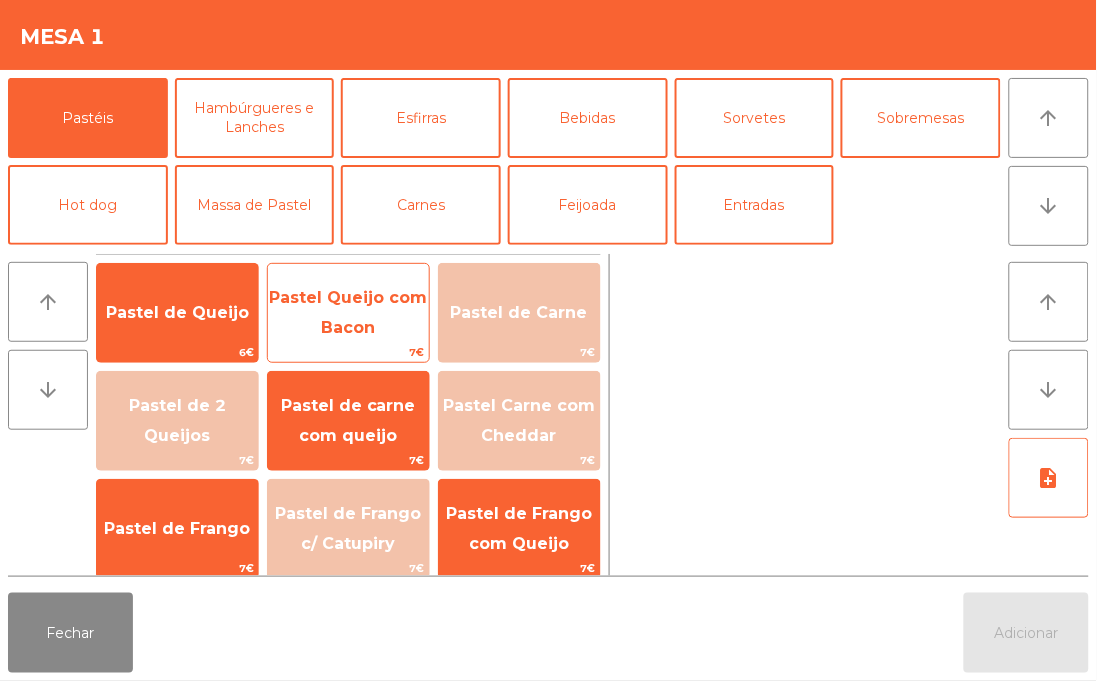 click on "Pastel Queijo com Bacon" 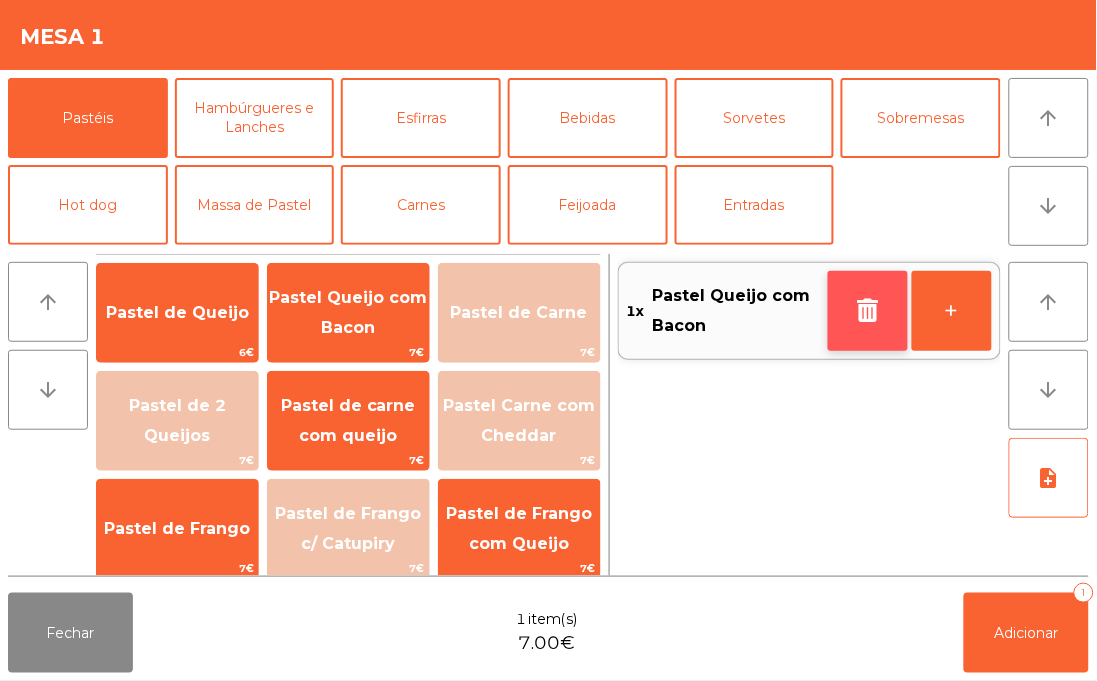 click 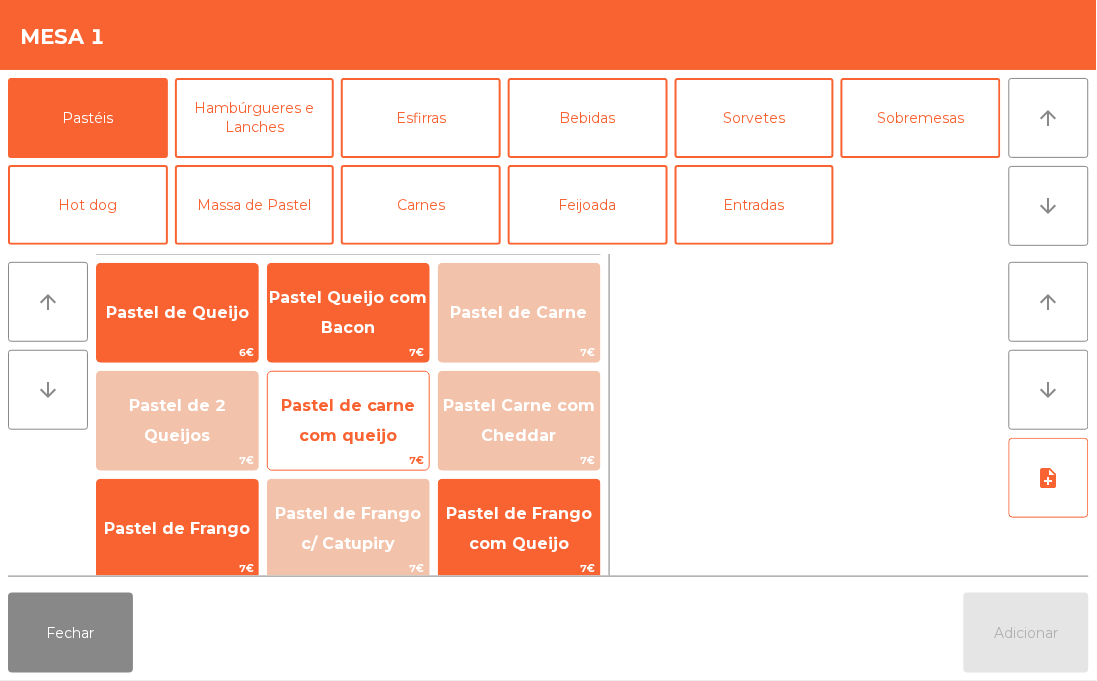 click on "Pastel de carne com queijo" 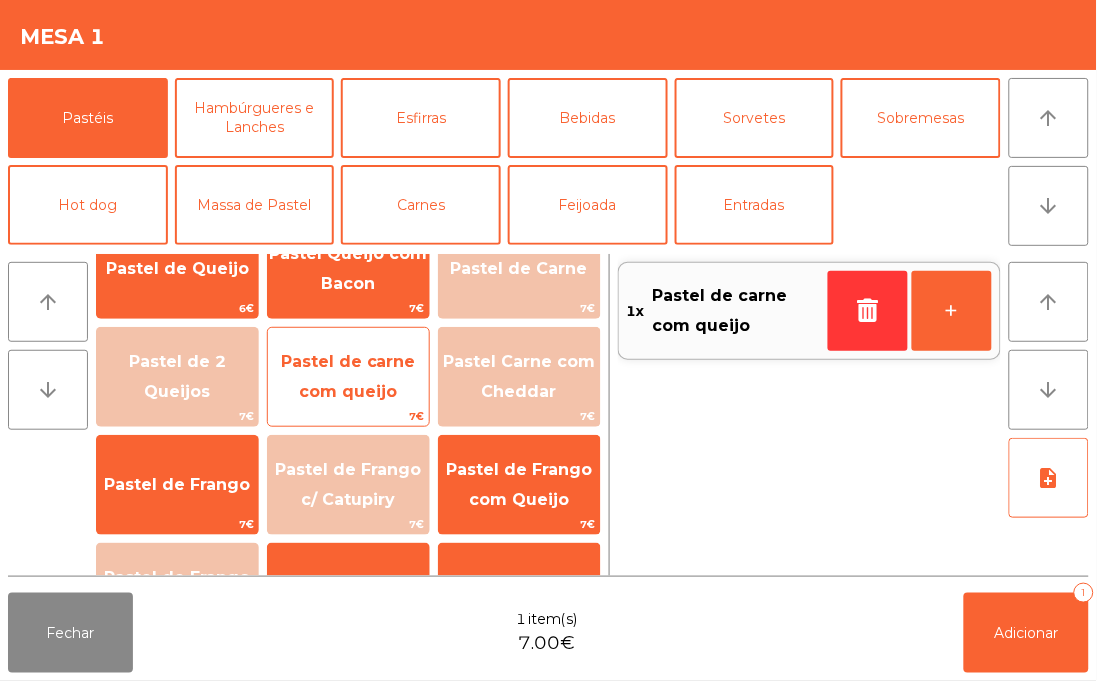 scroll, scrollTop: 53, scrollLeft: 0, axis: vertical 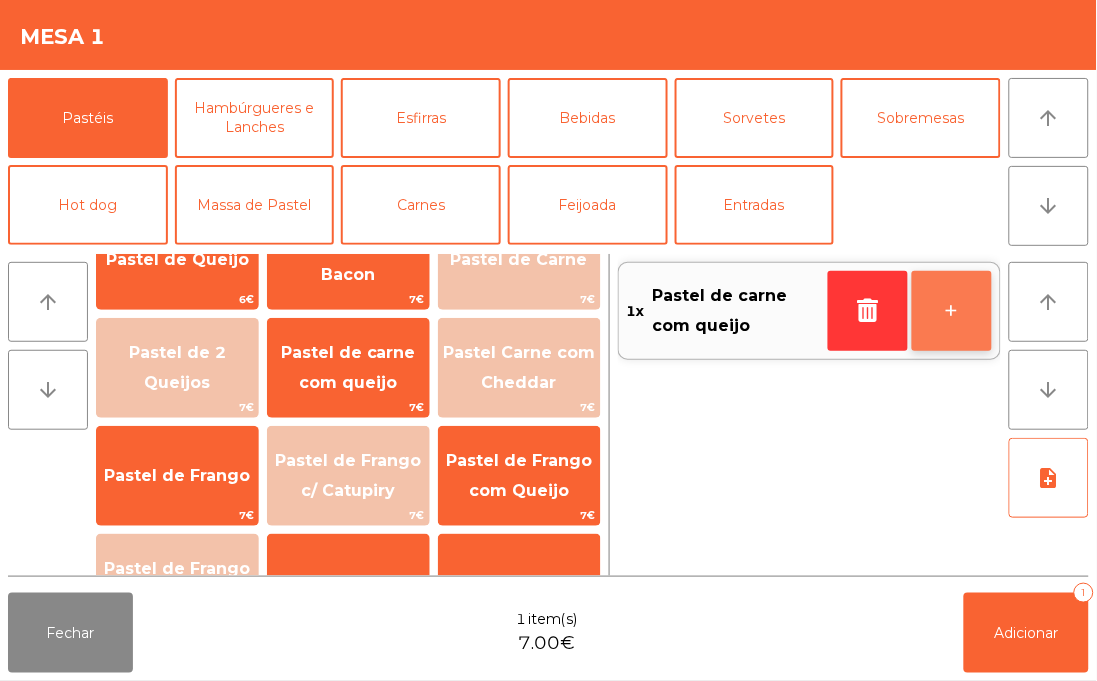 click on "+" 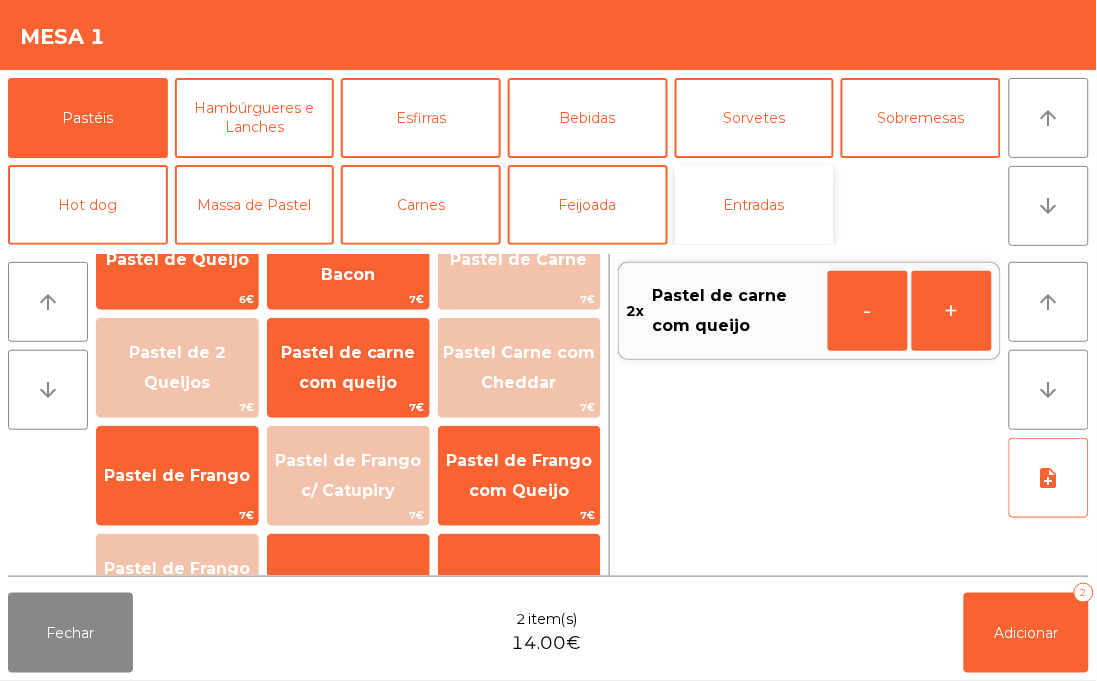 click on "Entradas" 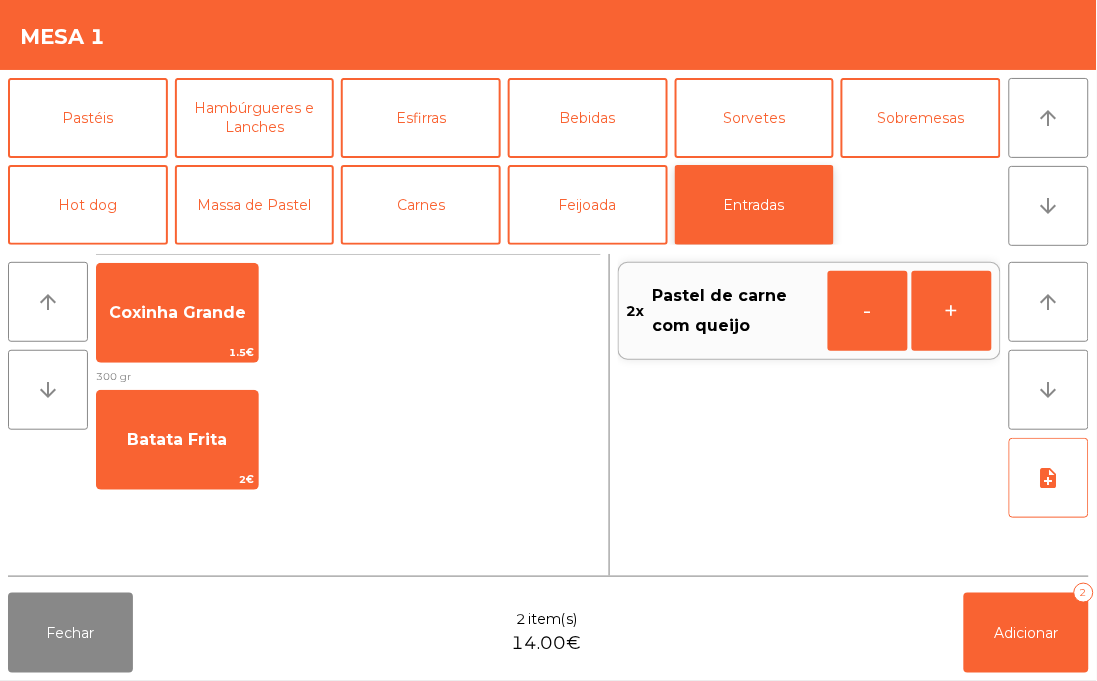 scroll, scrollTop: 0, scrollLeft: 0, axis: both 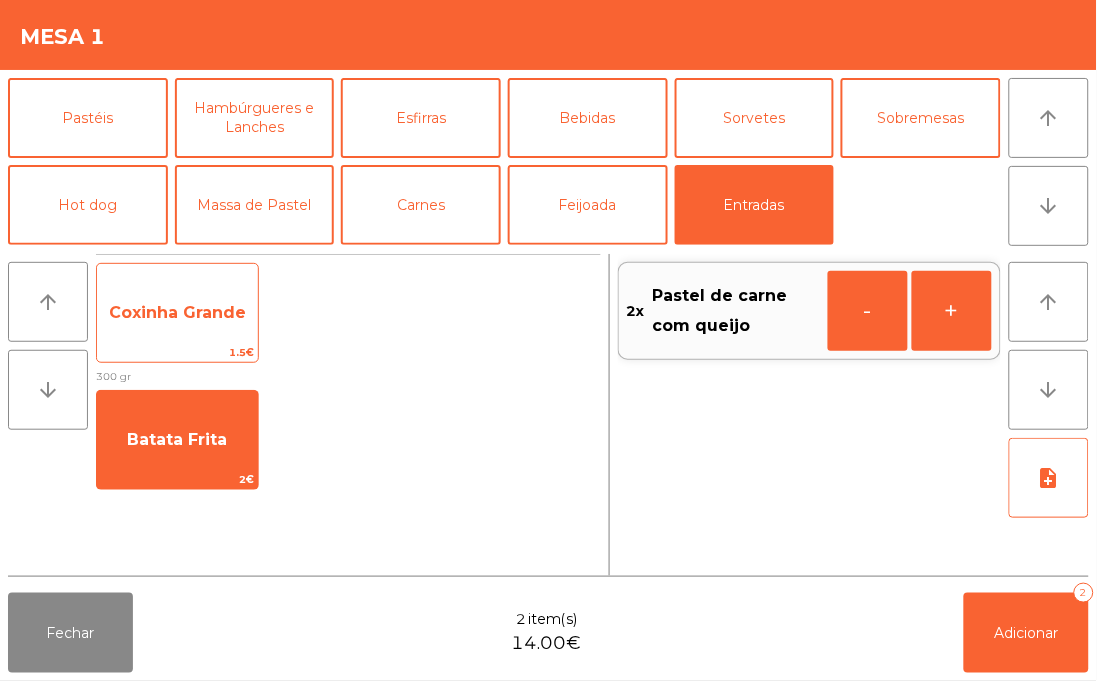 click on "Coxinha Grande" 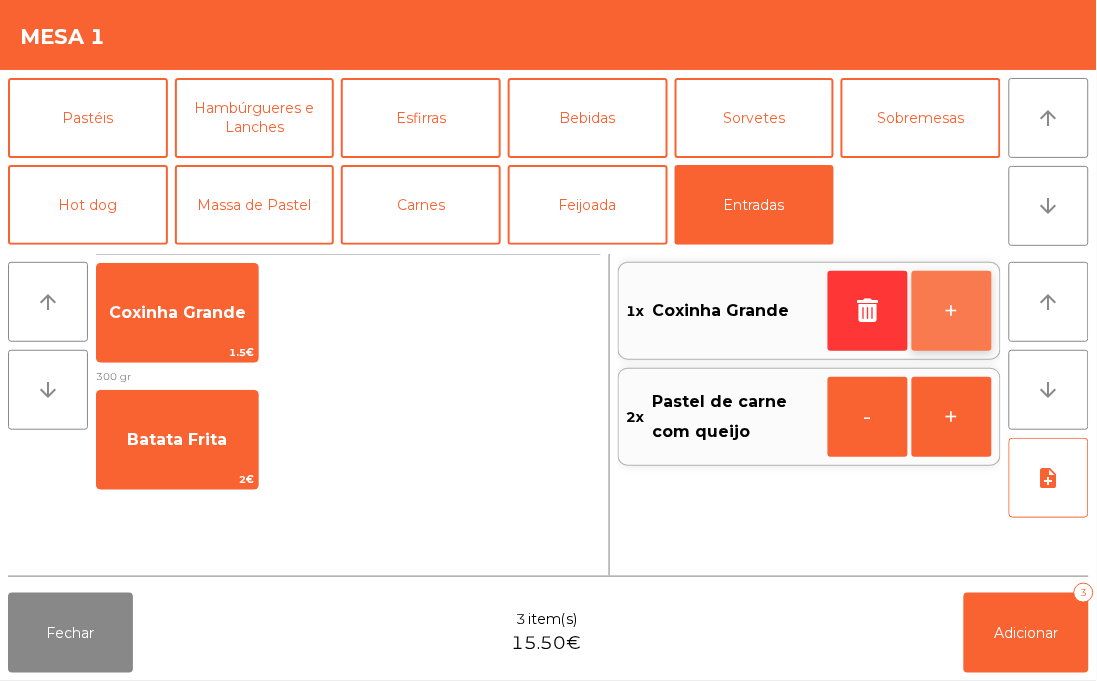 click on "+" 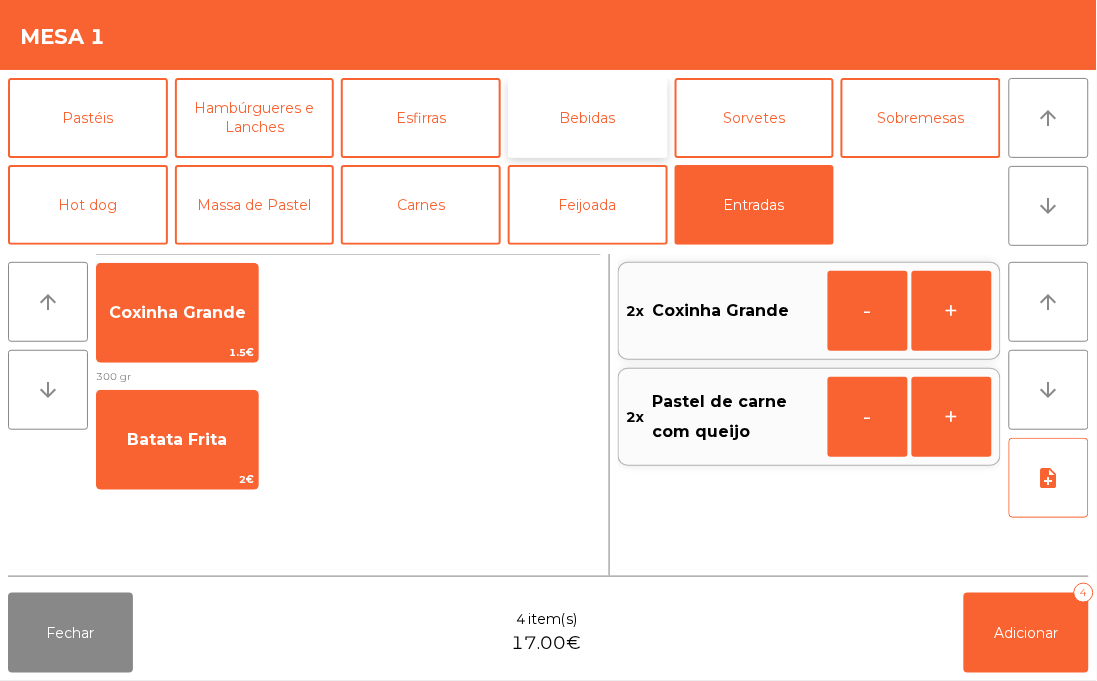 click on "Bebidas" 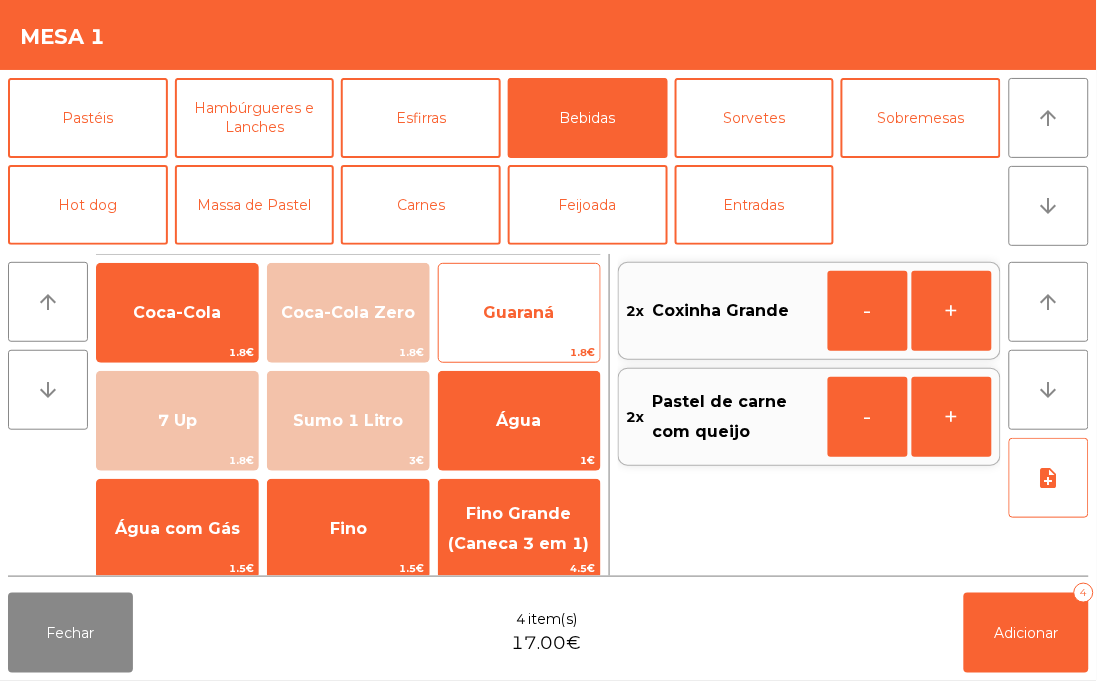 click on "Guaraná" 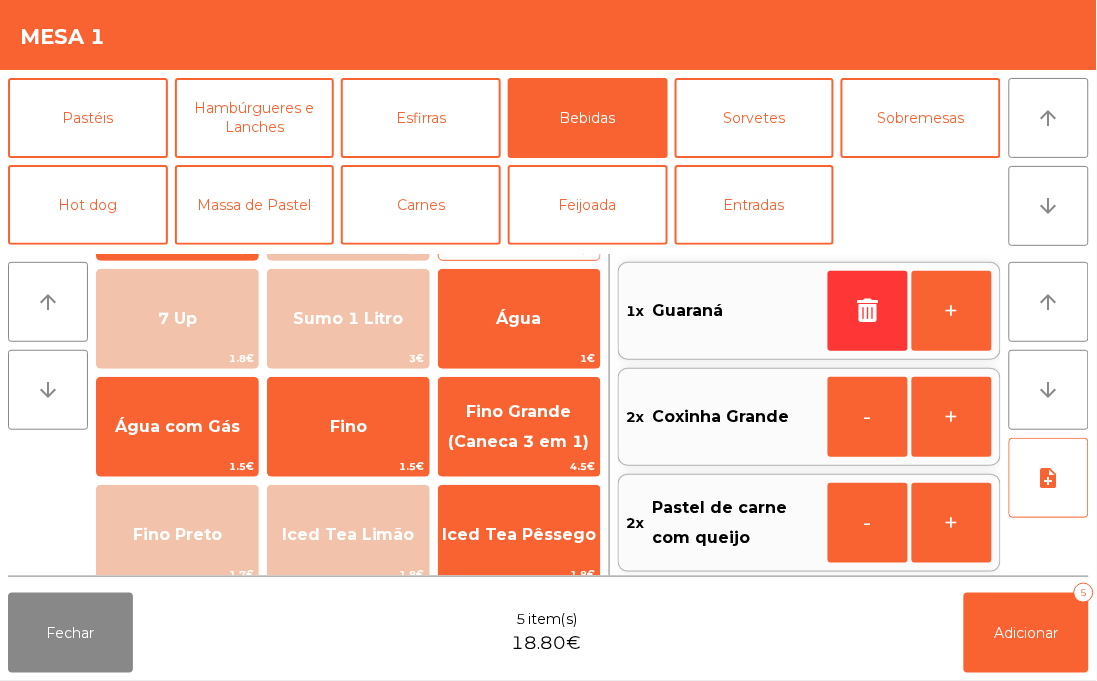 scroll, scrollTop: 100, scrollLeft: 0, axis: vertical 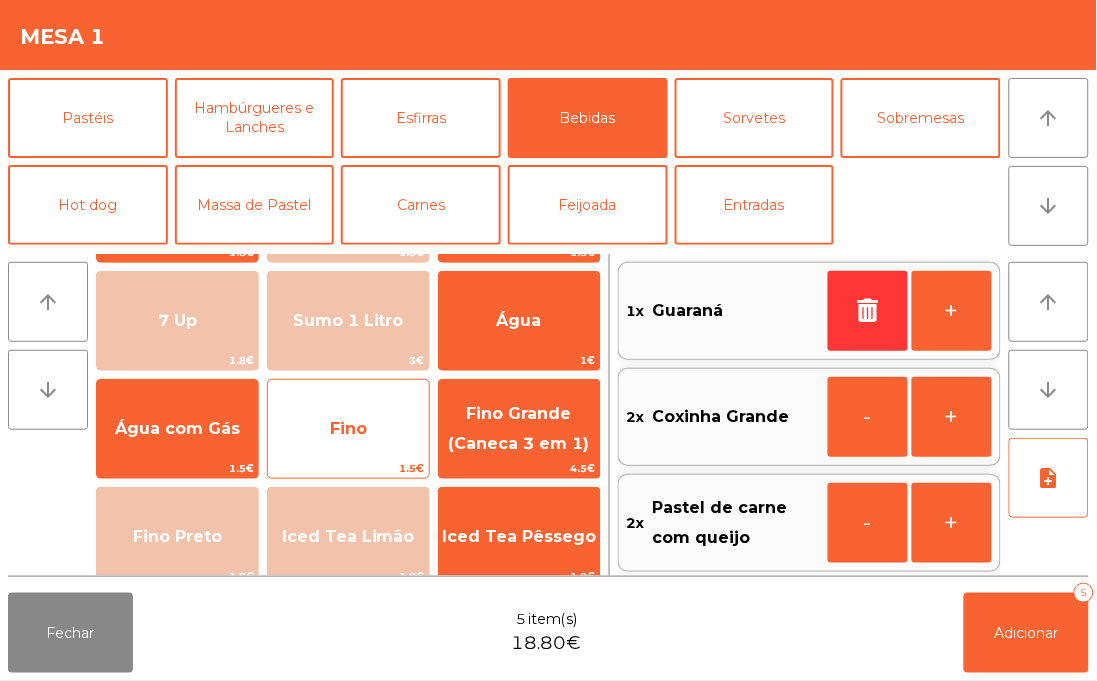 click on "Fino" 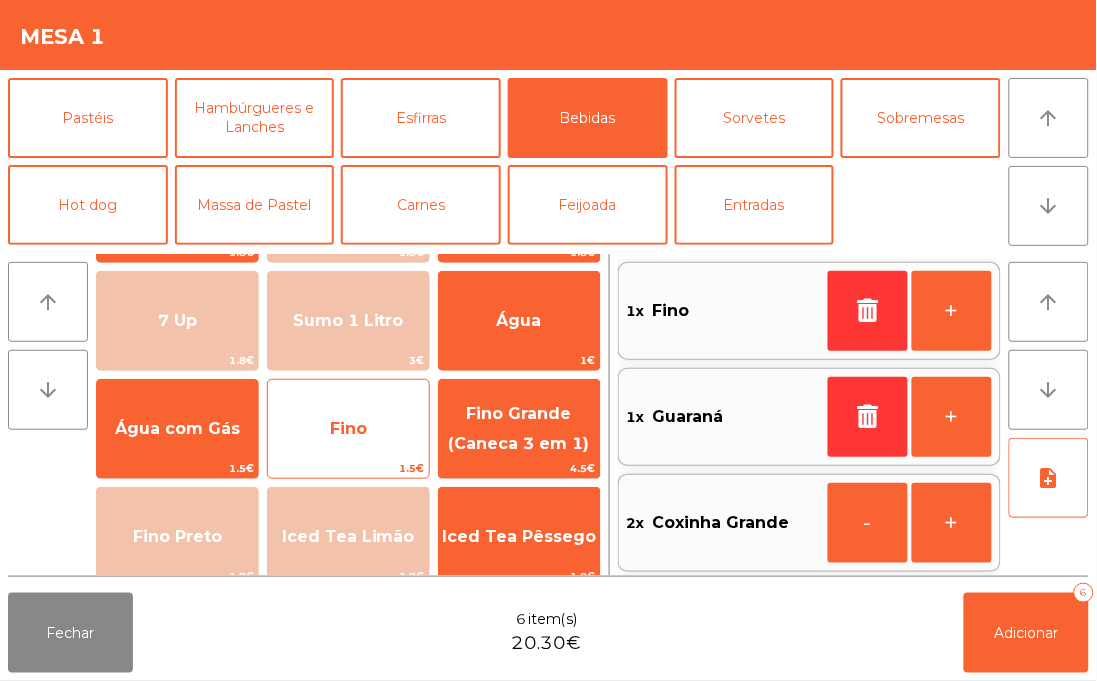 scroll, scrollTop: 4, scrollLeft: 0, axis: vertical 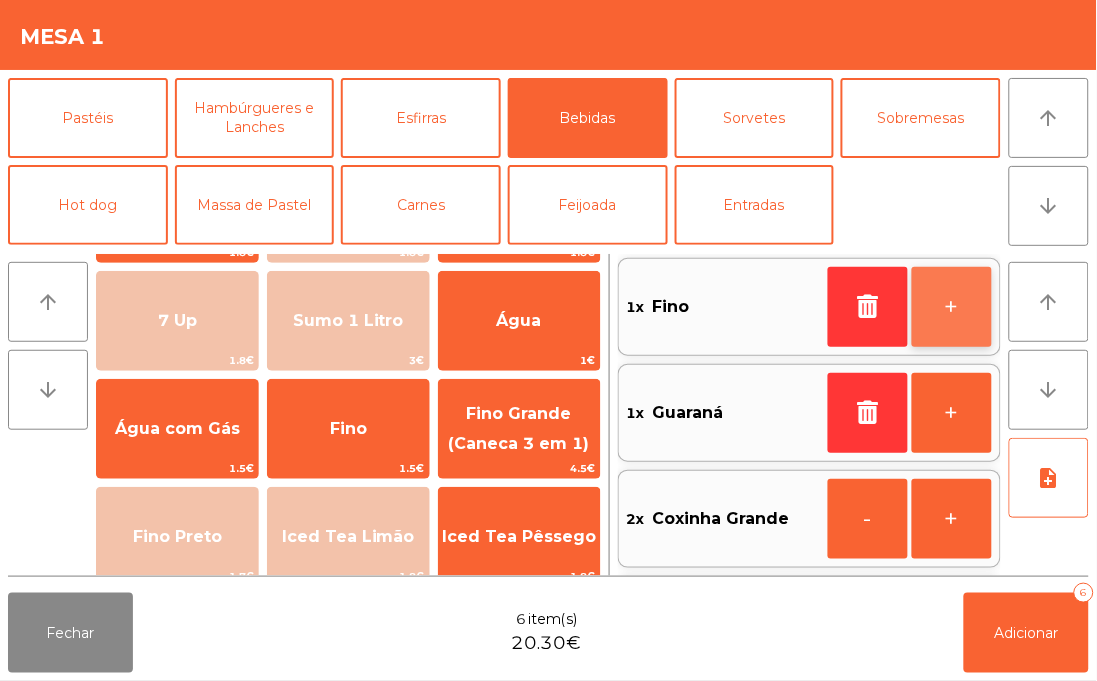 click on "+" 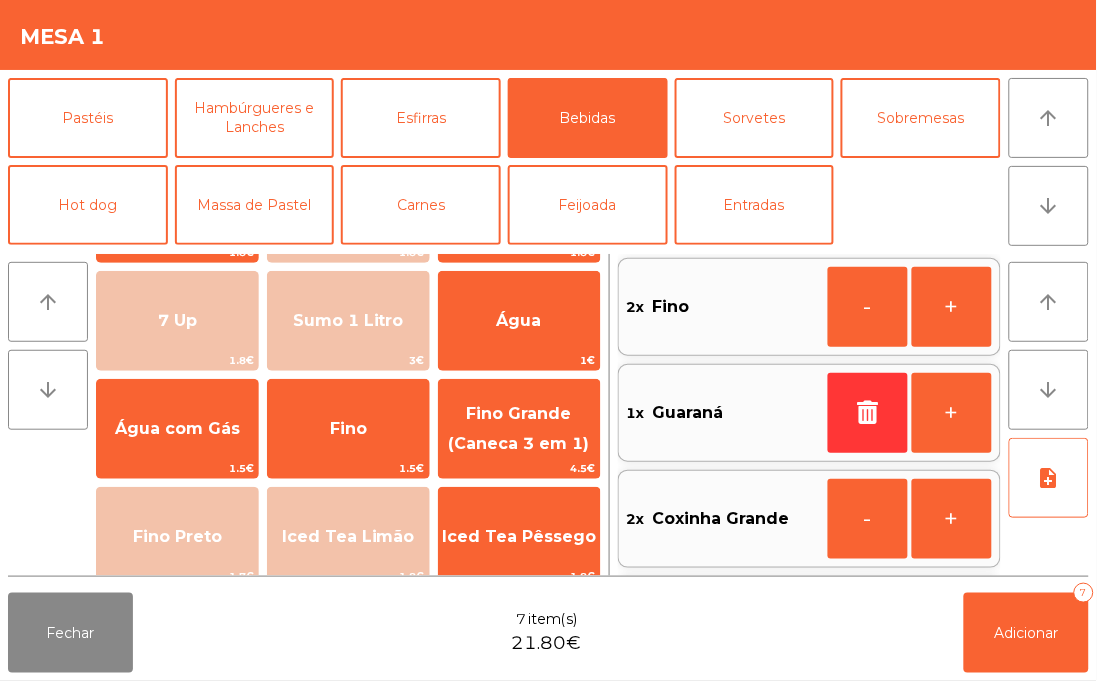 scroll, scrollTop: 7, scrollLeft: 0, axis: vertical 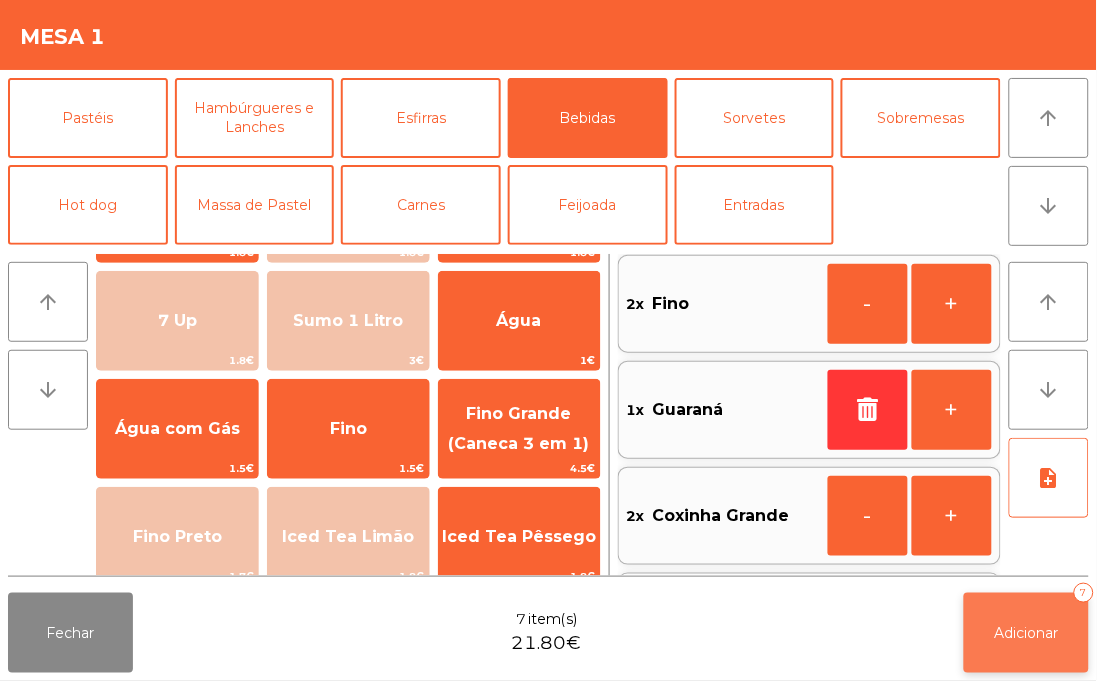 click on "Adicionar" 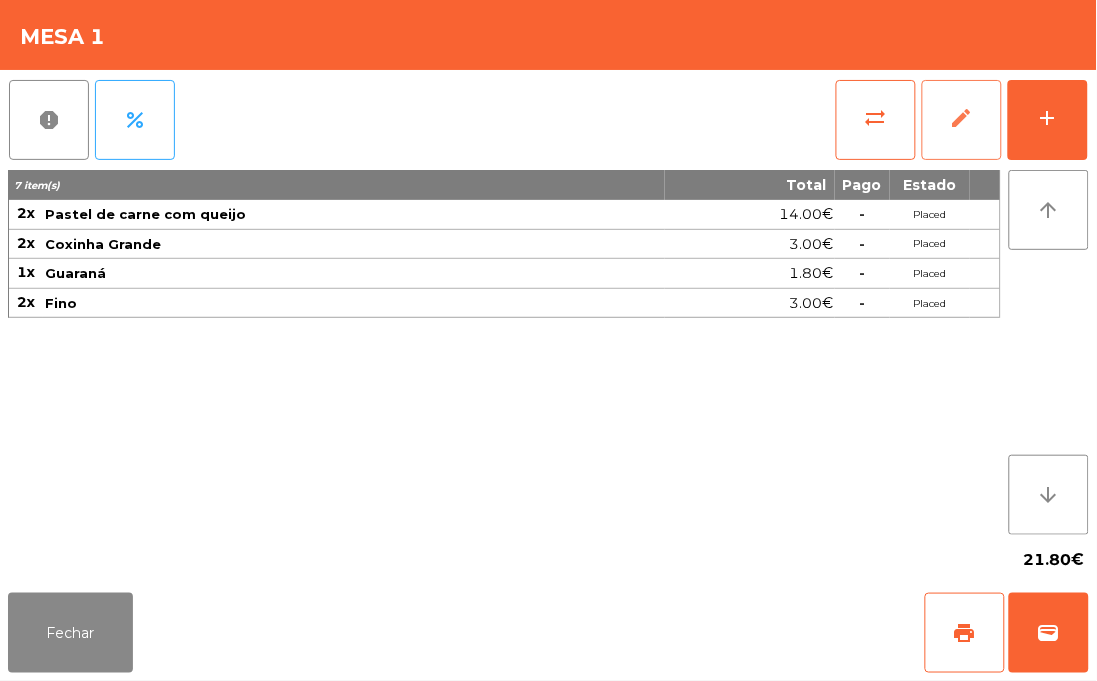 click on "edit" 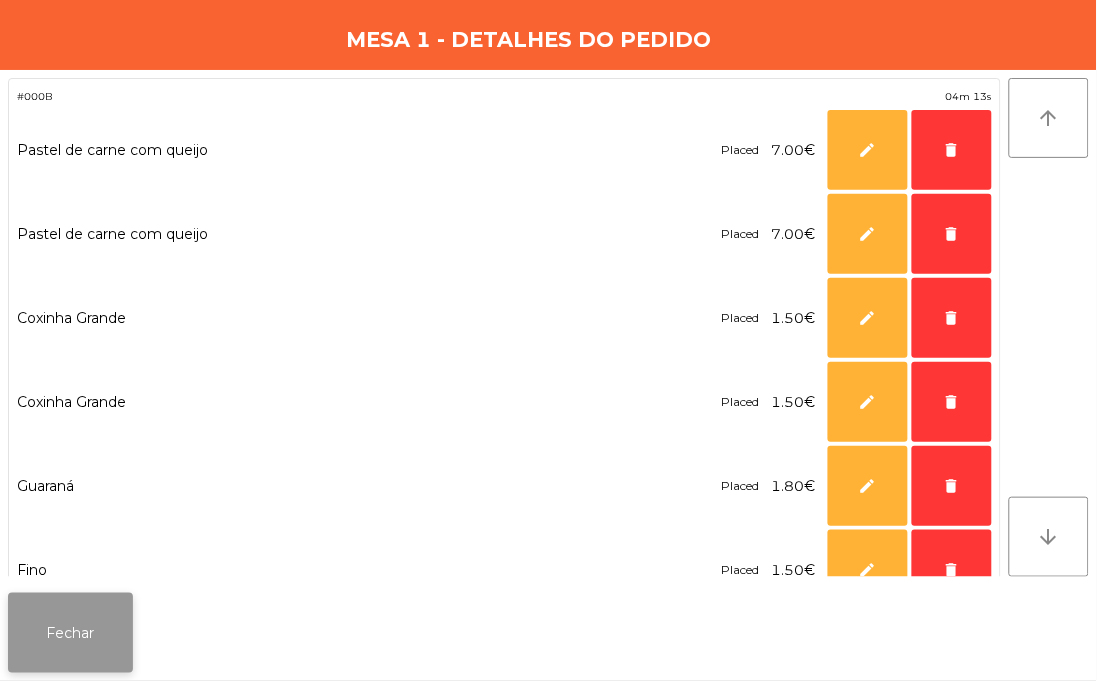 click on "Fechar" 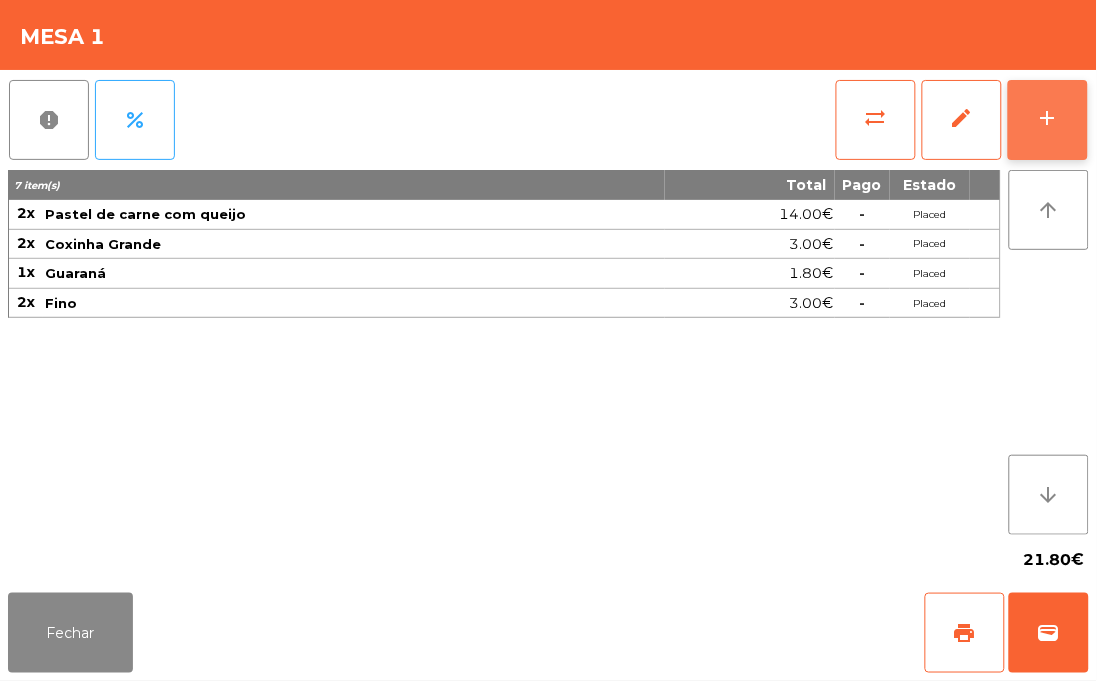click on "add" 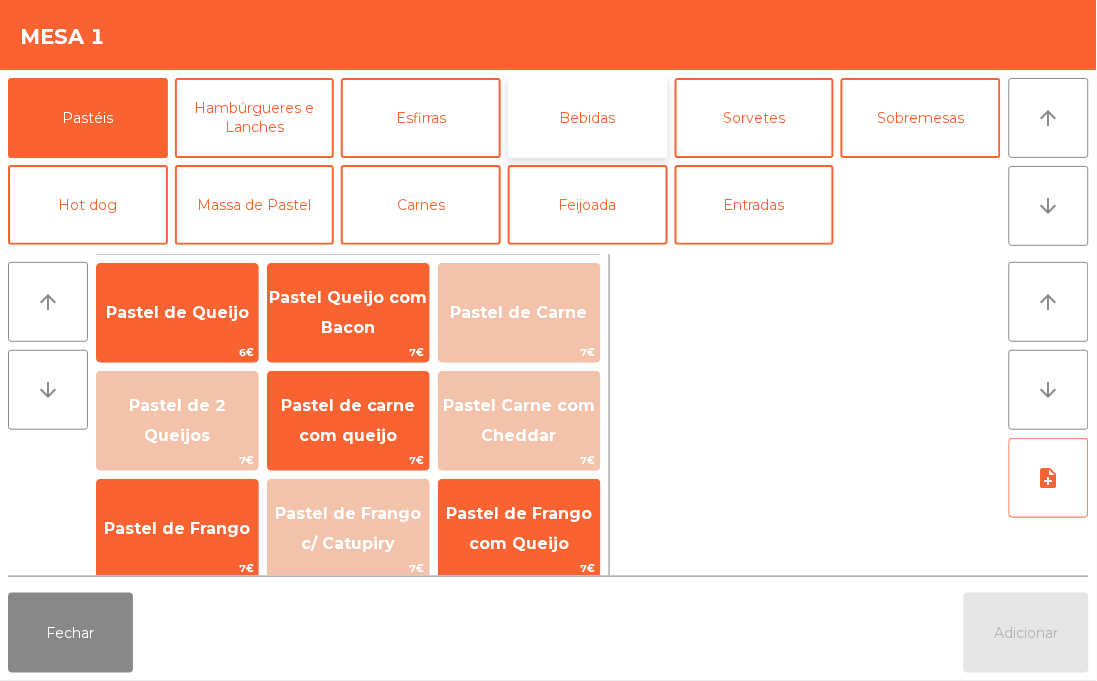 click on "Bebidas" 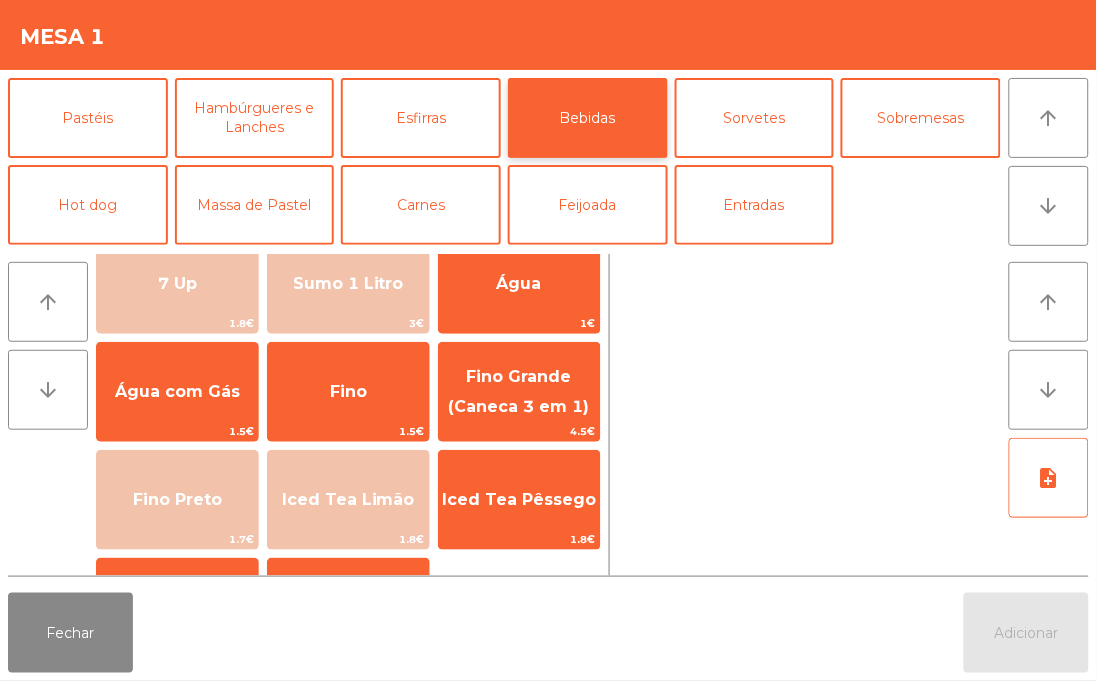 scroll, scrollTop: 141, scrollLeft: 0, axis: vertical 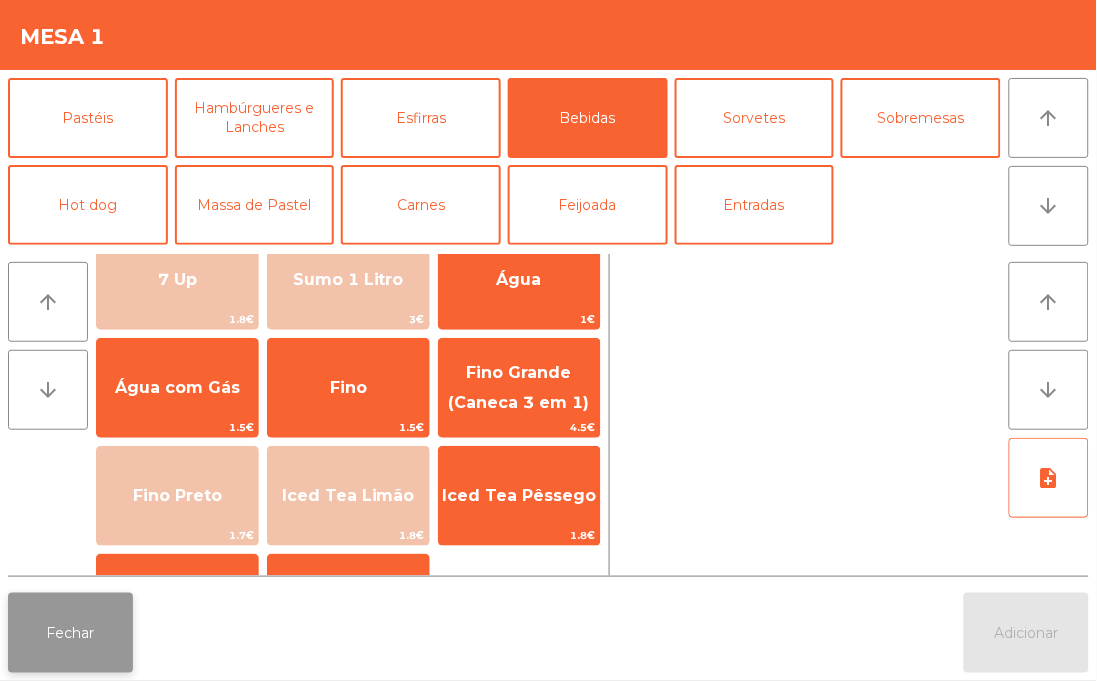 click on "Fechar" 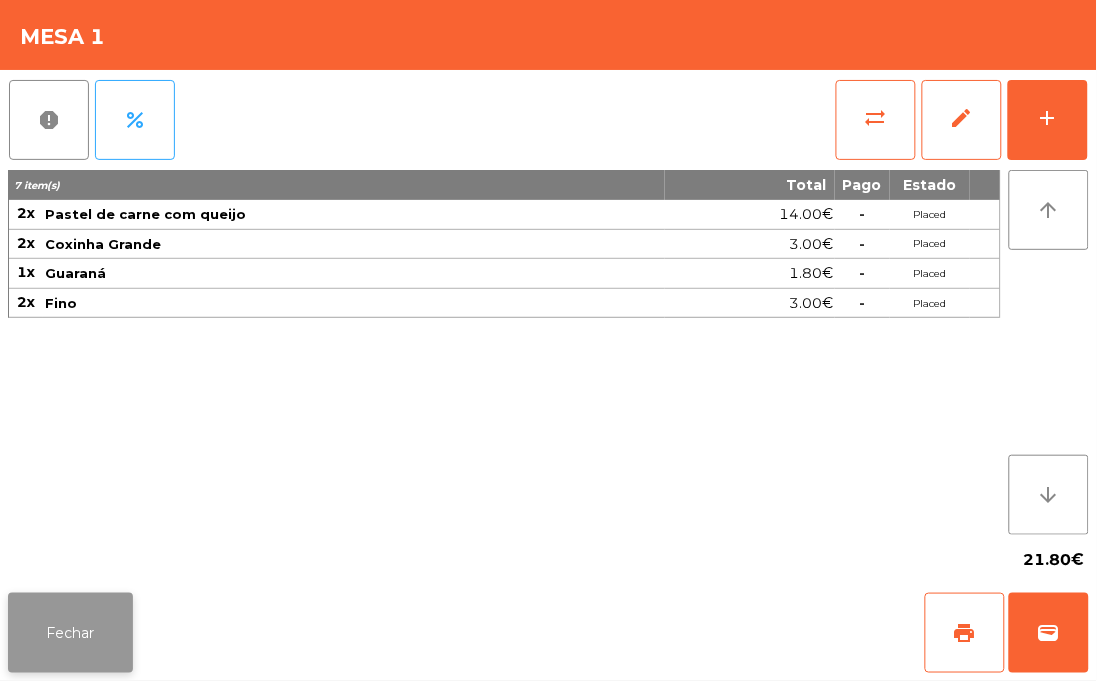click on "Fechar" 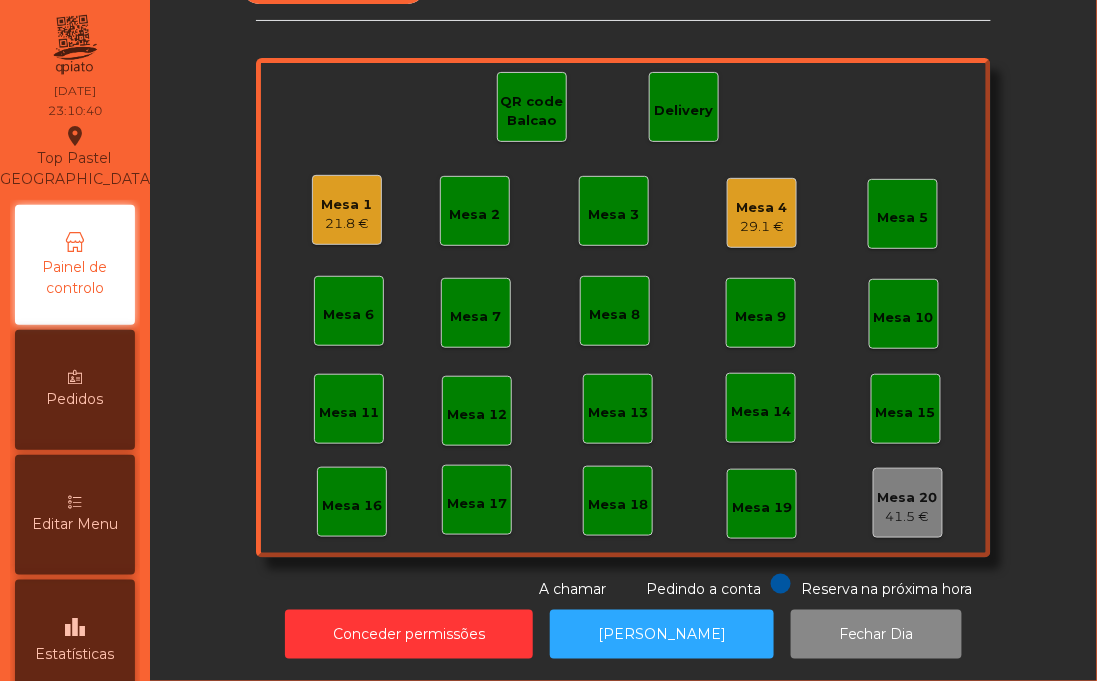 click on "Editar Menu" at bounding box center (75, 515) 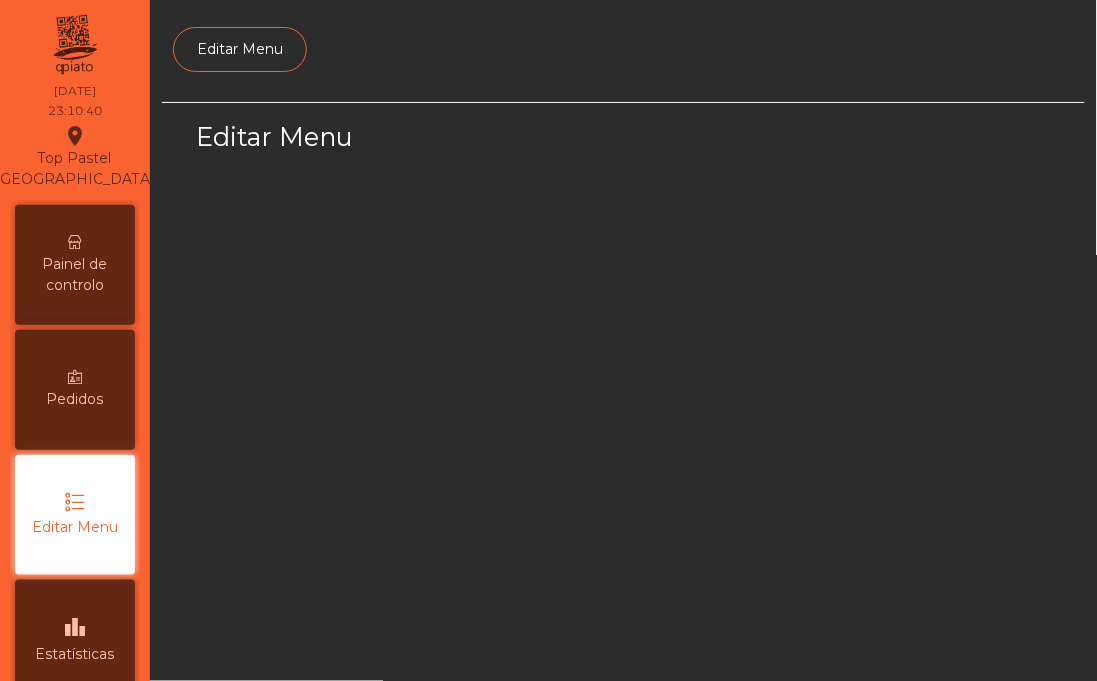 scroll, scrollTop: 158, scrollLeft: 0, axis: vertical 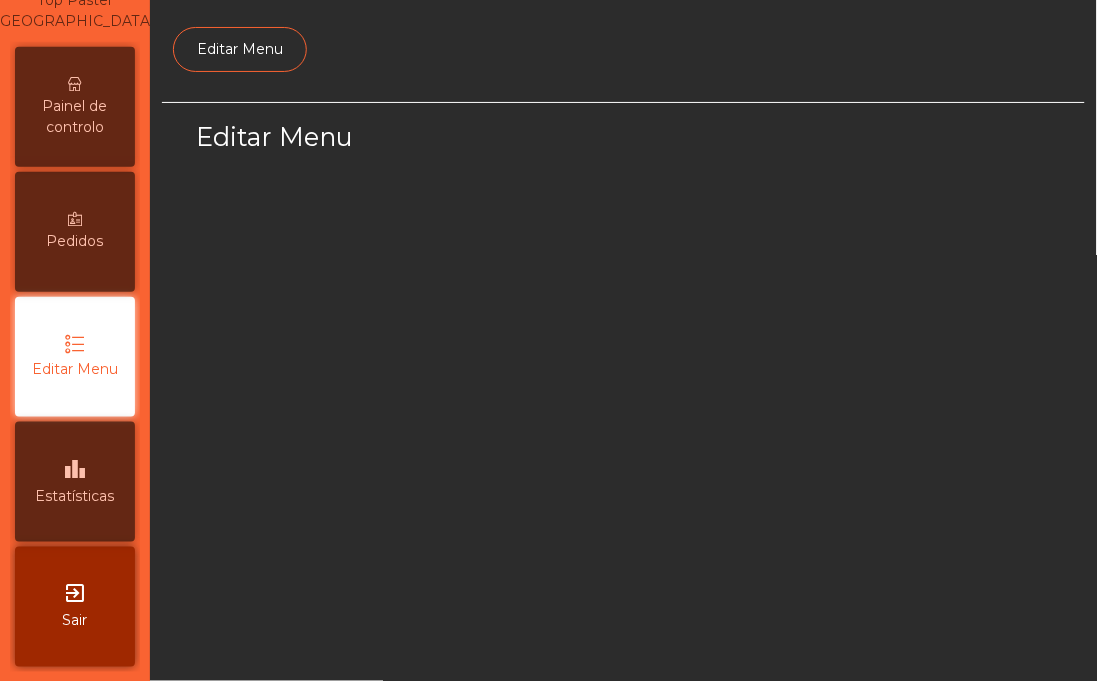 select on "*" 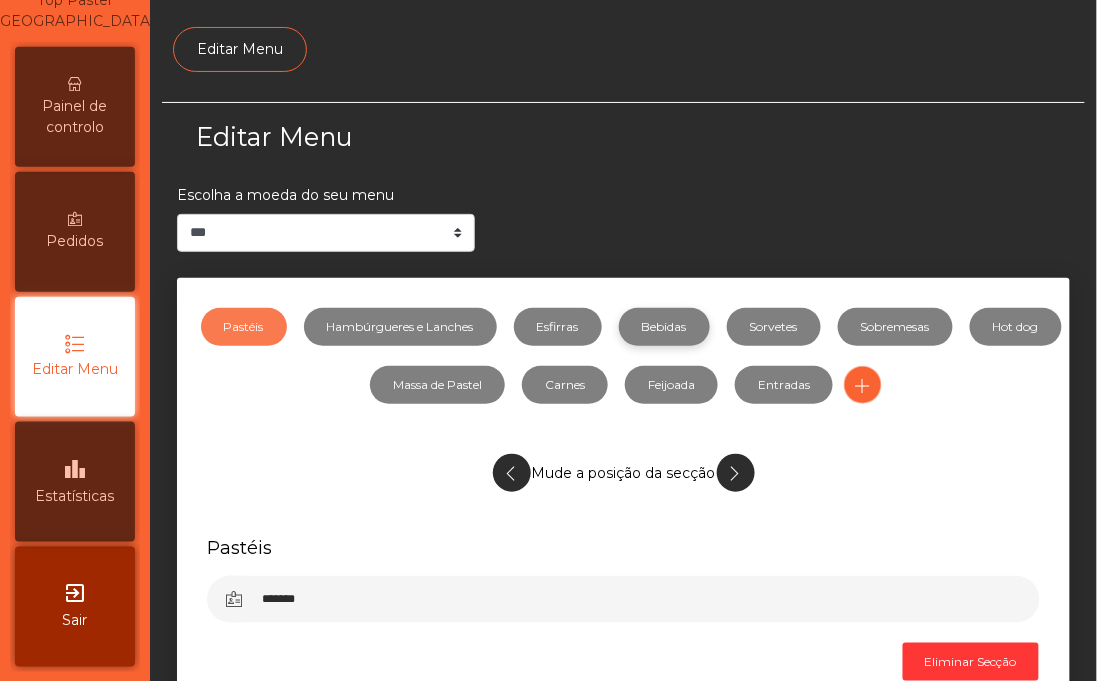 click on "Bebidas" at bounding box center [664, 327] 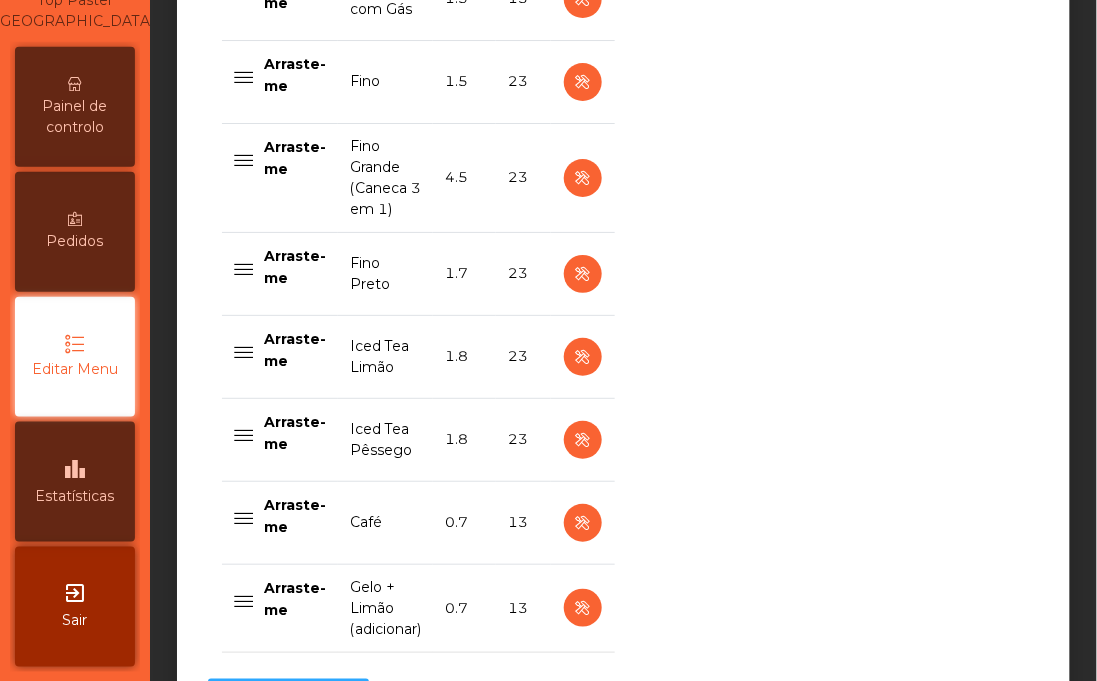 scroll, scrollTop: 1545, scrollLeft: 0, axis: vertical 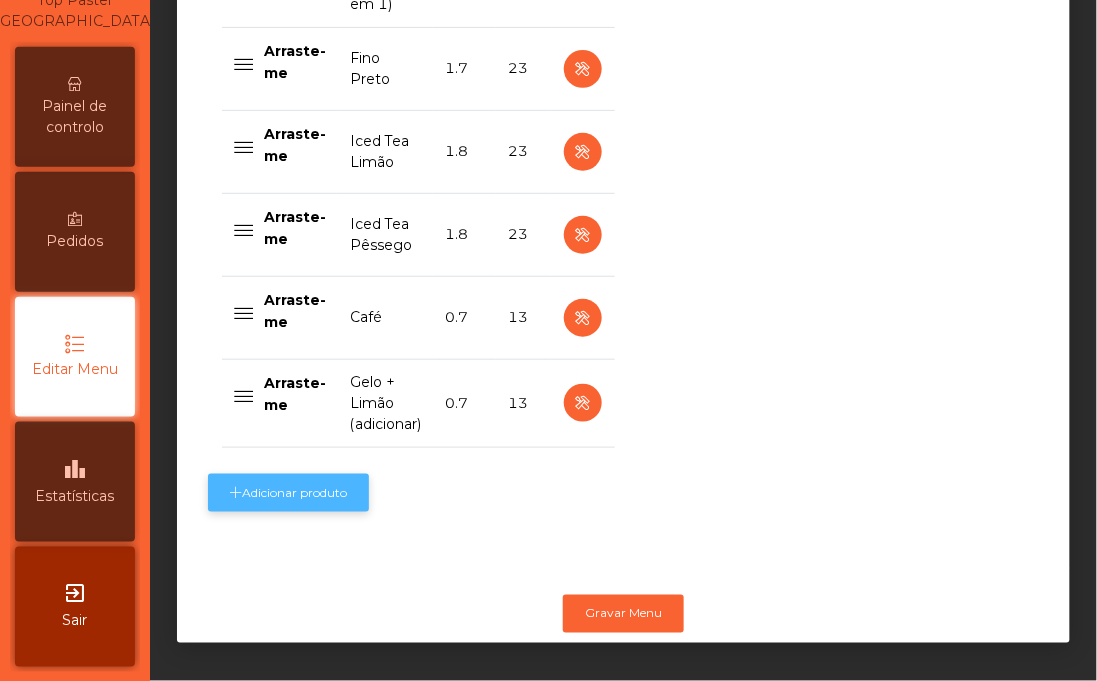 click on "Adicionar produto" at bounding box center [288, 493] 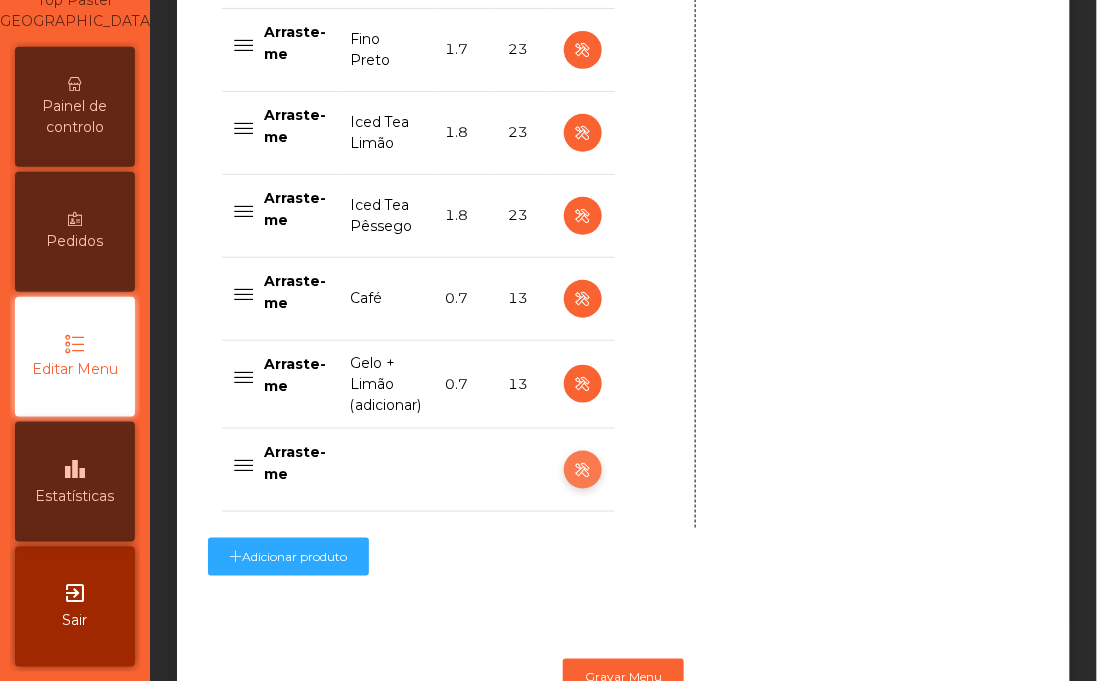 click at bounding box center [582, 470] 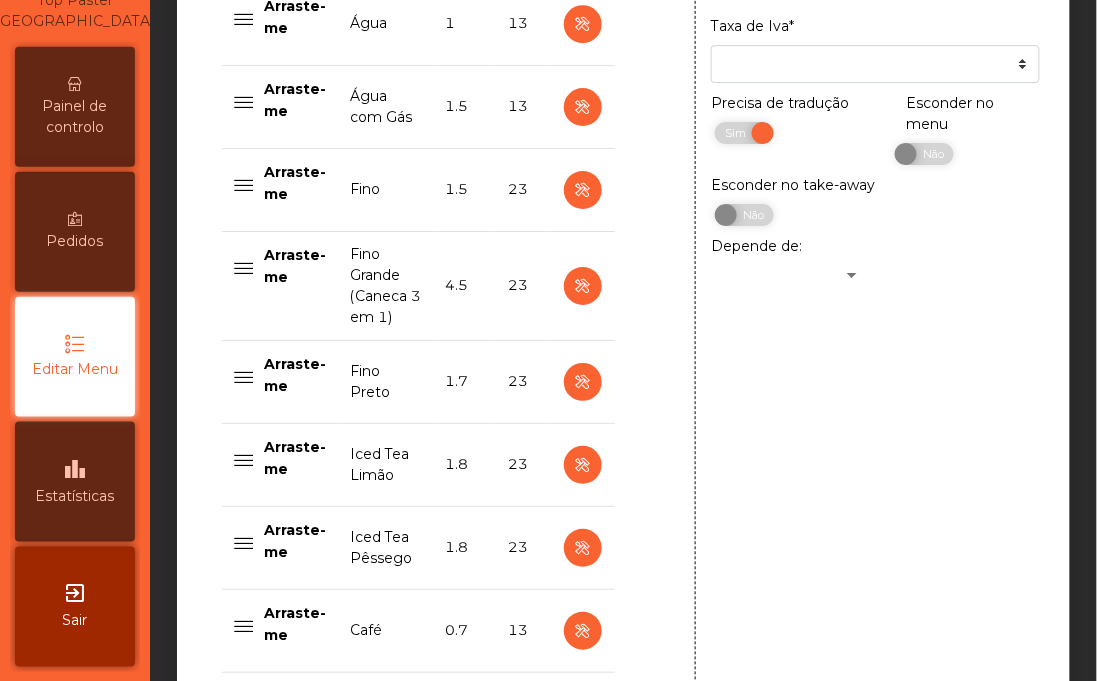 scroll, scrollTop: 1193, scrollLeft: 0, axis: vertical 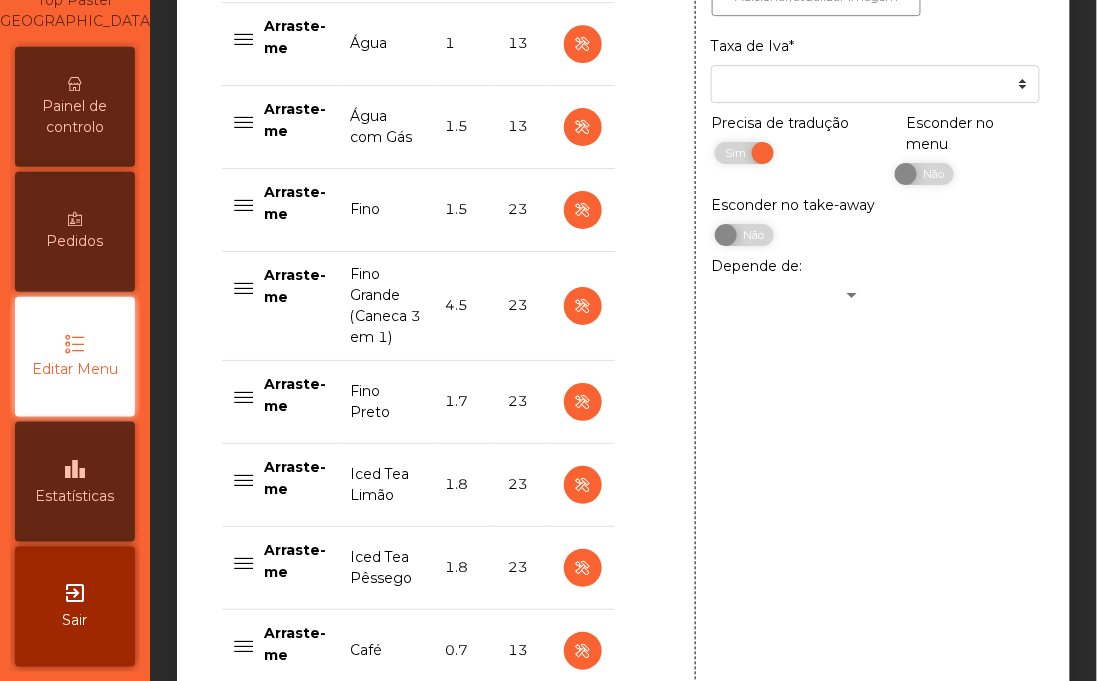 click on "Fino" at bounding box center (385, 209) 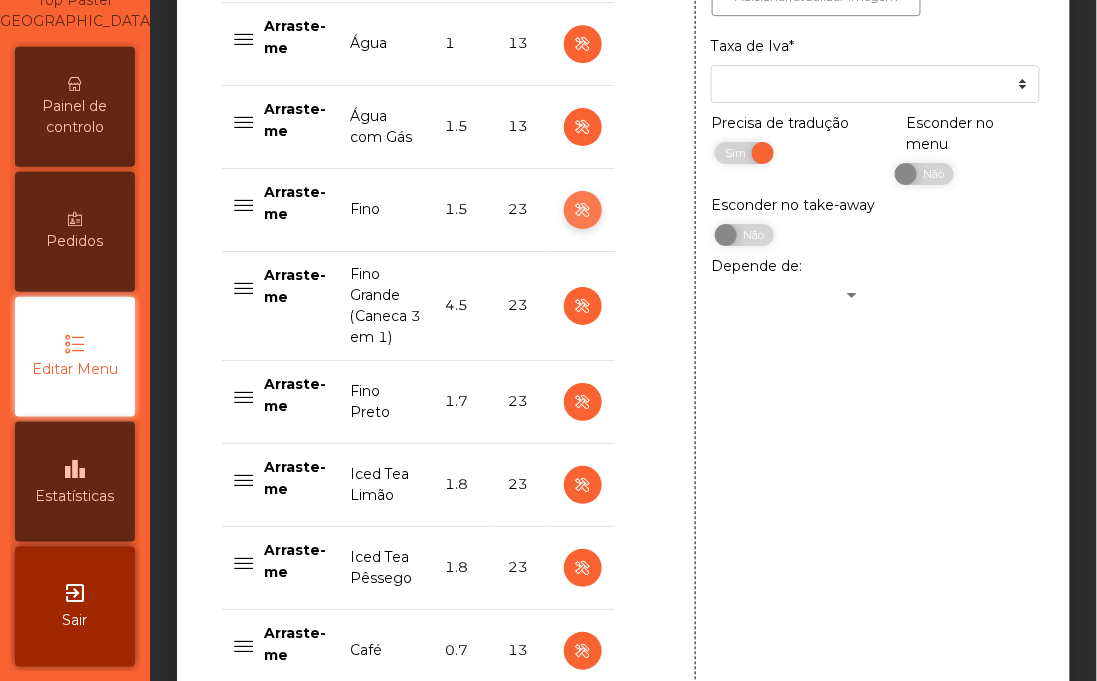 click at bounding box center (582, 210) 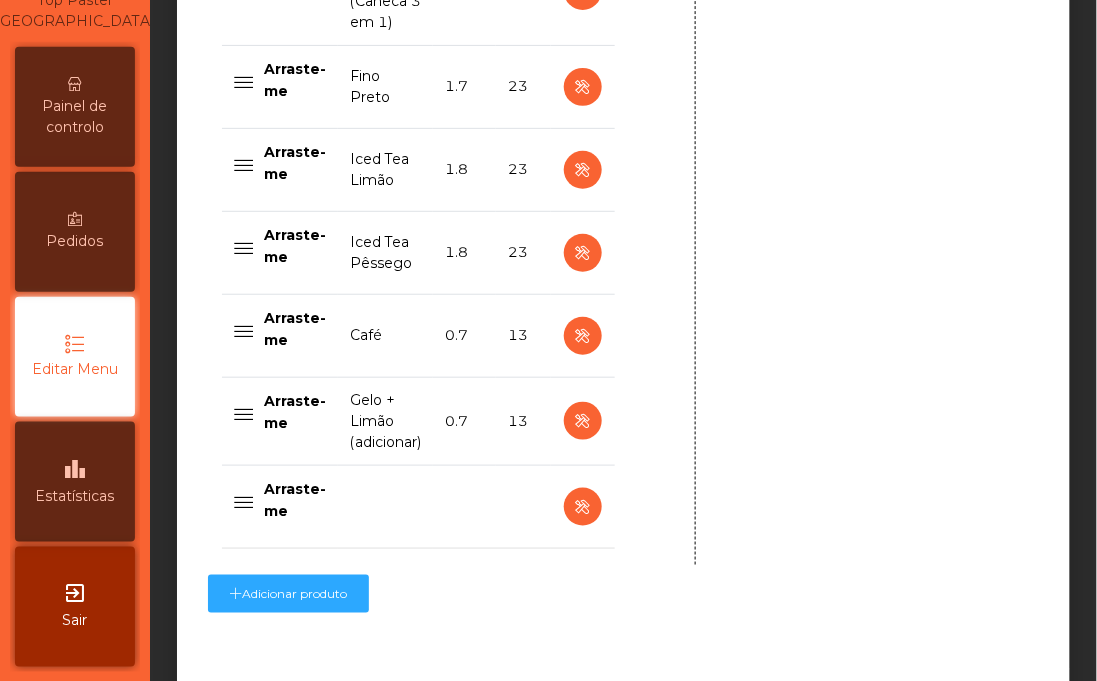 scroll, scrollTop: 1628, scrollLeft: 0, axis: vertical 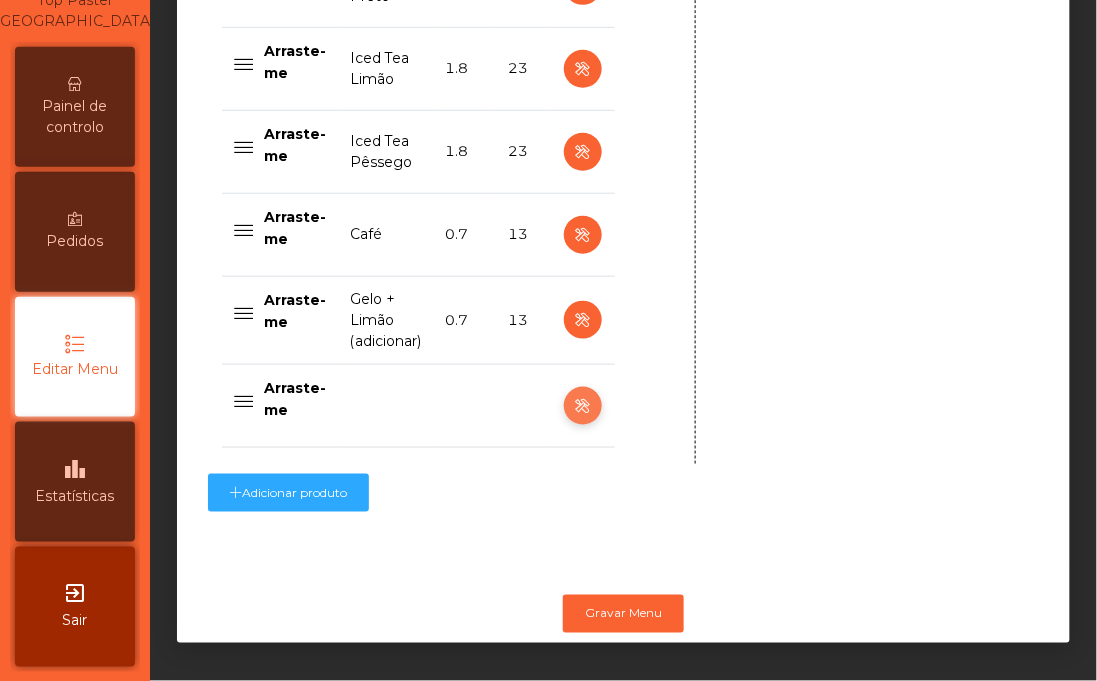 click at bounding box center [582, 406] 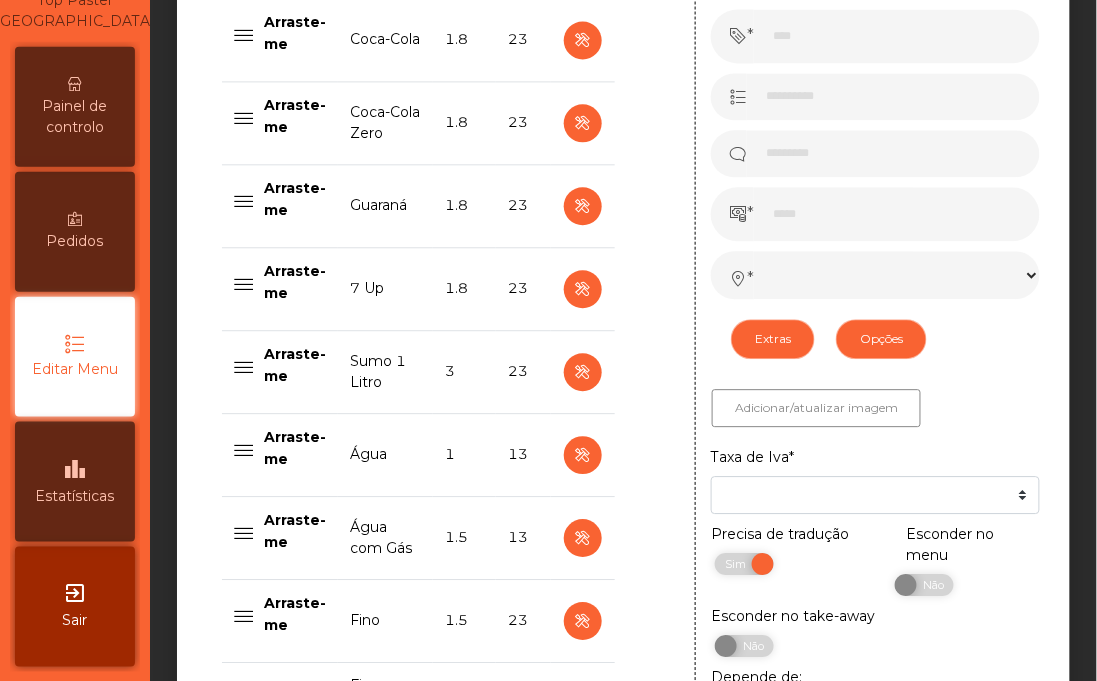 scroll, scrollTop: 682, scrollLeft: 0, axis: vertical 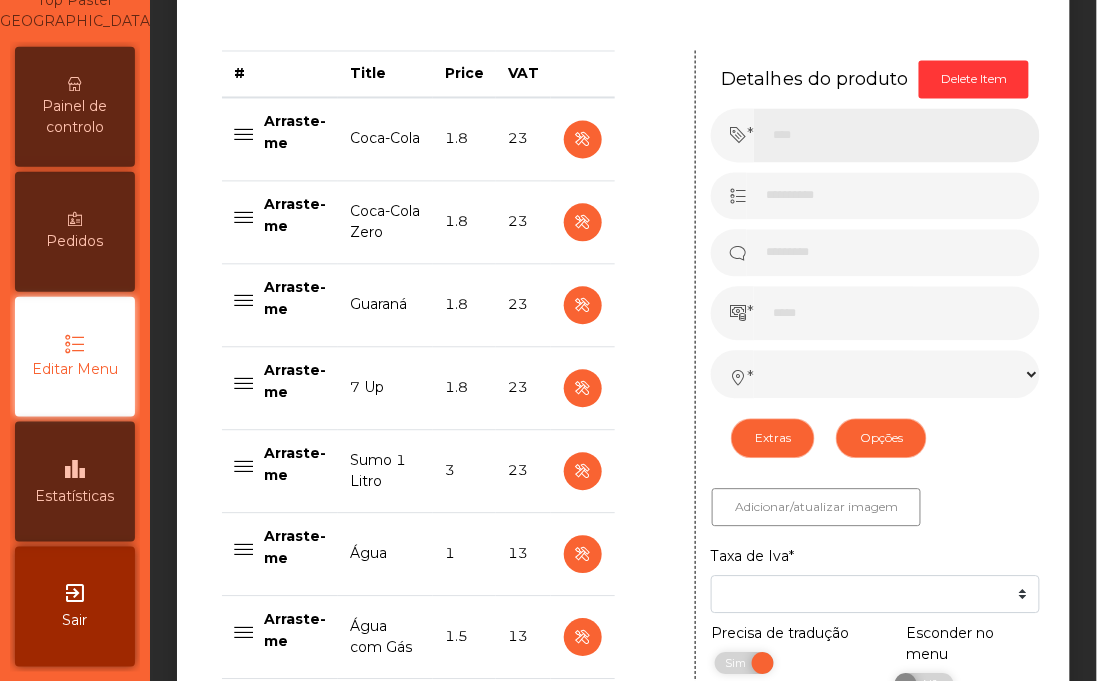 click at bounding box center [897, 136] 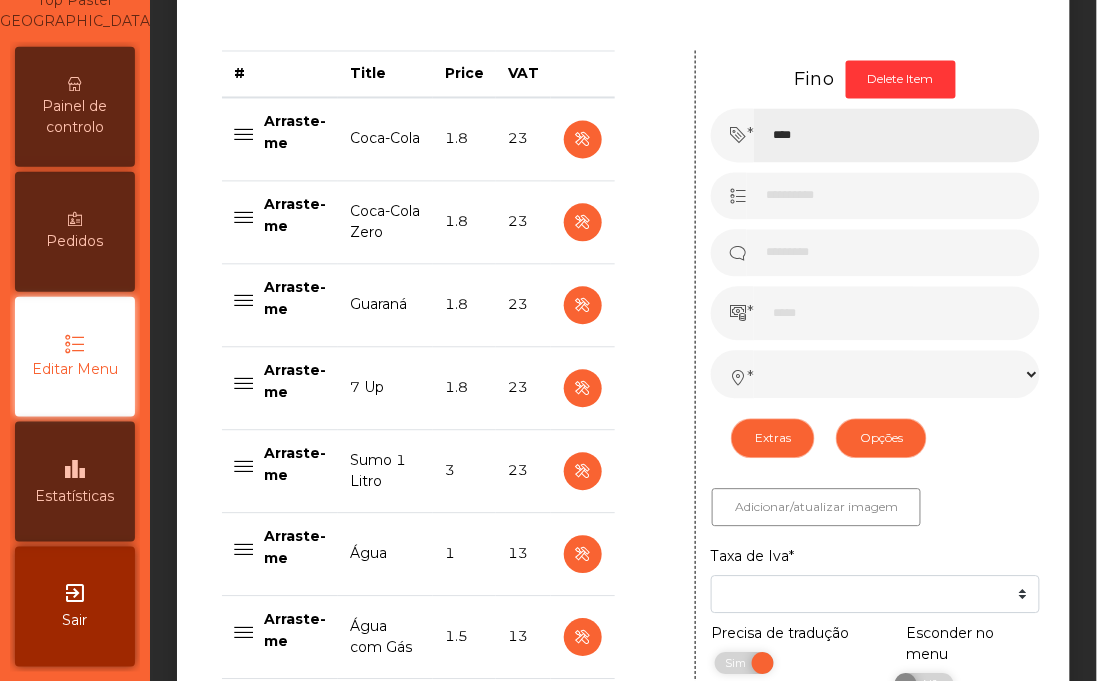 type on "****" 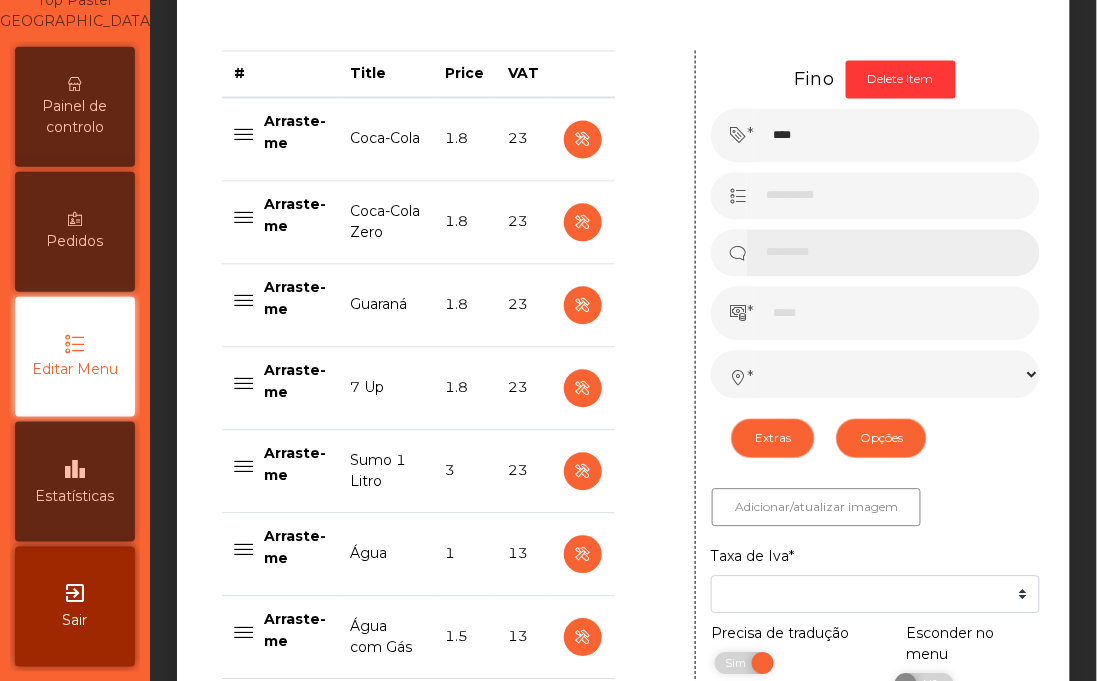 click at bounding box center [893, 253] 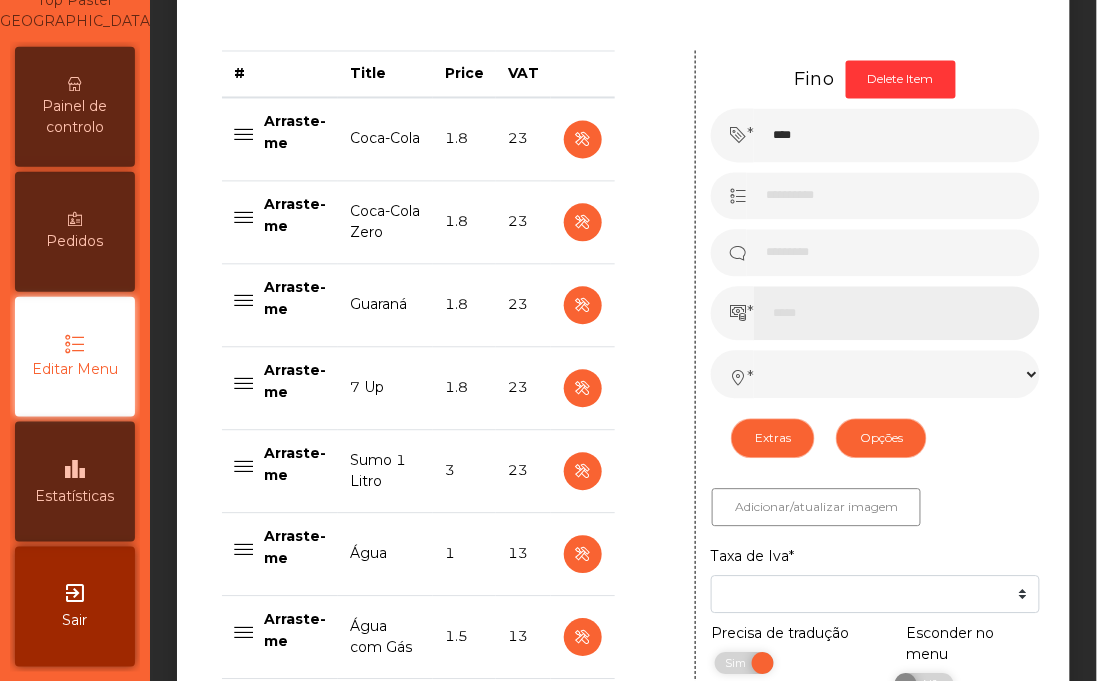 click at bounding box center (897, 314) 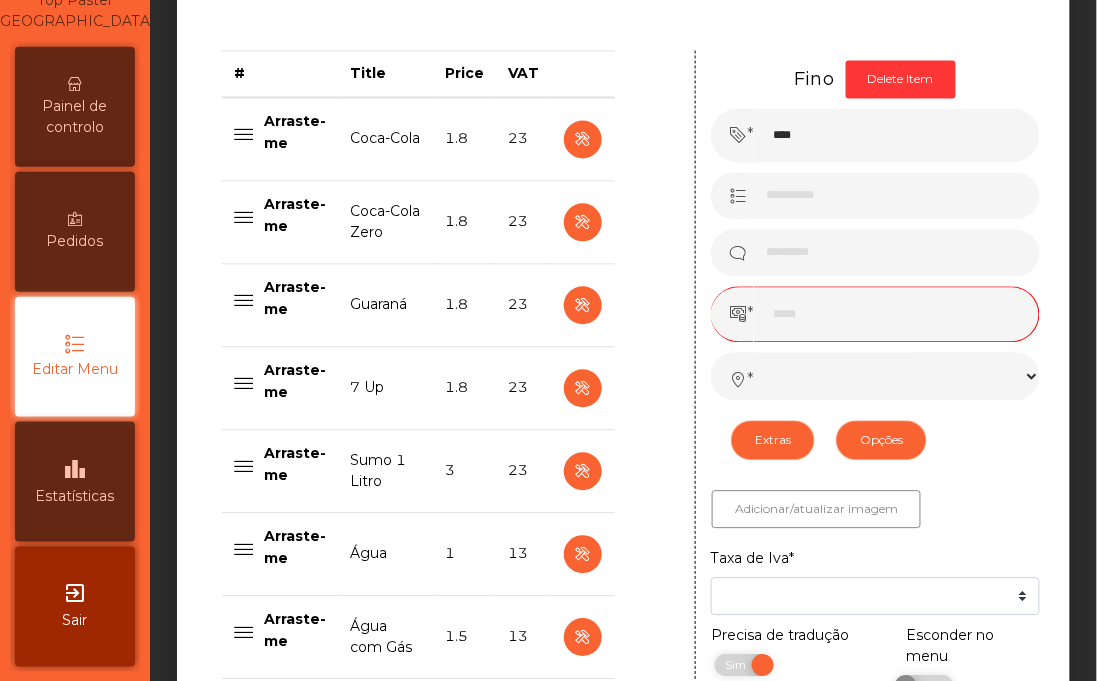click on "Extras   Opções" at bounding box center [875, 441] 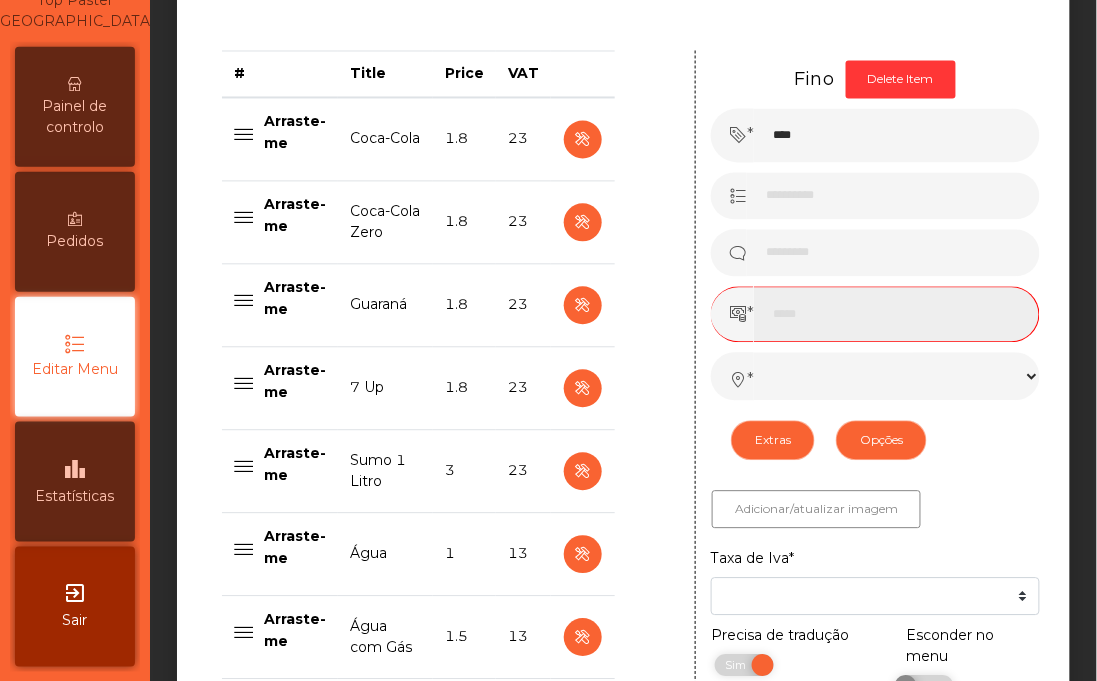 click at bounding box center (897, 315) 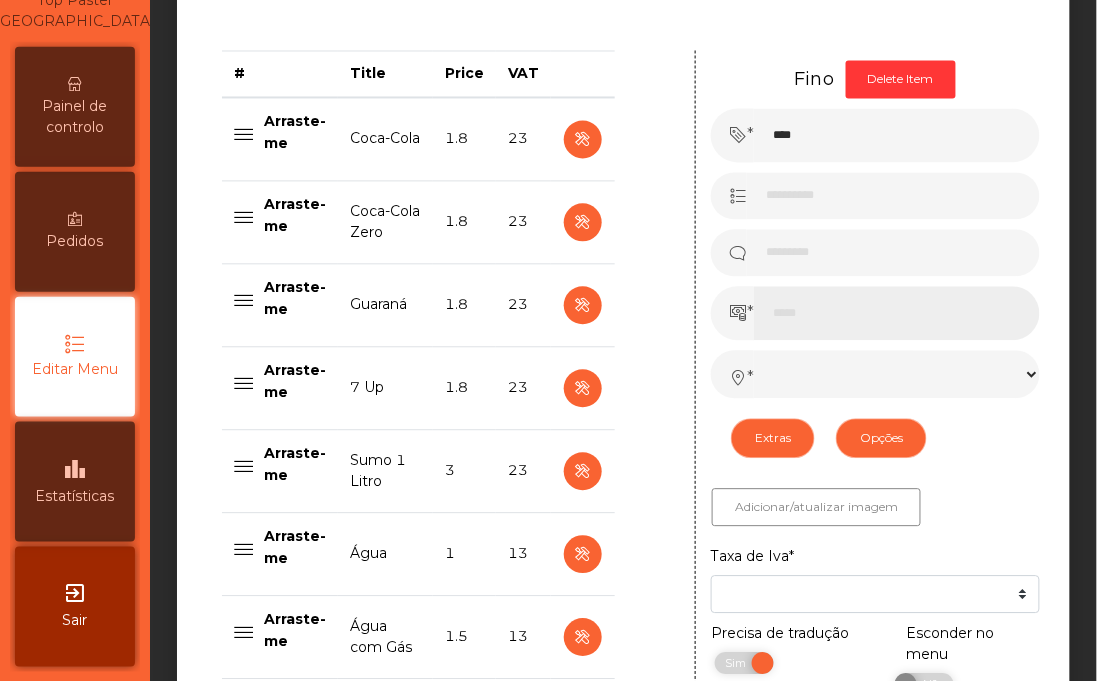 type on "****" 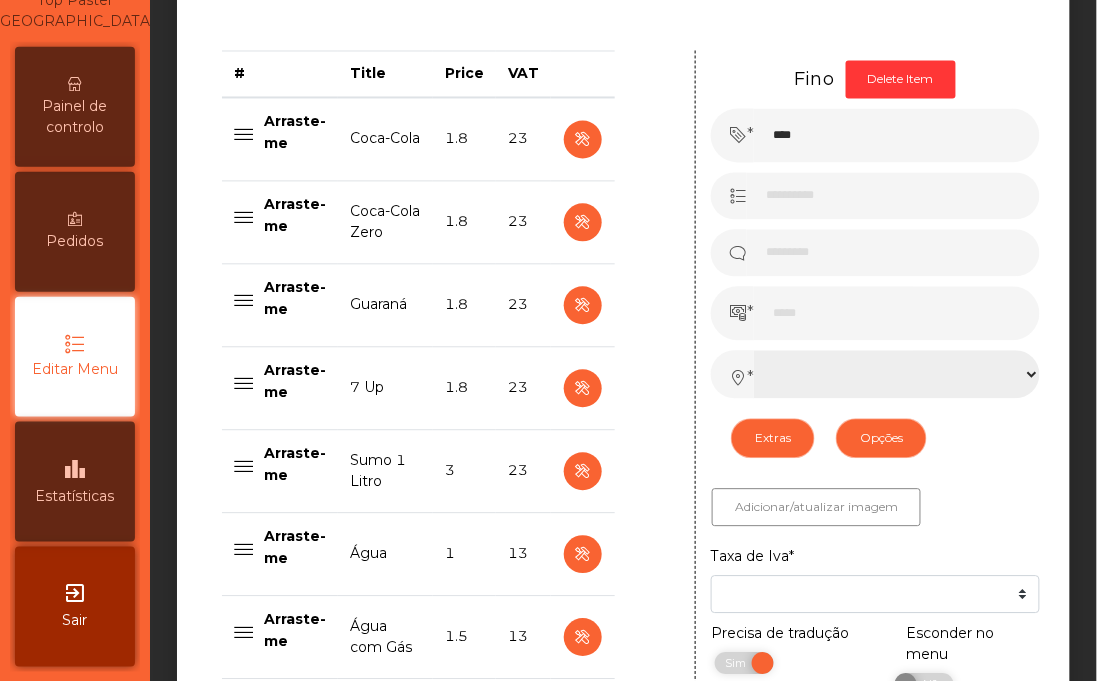 click on "**********" at bounding box center (897, 375) 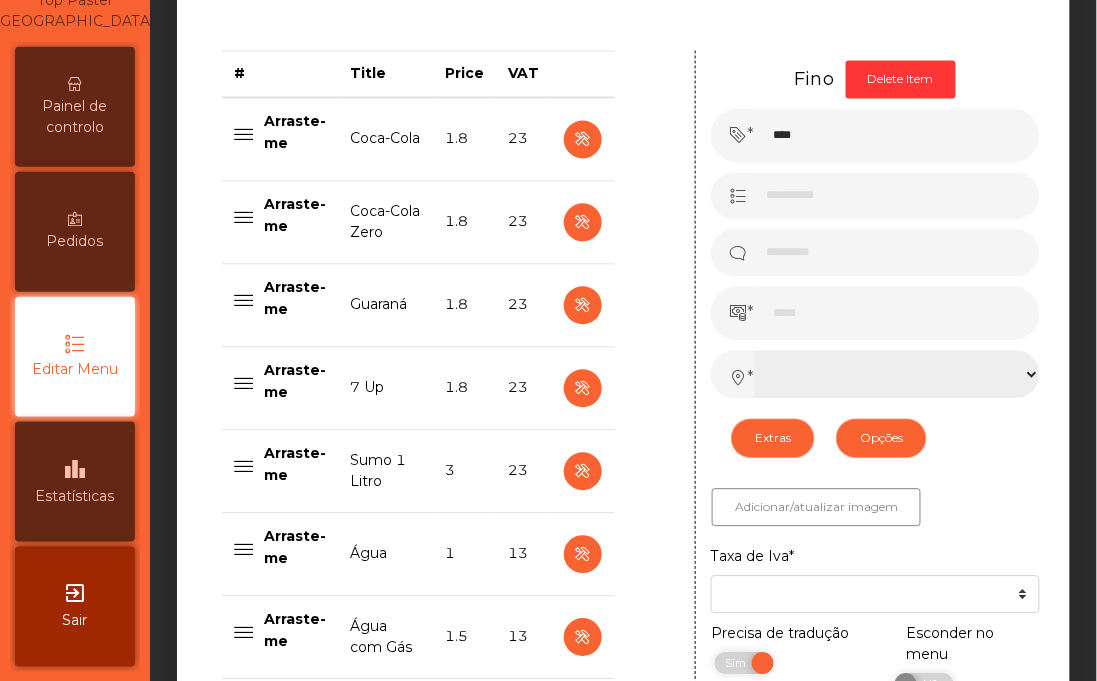 select on "***" 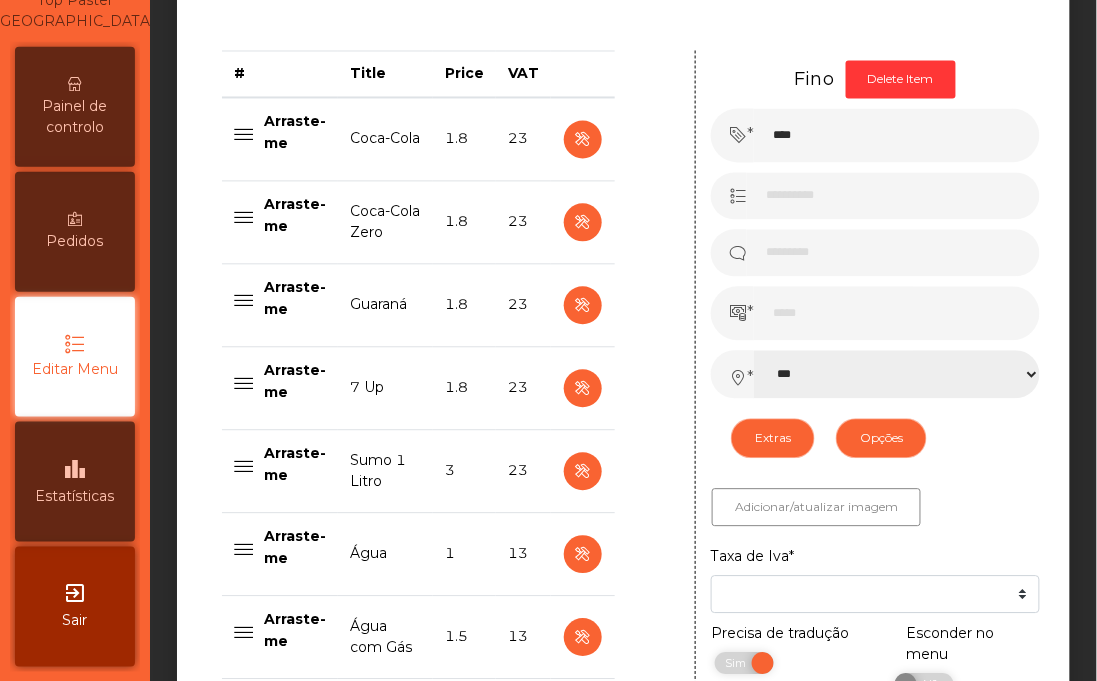 click on "**********" at bounding box center [897, 375] 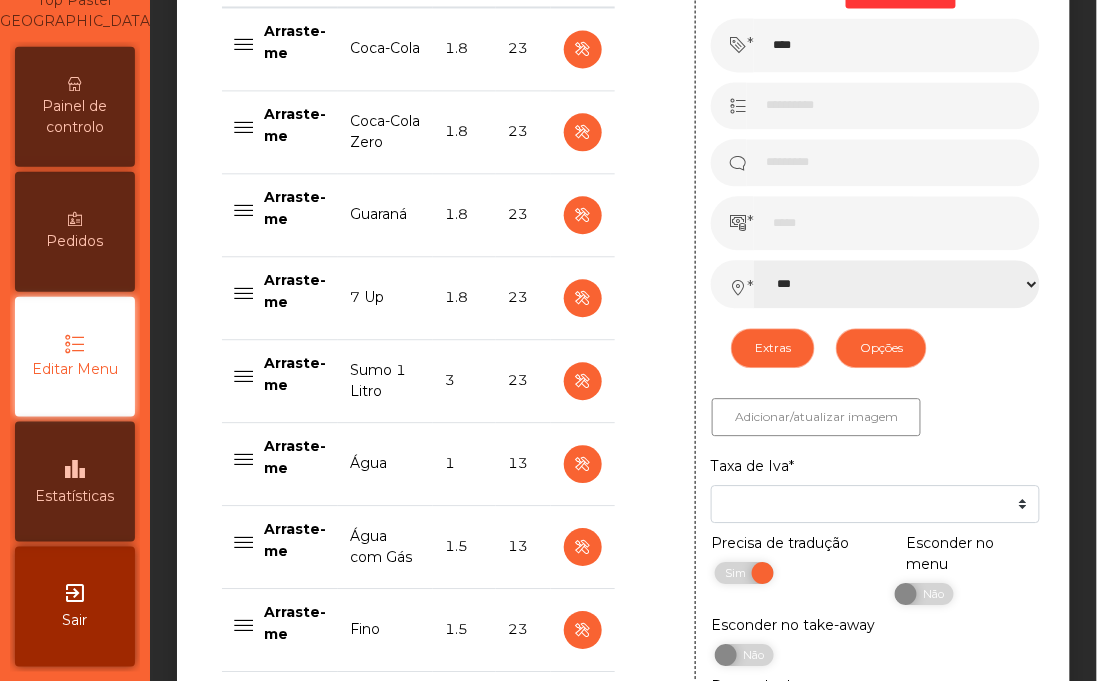 scroll, scrollTop: 837, scrollLeft: 0, axis: vertical 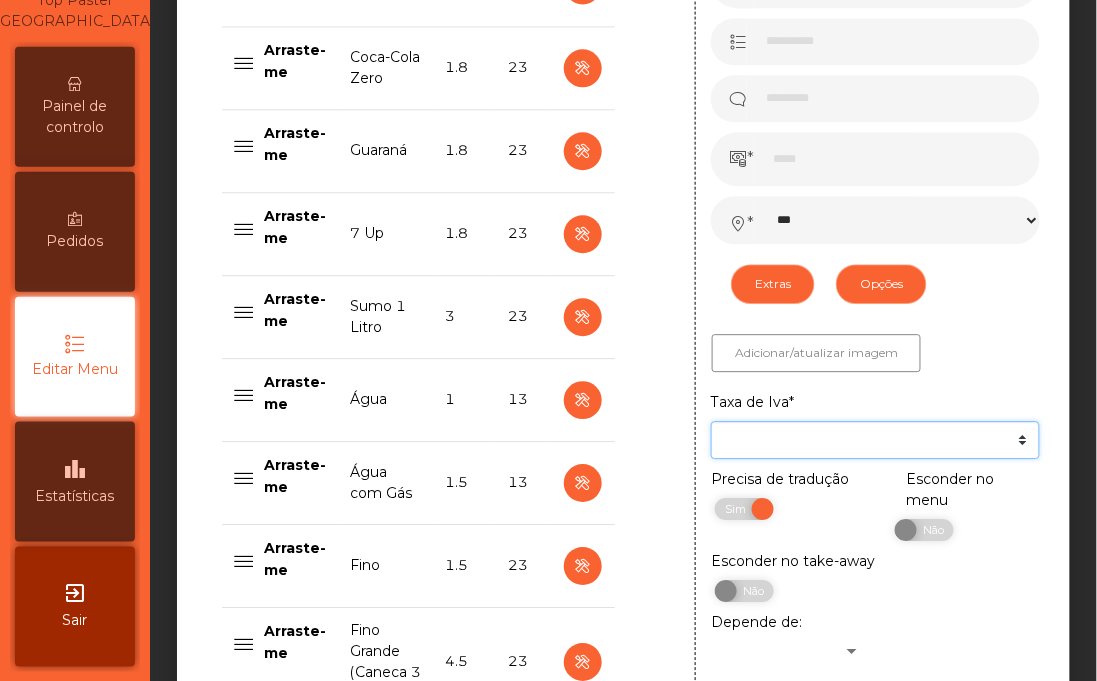 click on "*** *** ** **** **" at bounding box center [875, 440] 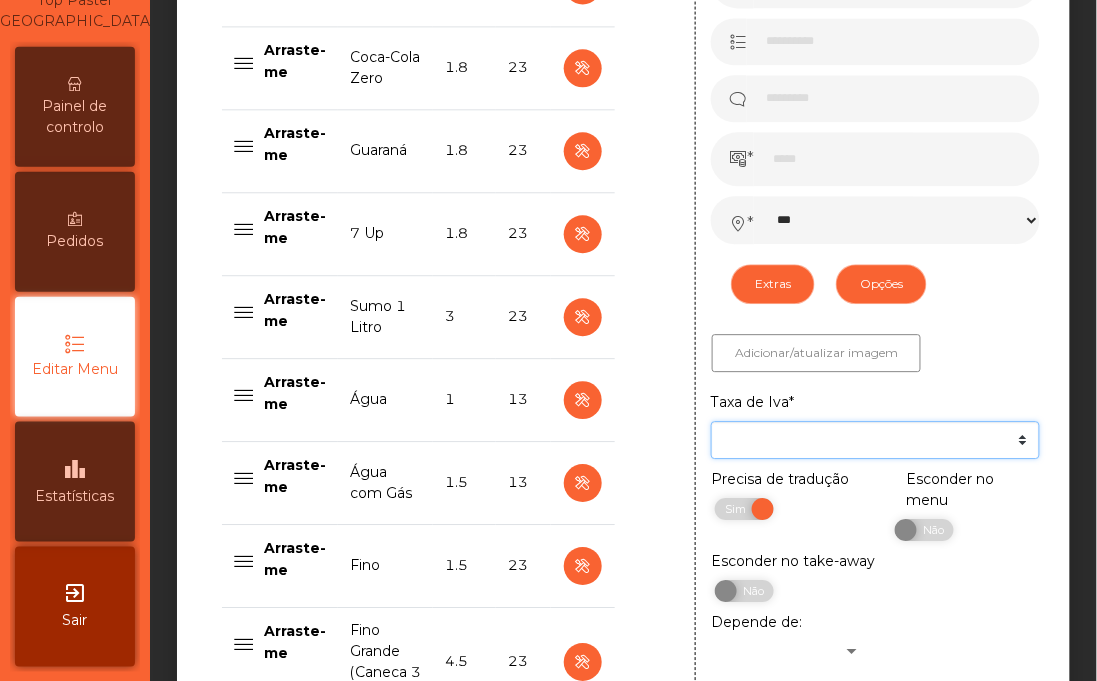 select on "**" 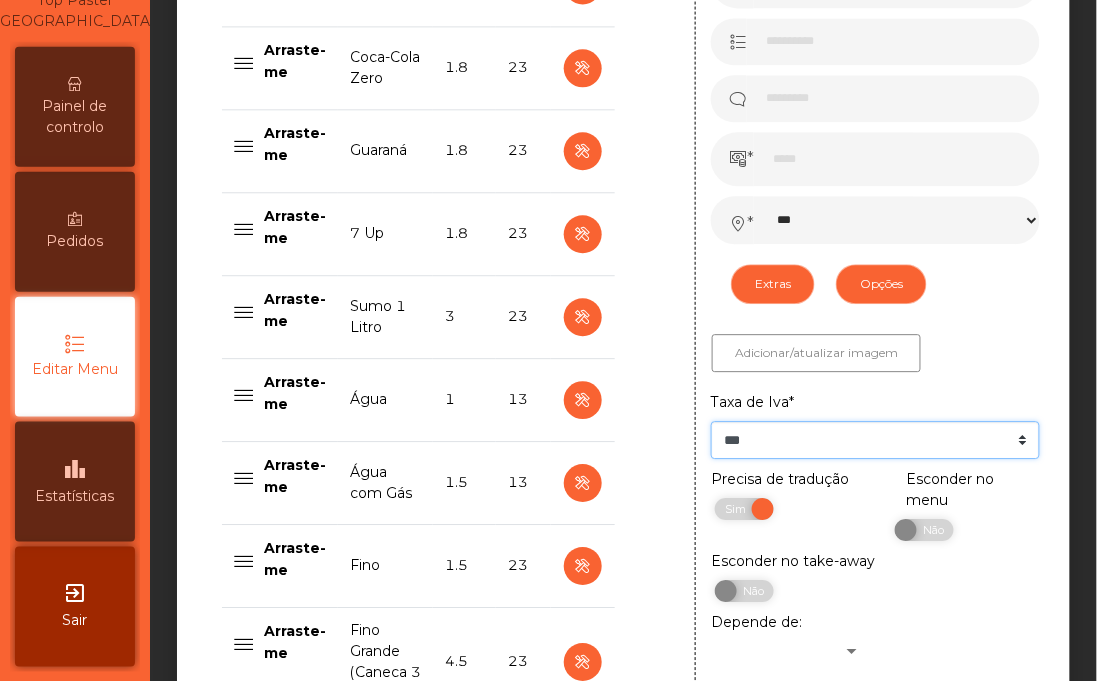 click on "*** *** ** **** **" at bounding box center [875, 440] 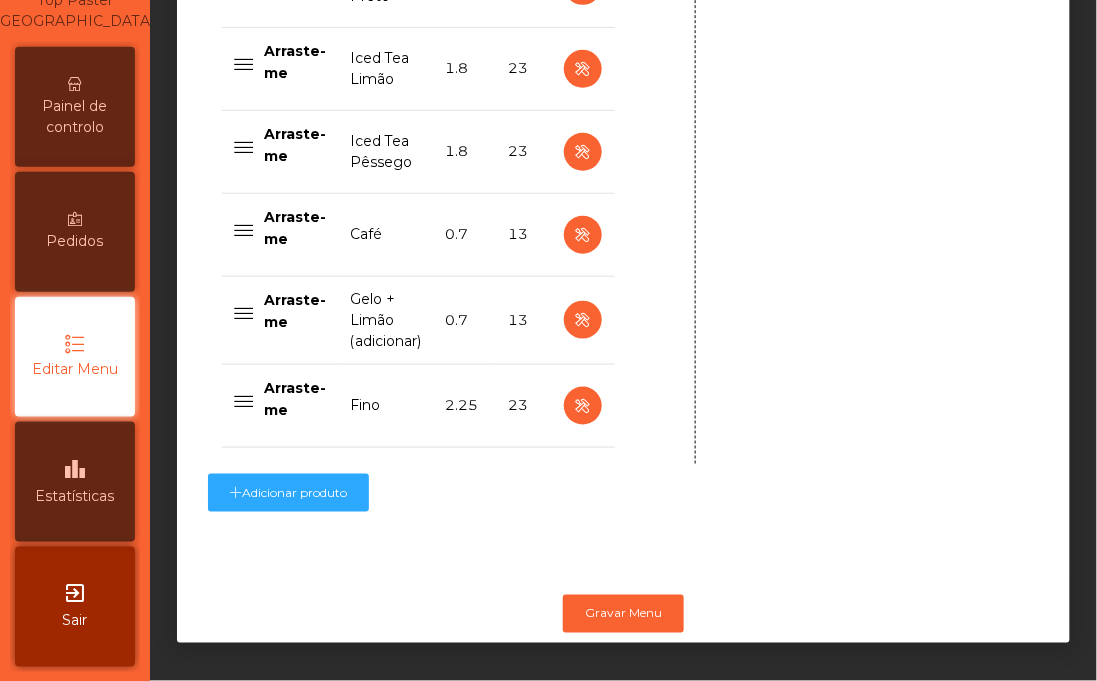 scroll, scrollTop: 1628, scrollLeft: 0, axis: vertical 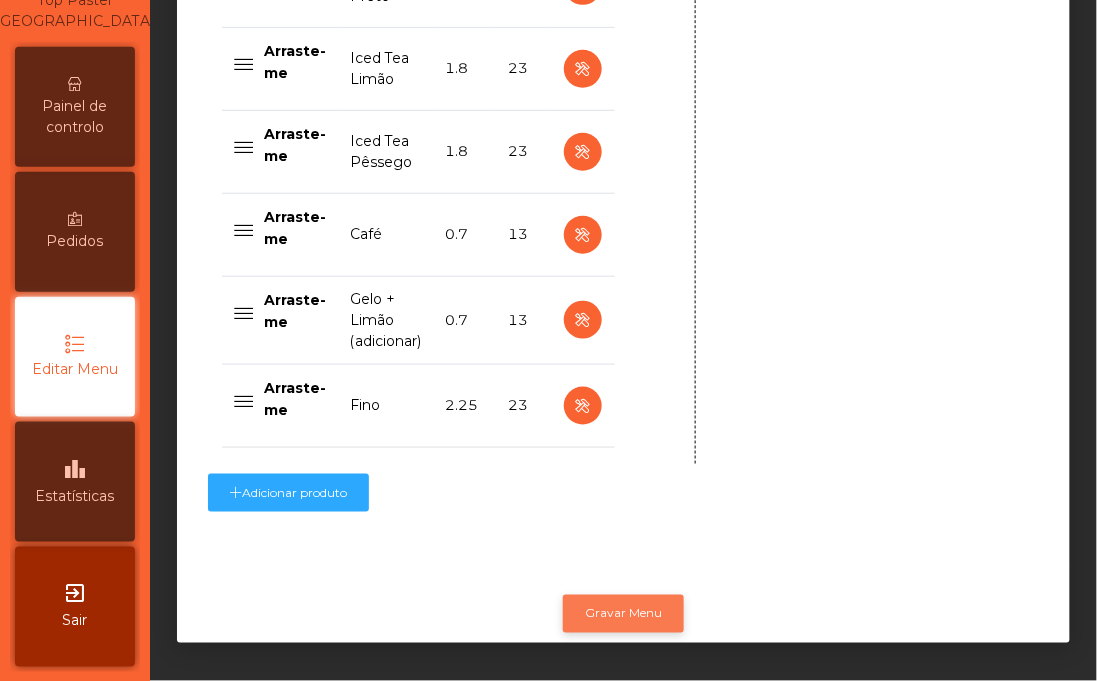 click on "Gravar Menu" at bounding box center [623, 614] 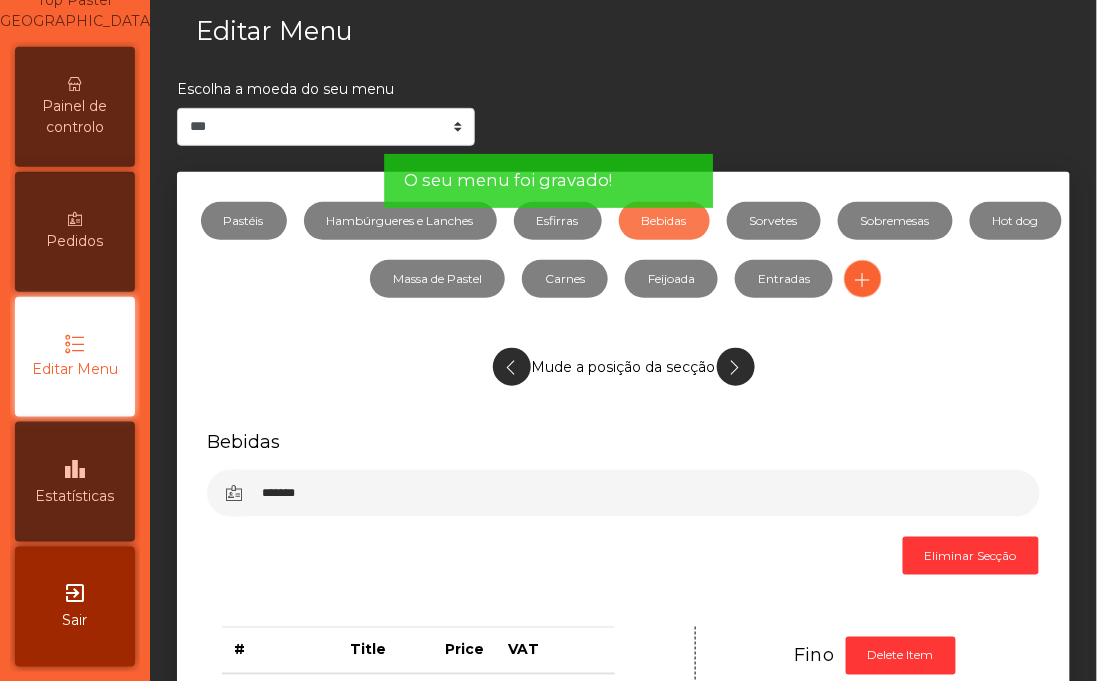 scroll, scrollTop: 0, scrollLeft: 0, axis: both 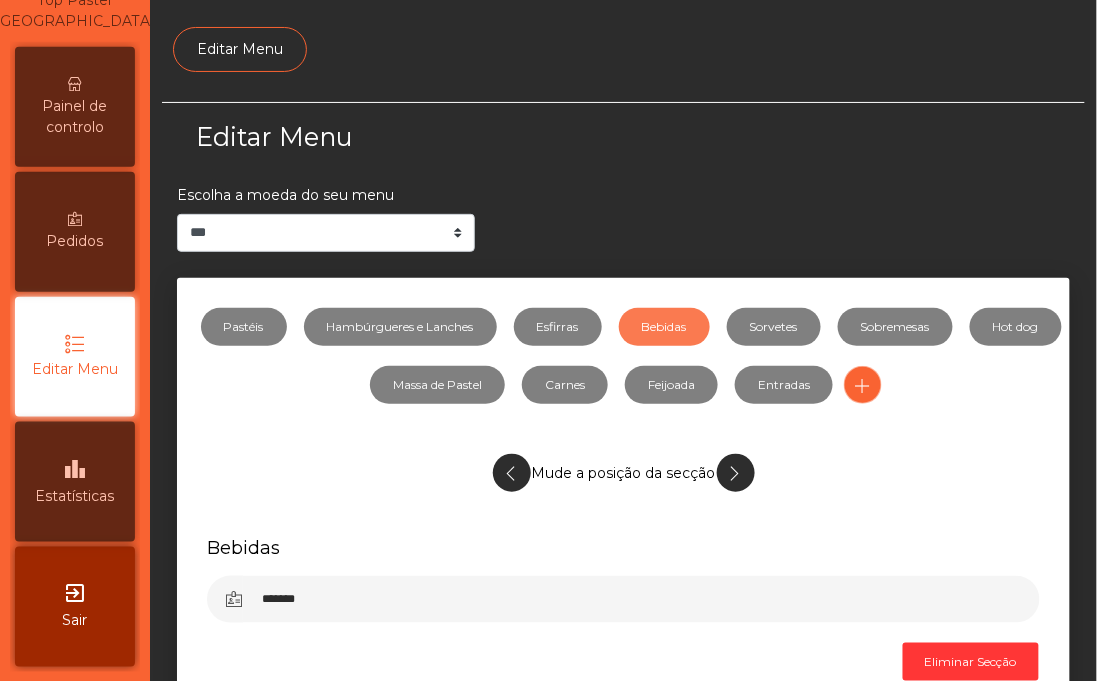 click on "Painel de controlo" at bounding box center [75, 117] 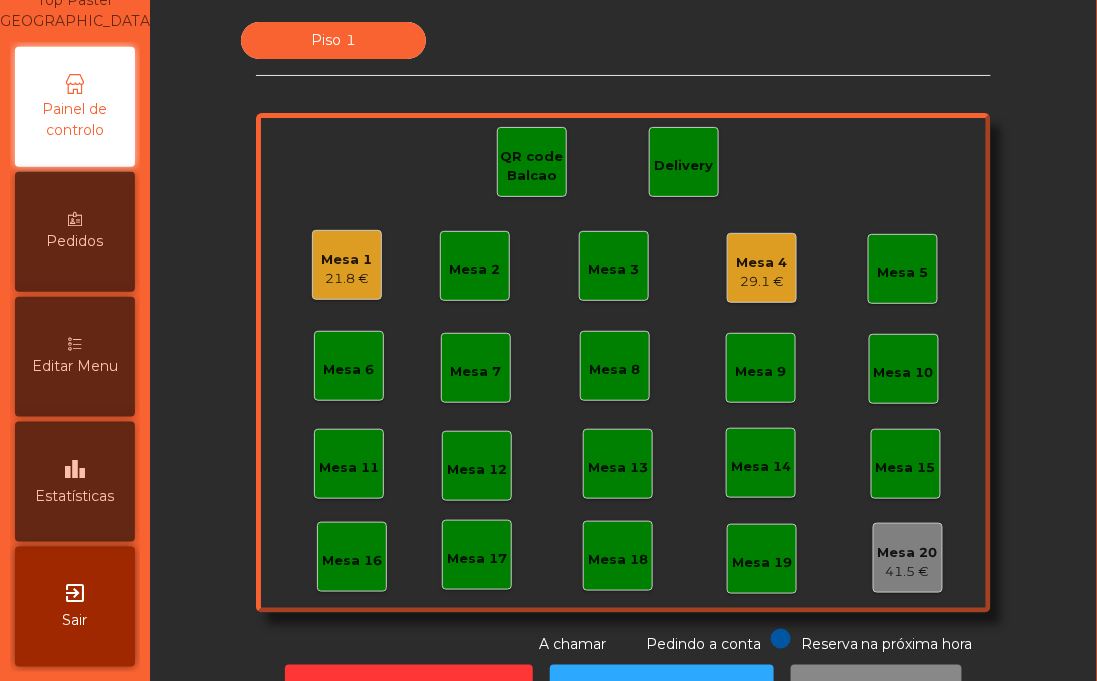 scroll, scrollTop: 0, scrollLeft: 0, axis: both 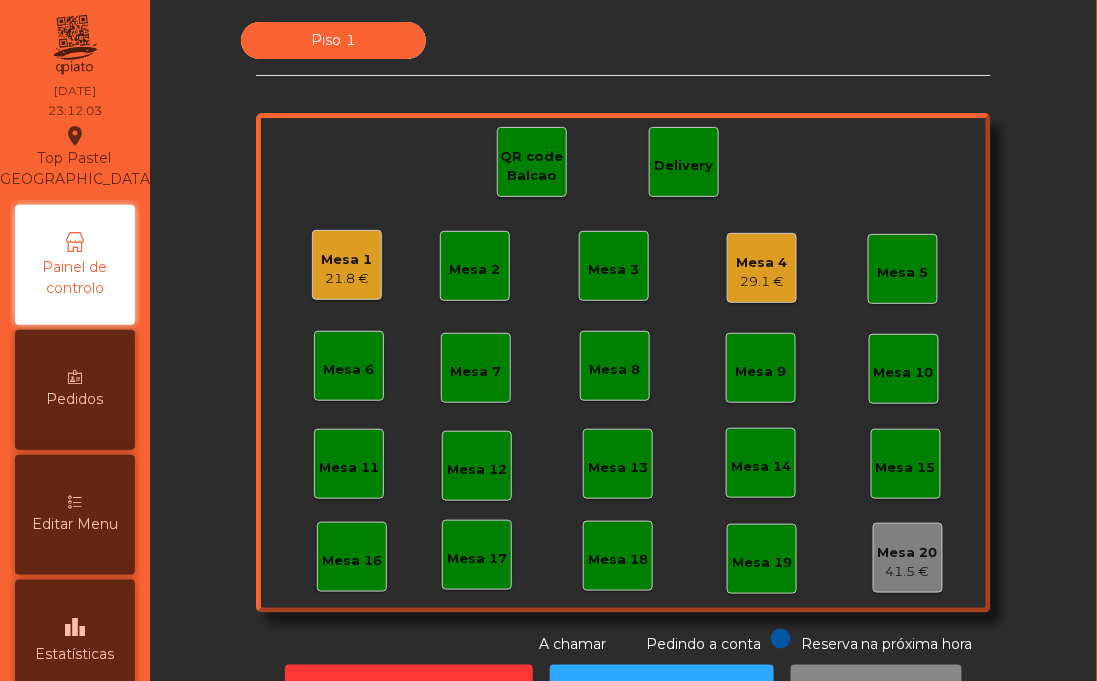 click on "Mesa 1" 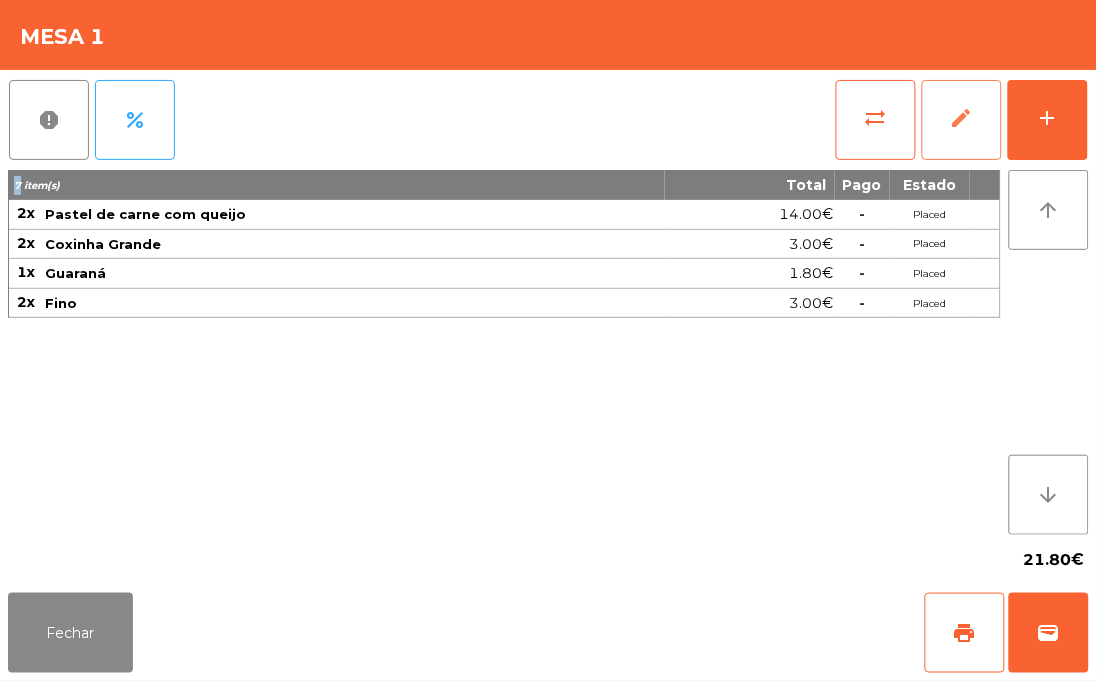 click on "edit" 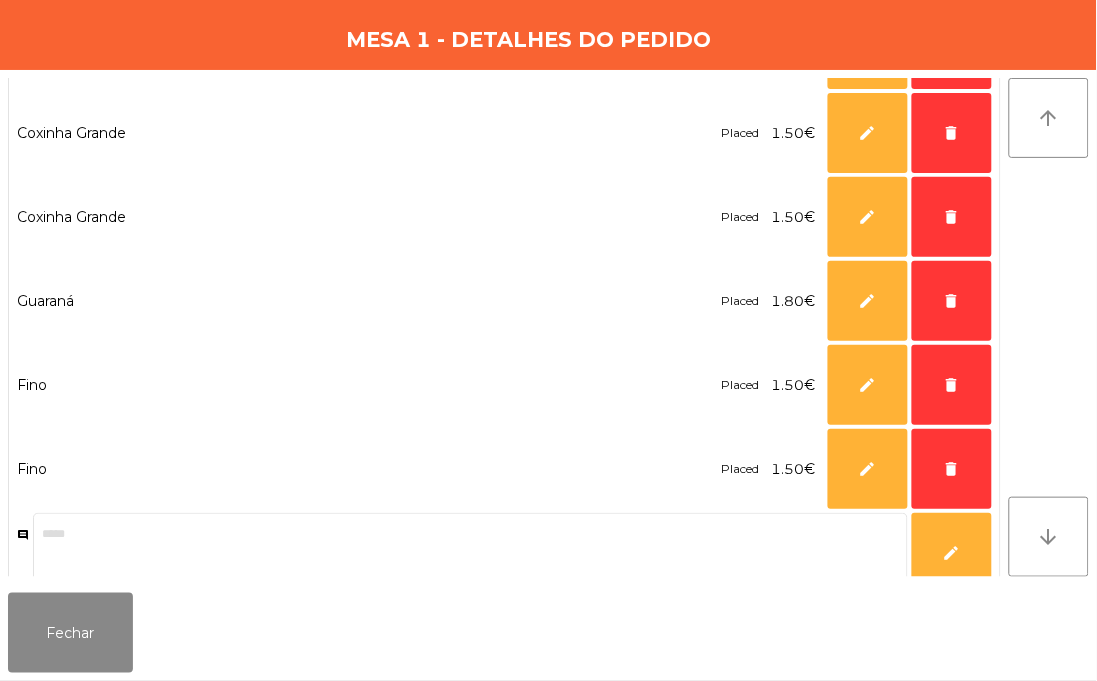 scroll, scrollTop: 210, scrollLeft: 0, axis: vertical 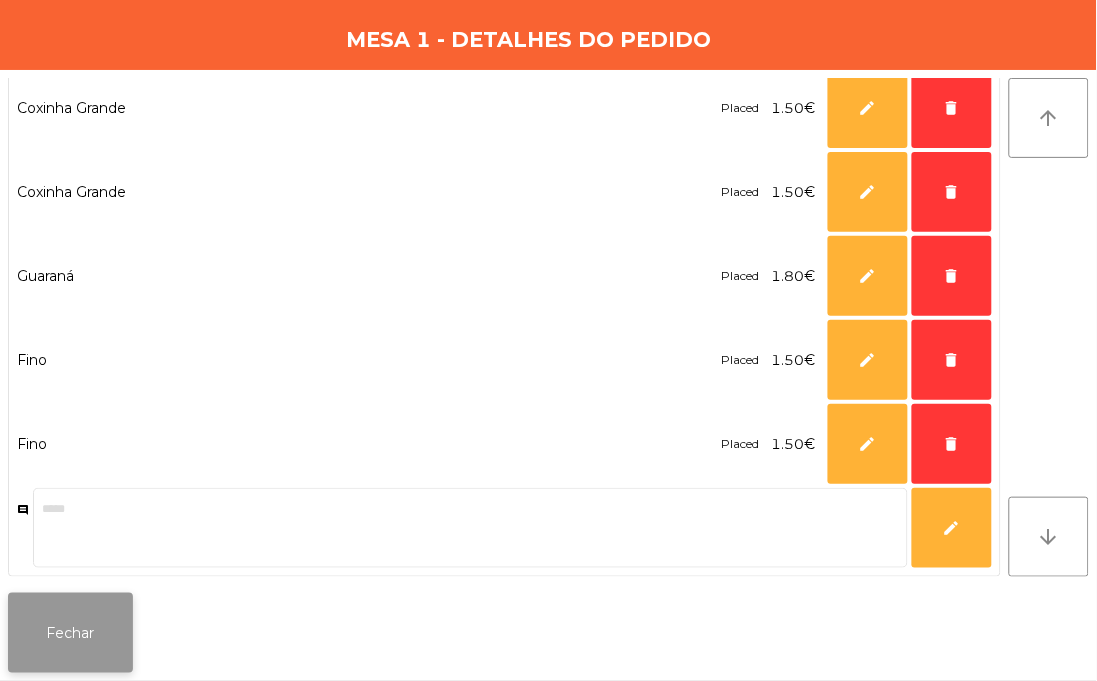 click on "Fechar" 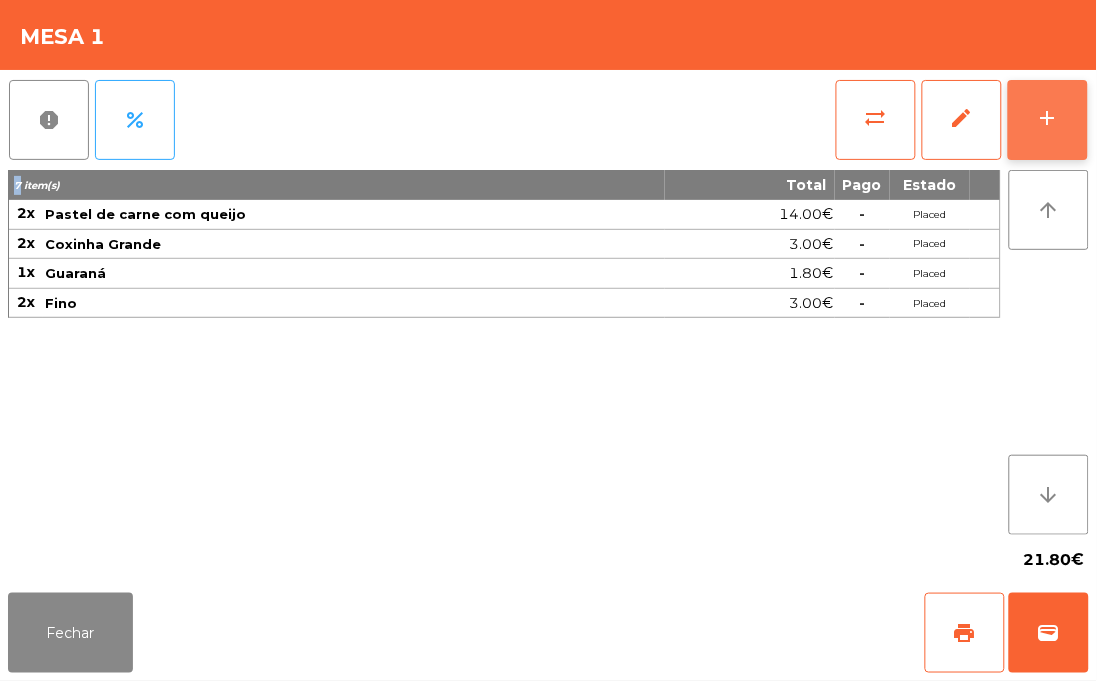click on "add" 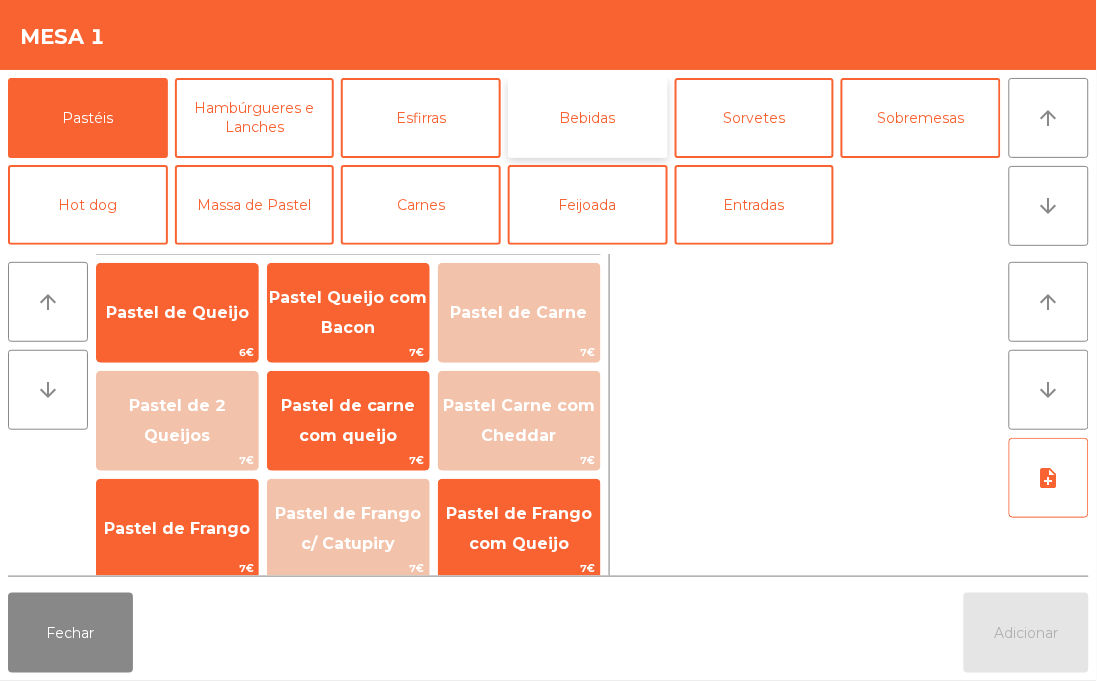 click on "Bebidas" 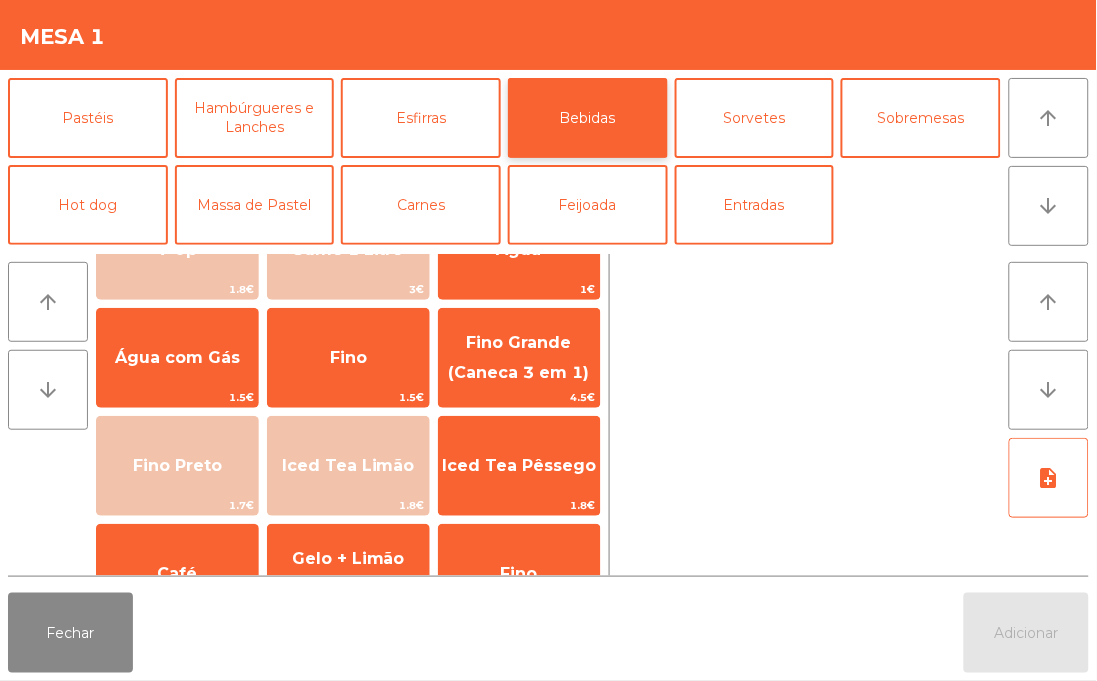 scroll, scrollTop: 226, scrollLeft: 0, axis: vertical 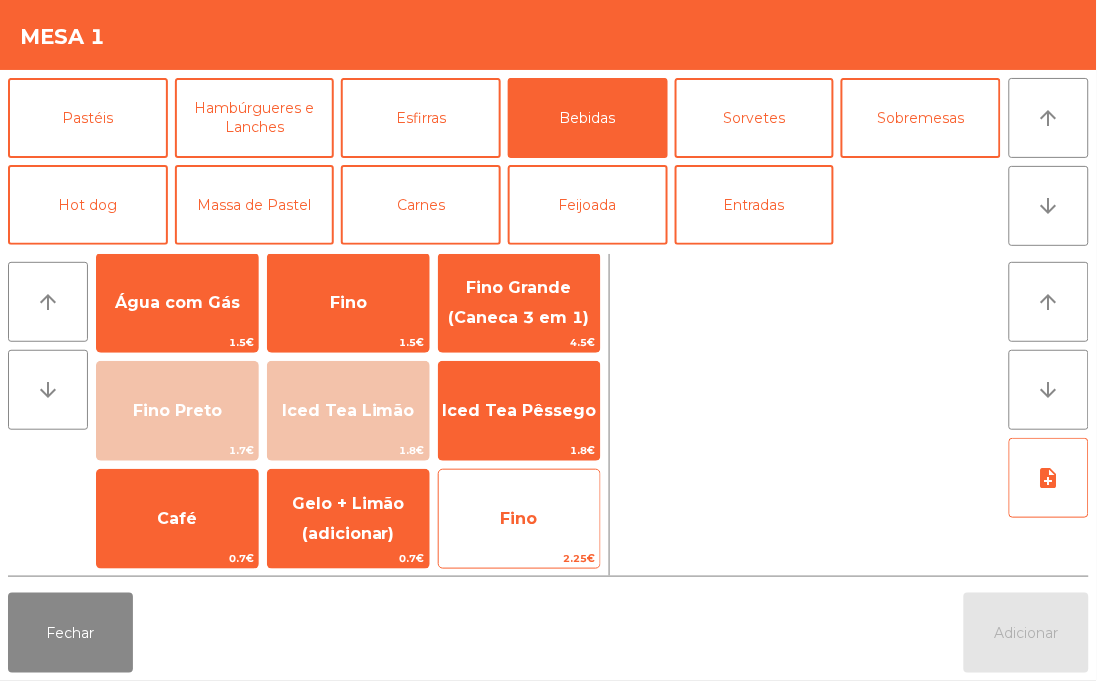 click on "Fino" 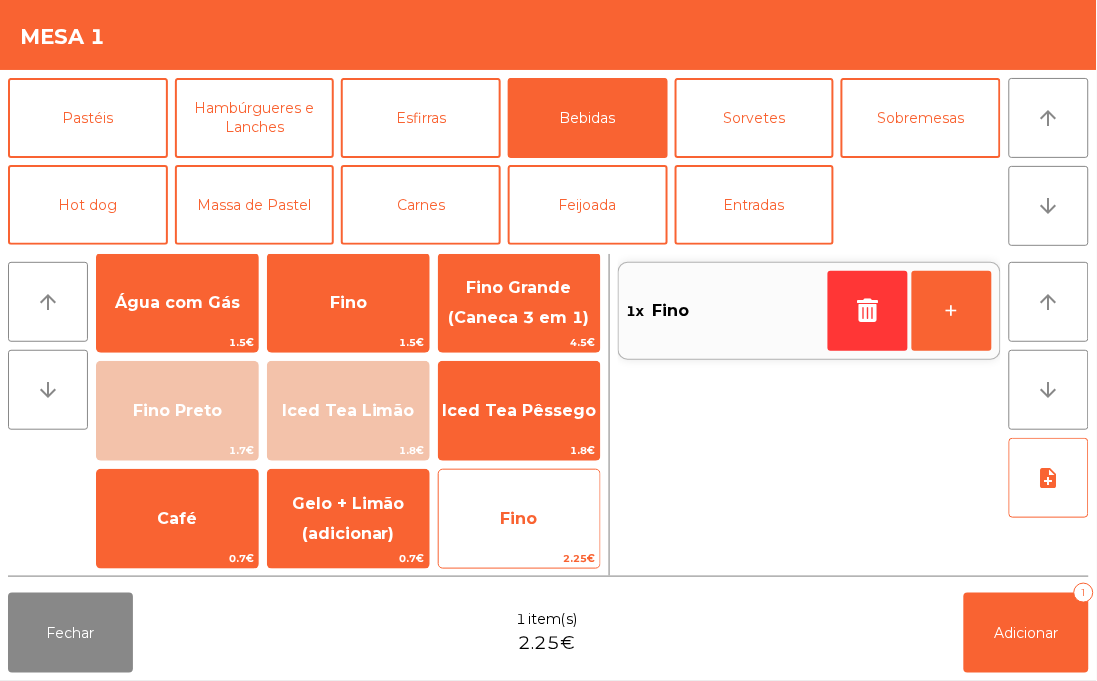 click on "Fino" 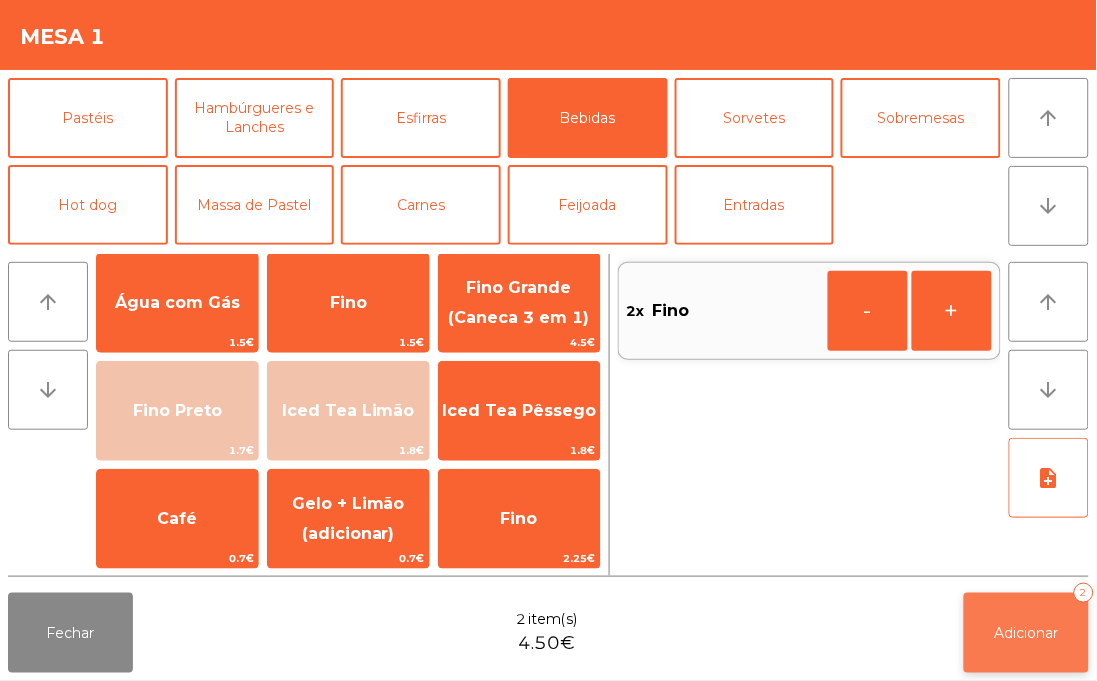 click on "Adicionar   2" 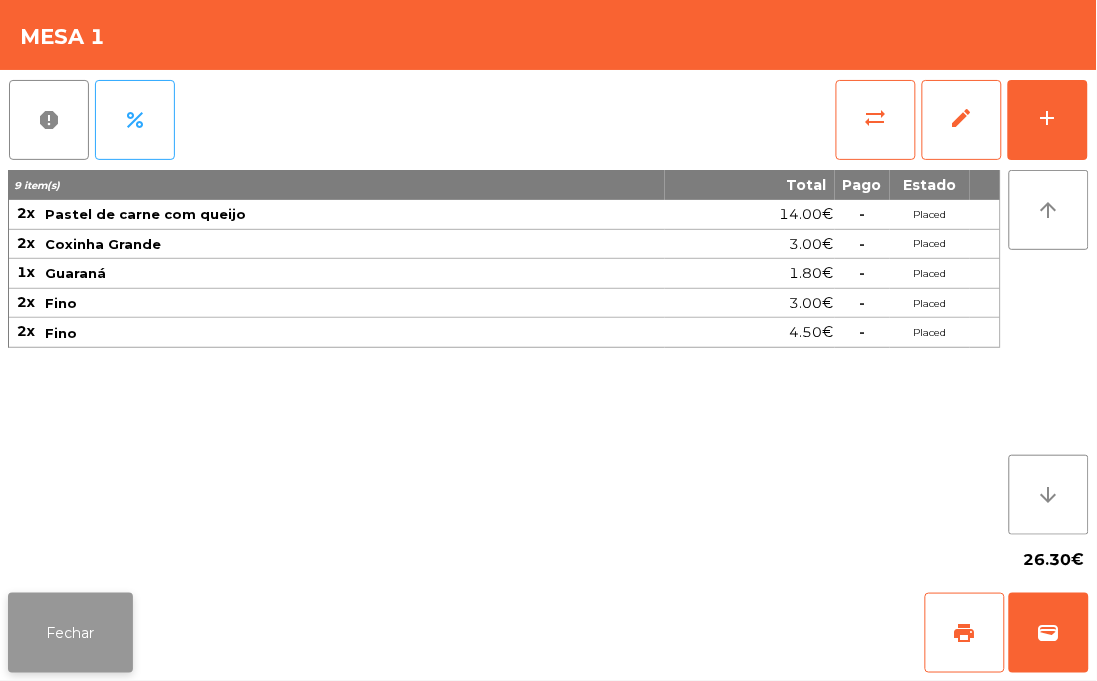 click on "Fechar" 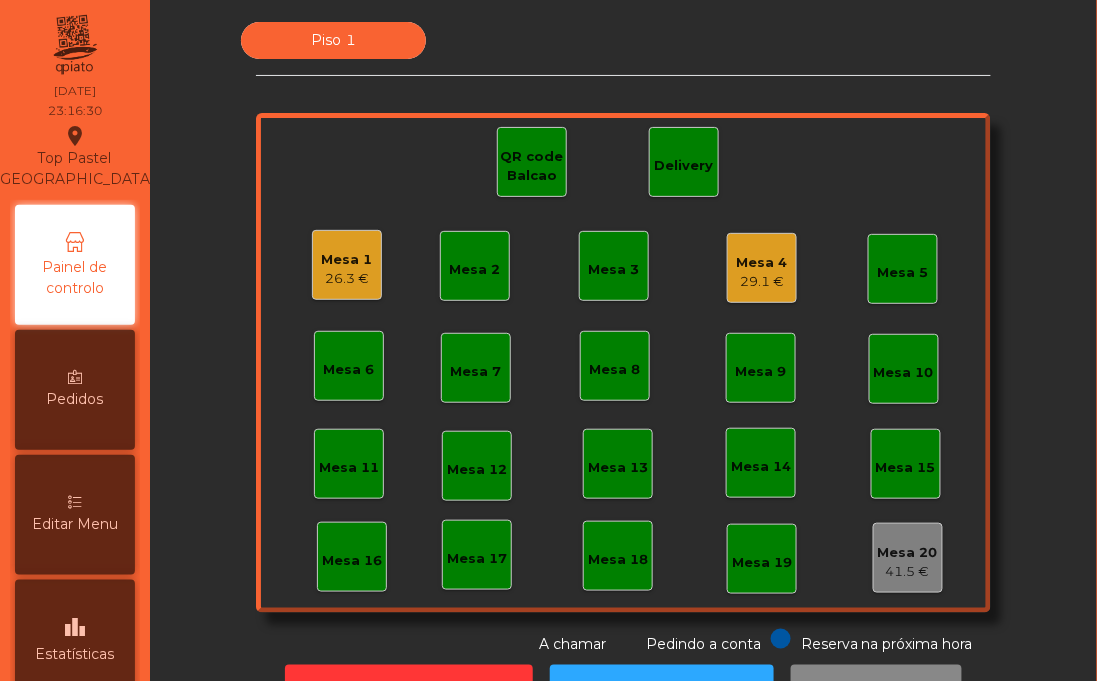 scroll, scrollTop: 72, scrollLeft: 0, axis: vertical 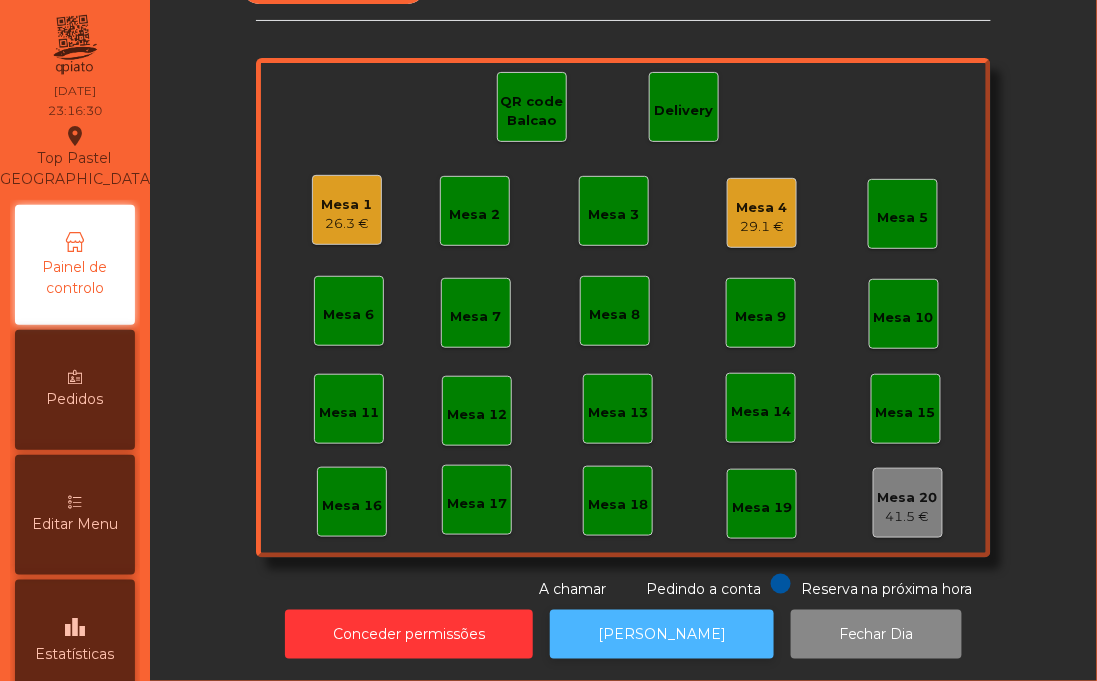click on "[PERSON_NAME]" 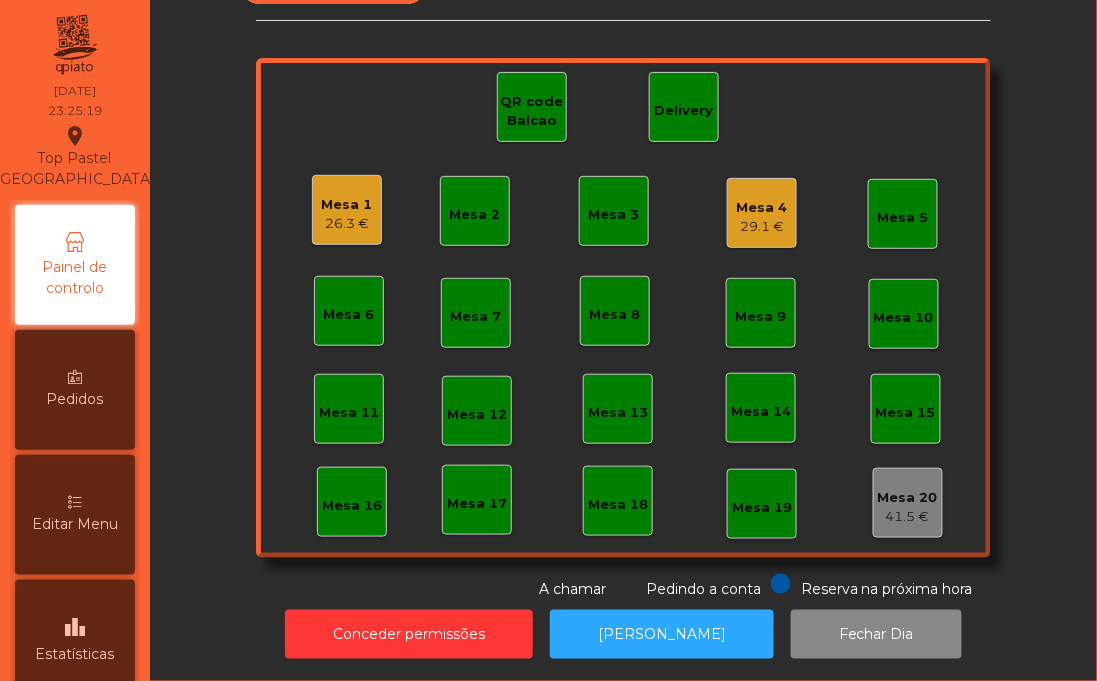 click on "QR code Balcao" 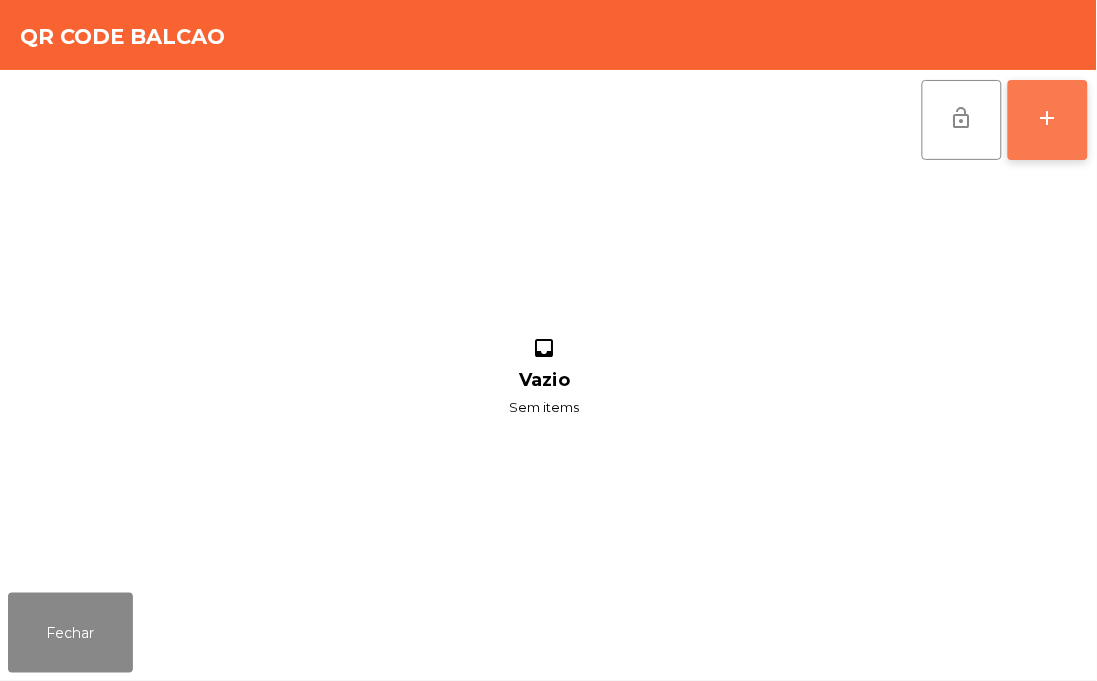 click on "add" 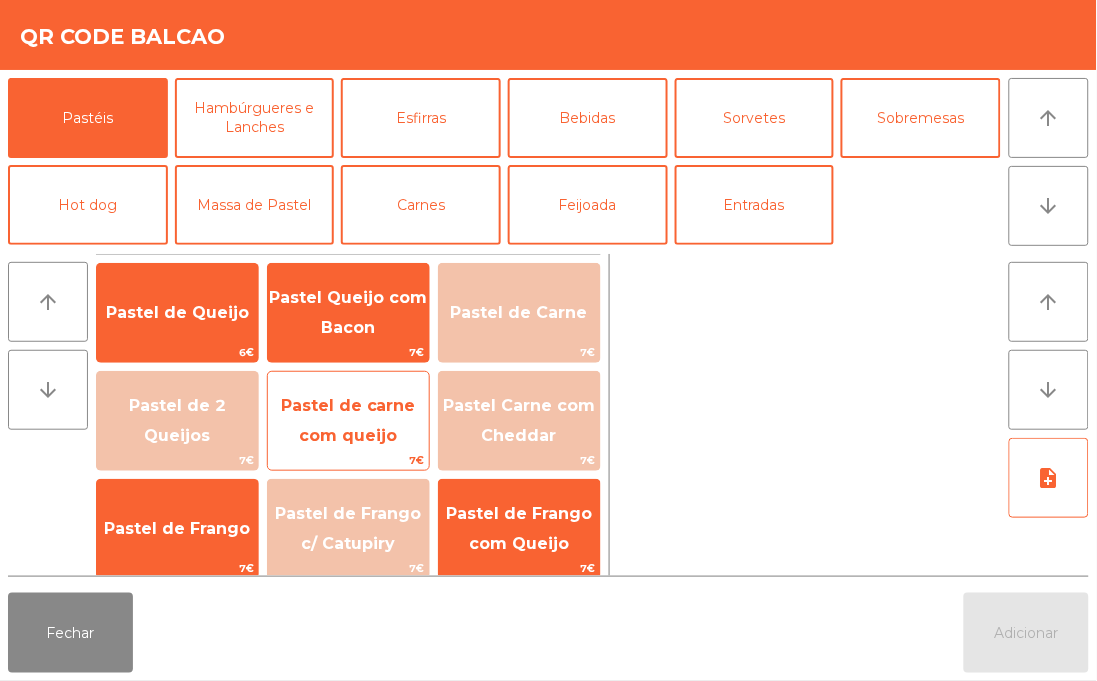 click on "Pastel de carne com queijo" 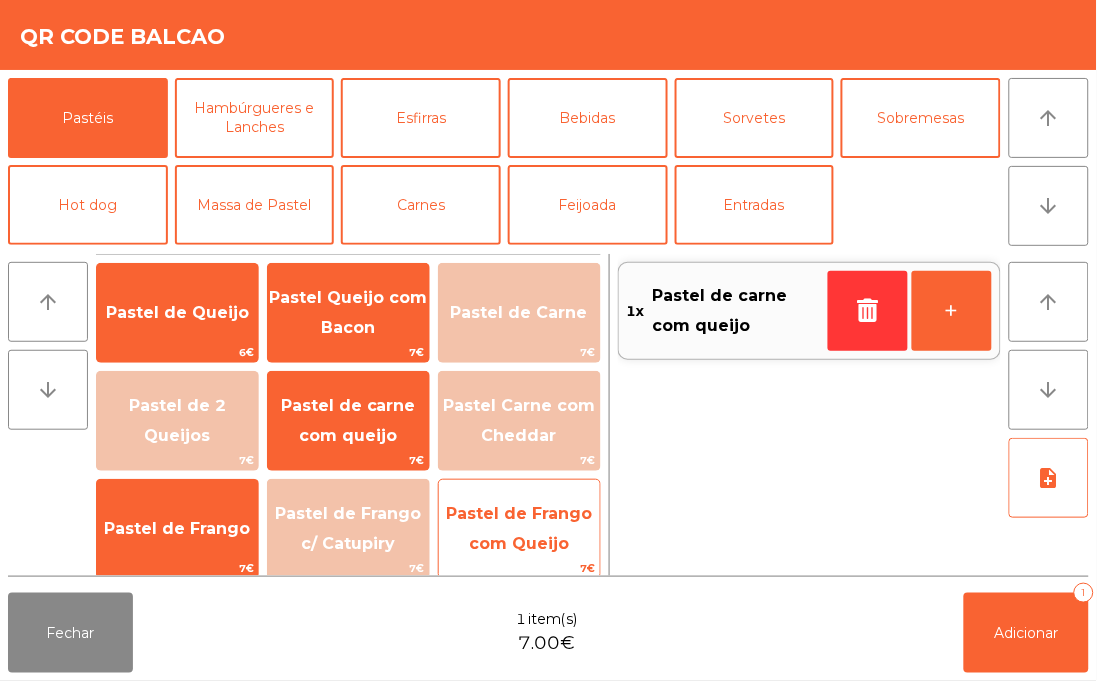 click on "Pastel de Frango com Queijo" 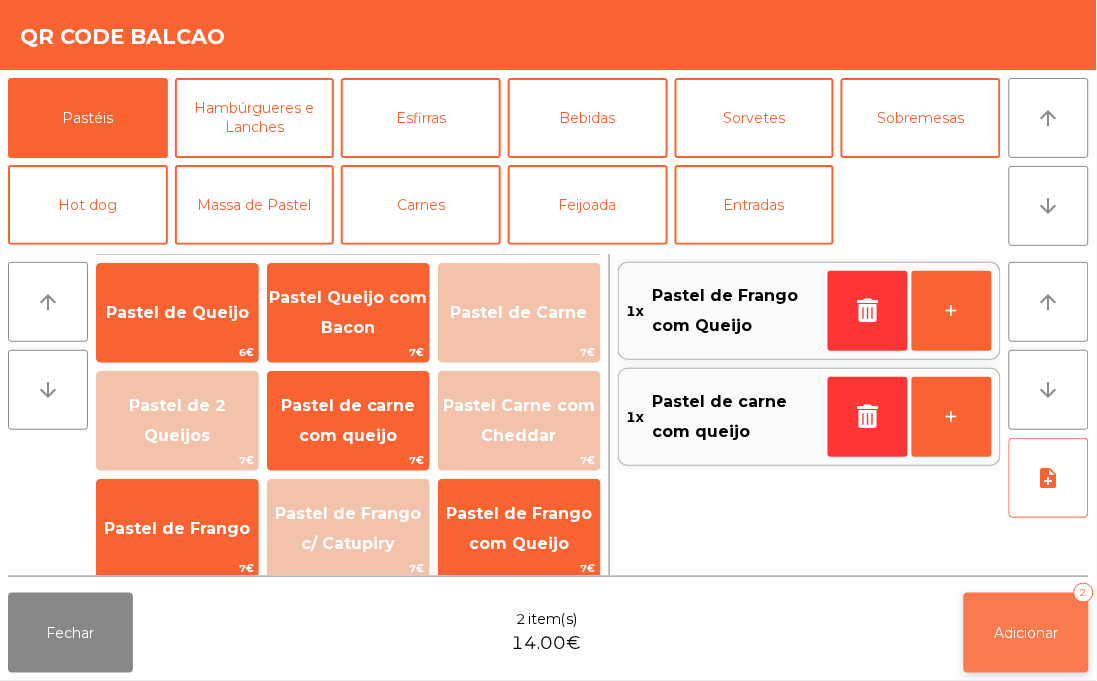 click on "Adicionar   2" 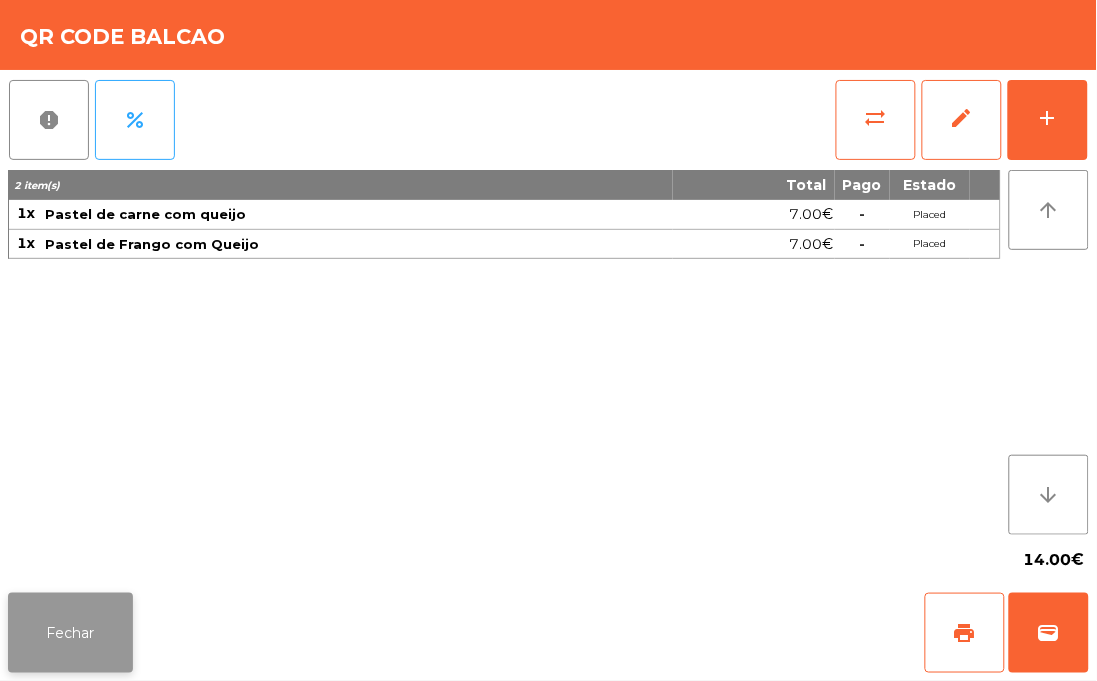 click on "Fechar" 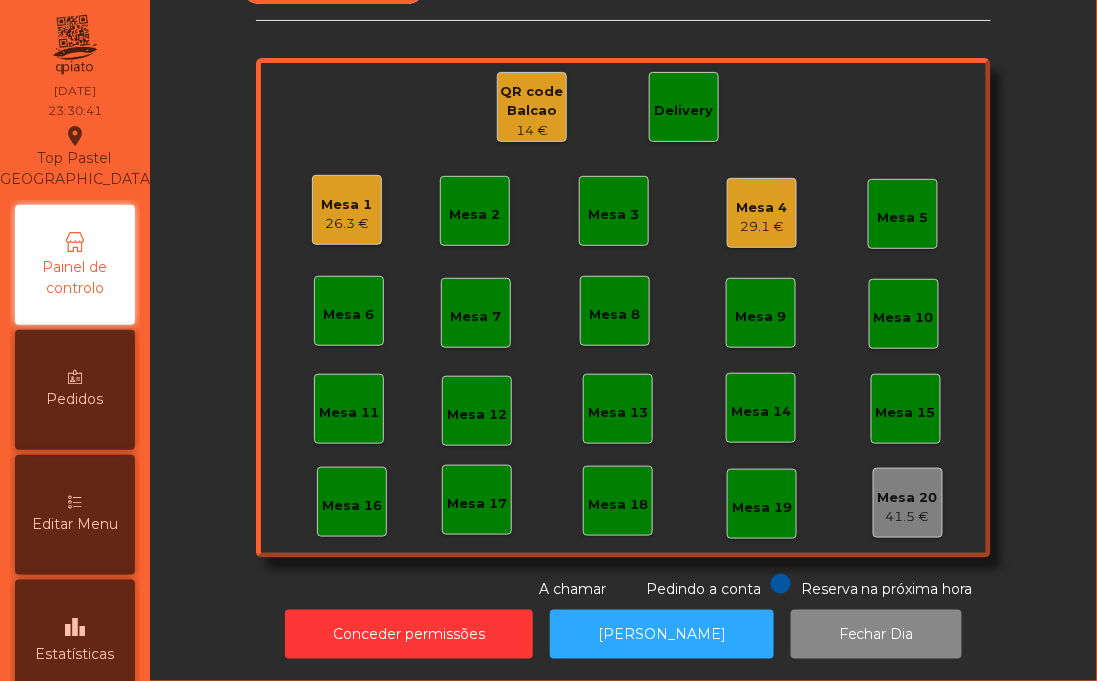 click on "Mesa 1" 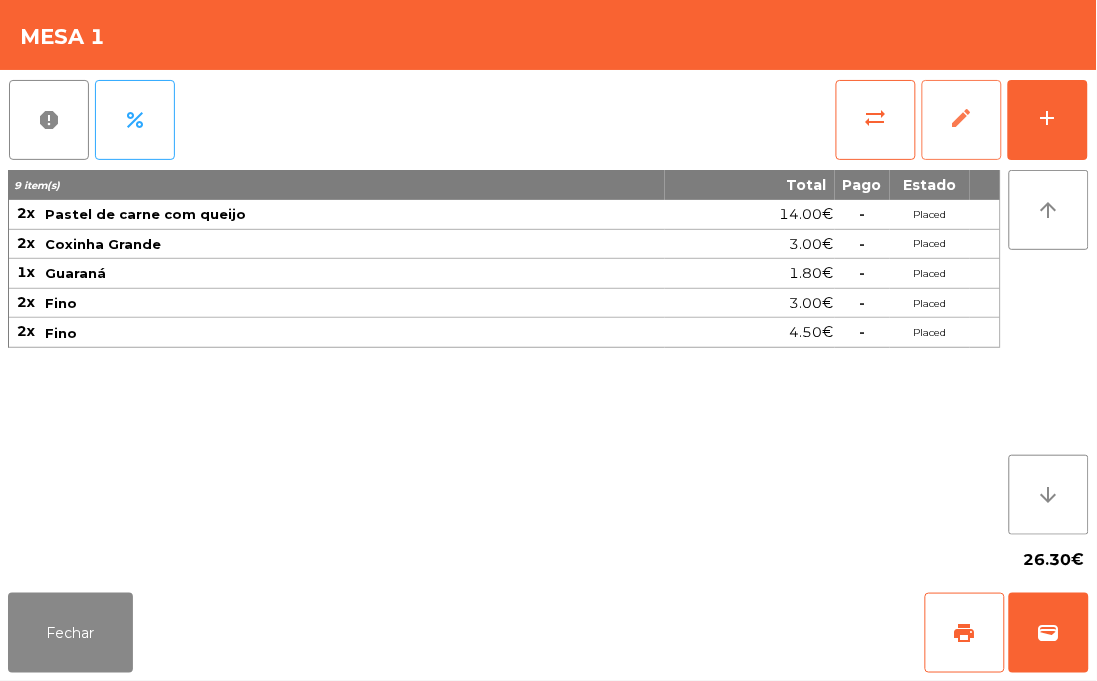 click on "edit" 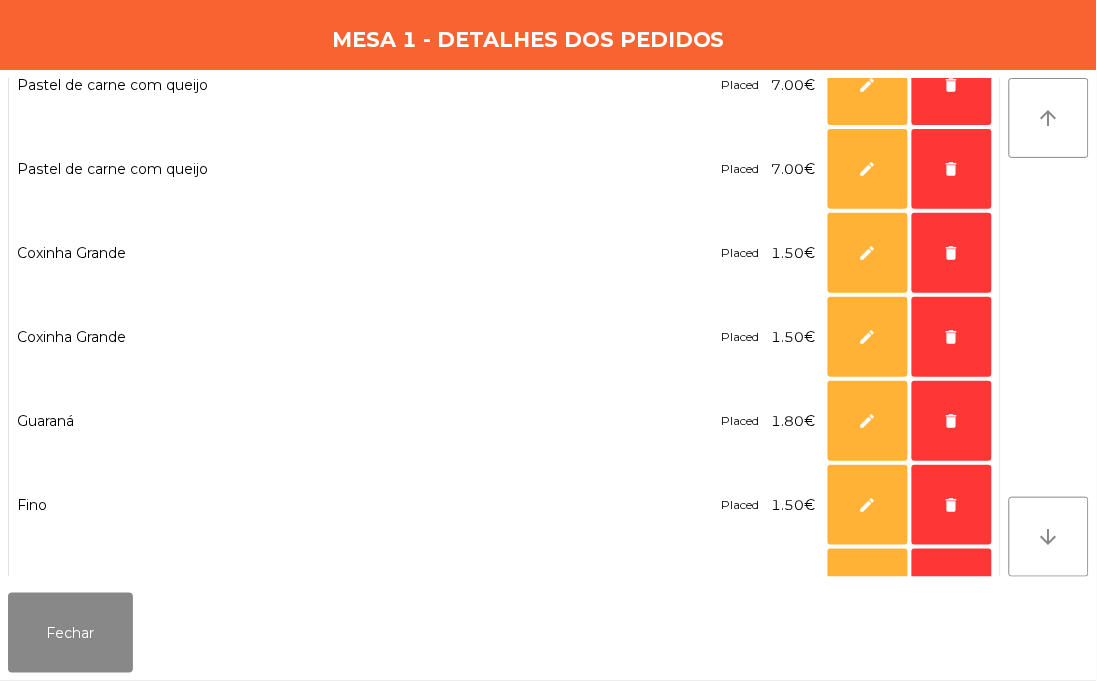 scroll, scrollTop: 507, scrollLeft: 0, axis: vertical 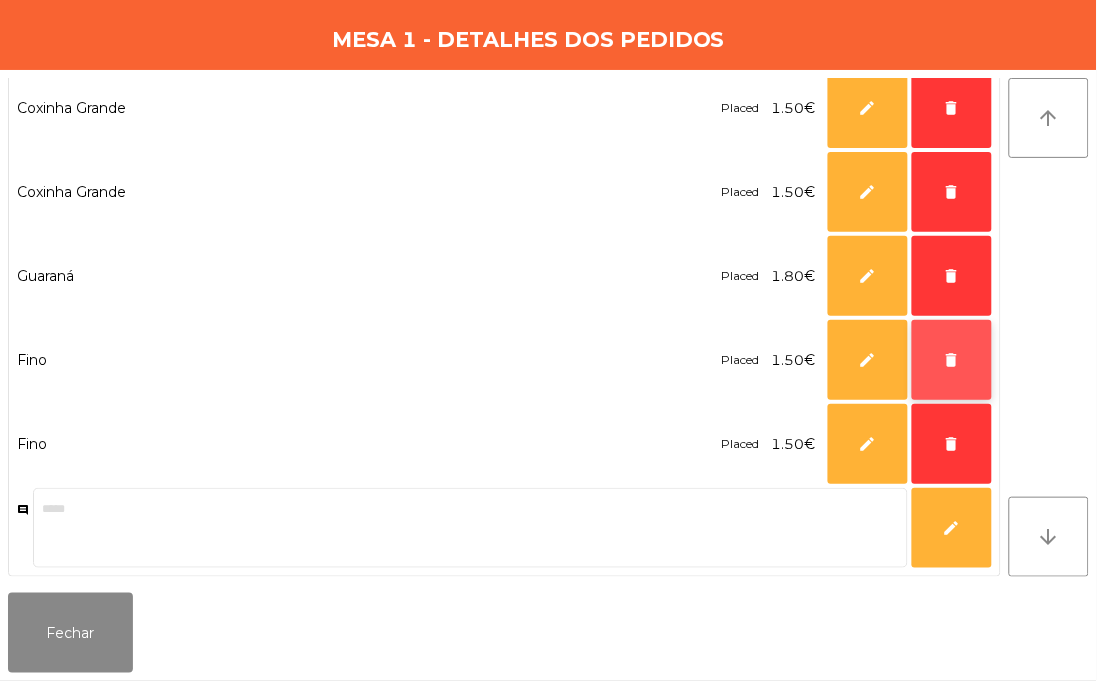 click on "delete" 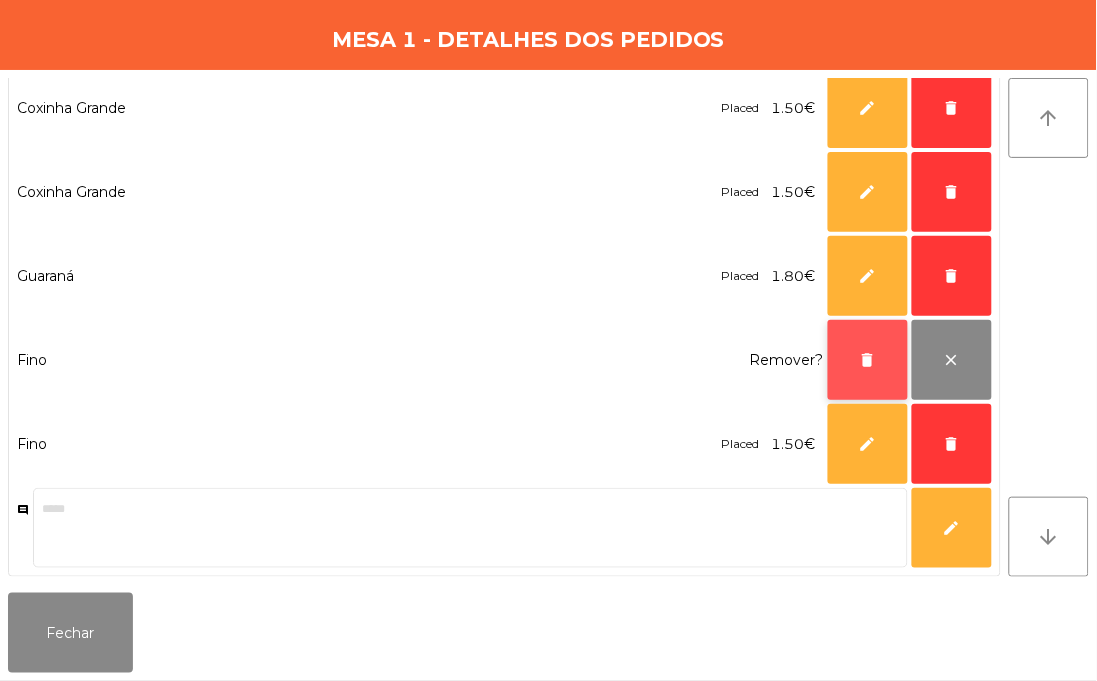 click on "delete" 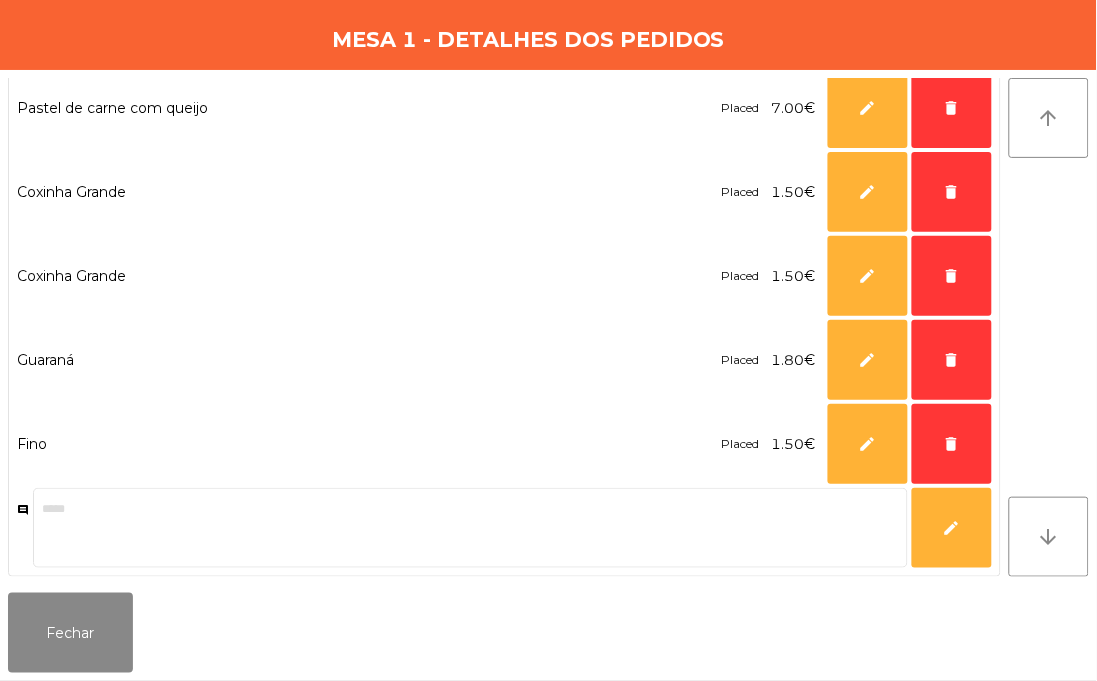 scroll, scrollTop: 423, scrollLeft: 0, axis: vertical 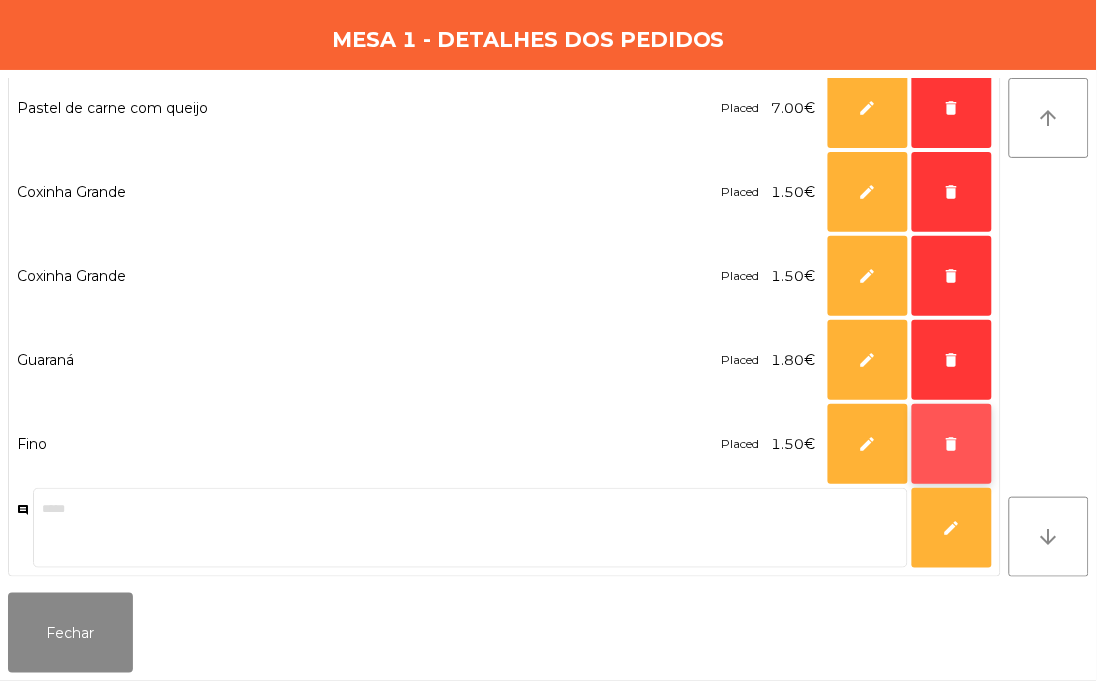 click on "delete" 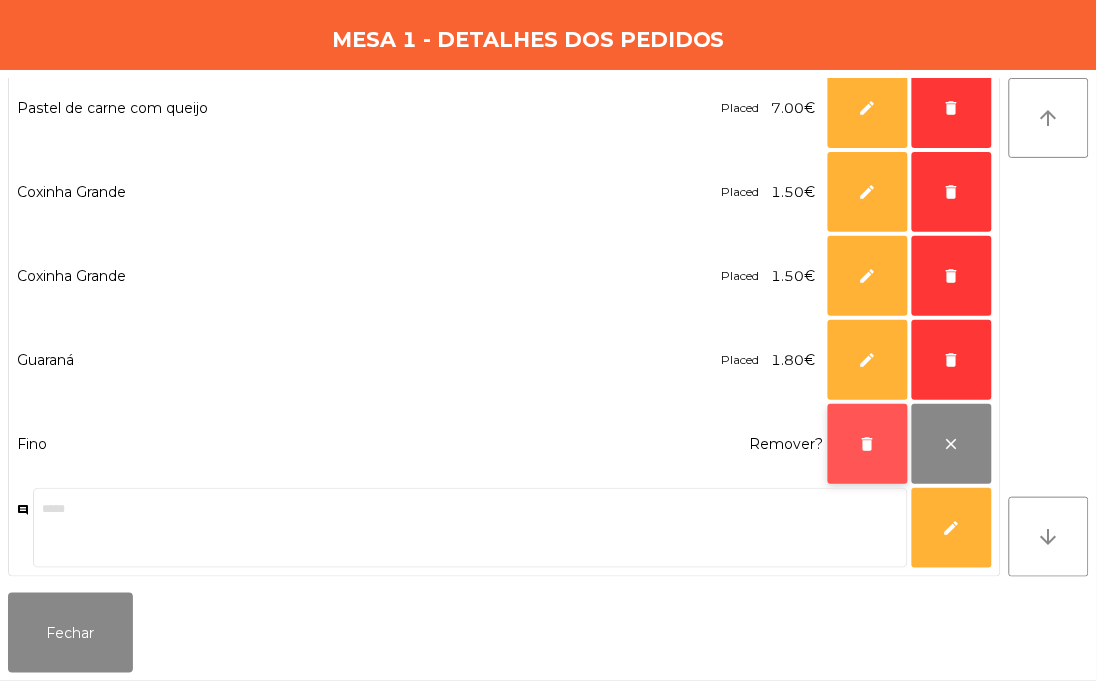 click on "delete" 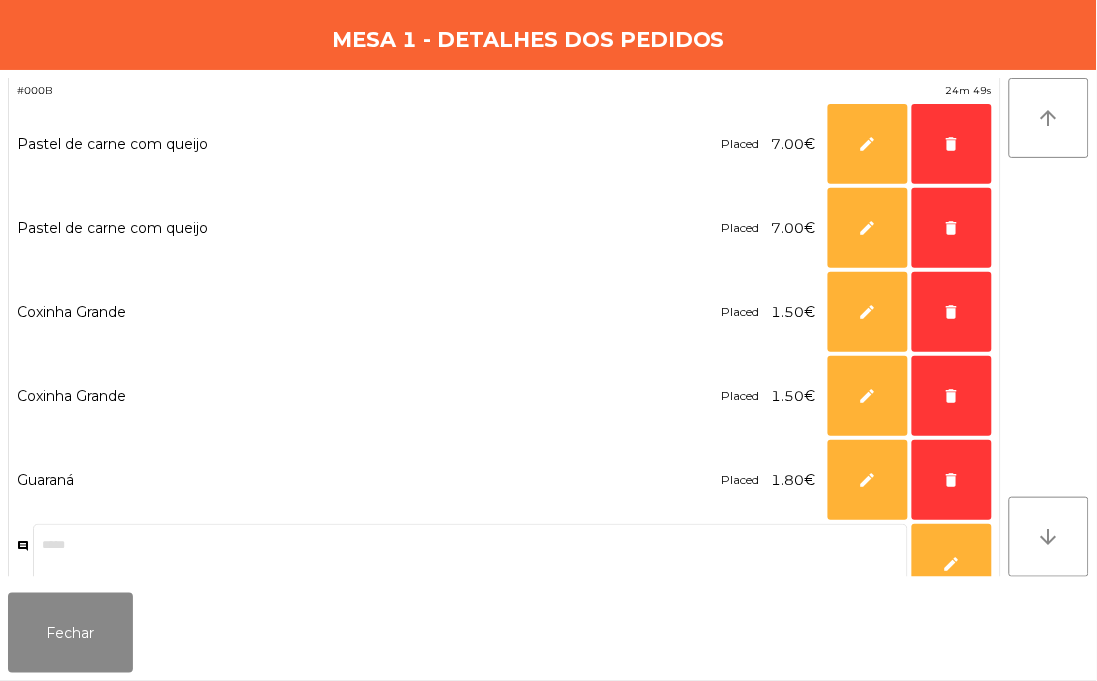scroll, scrollTop: 338, scrollLeft: 0, axis: vertical 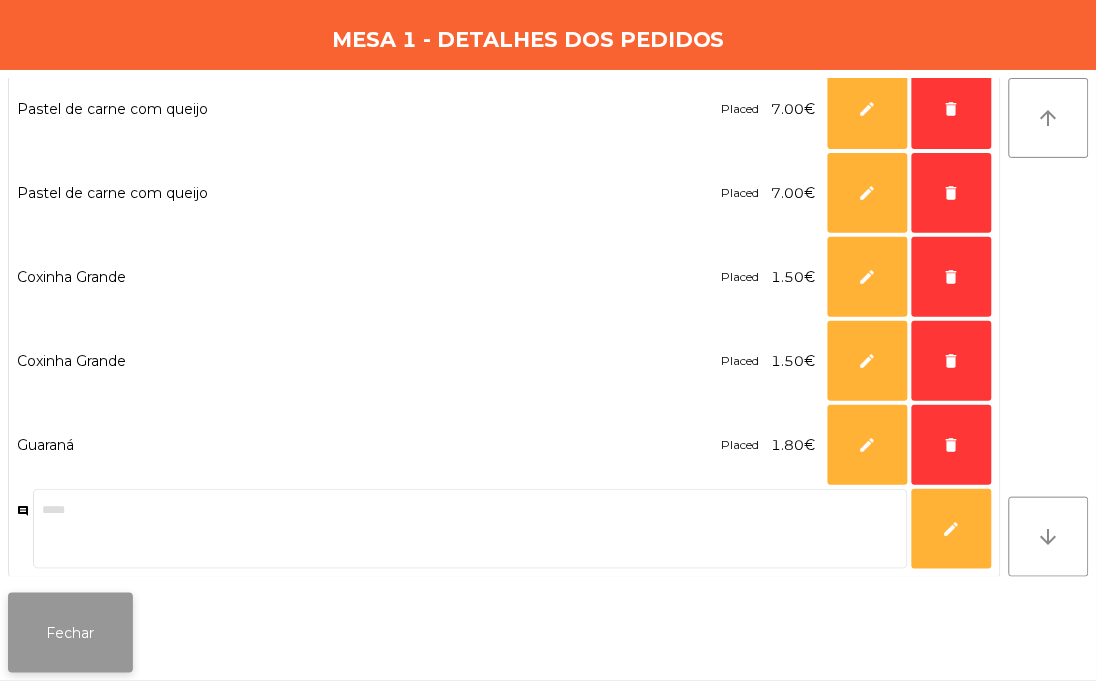 click on "Fechar" 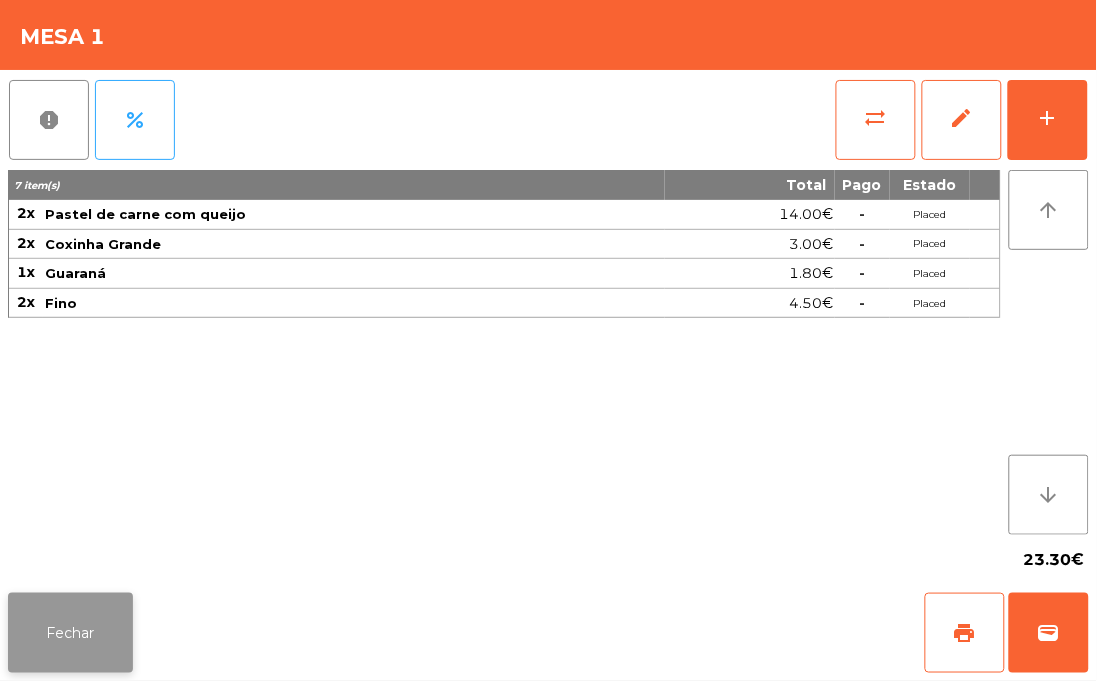 click on "Fechar" 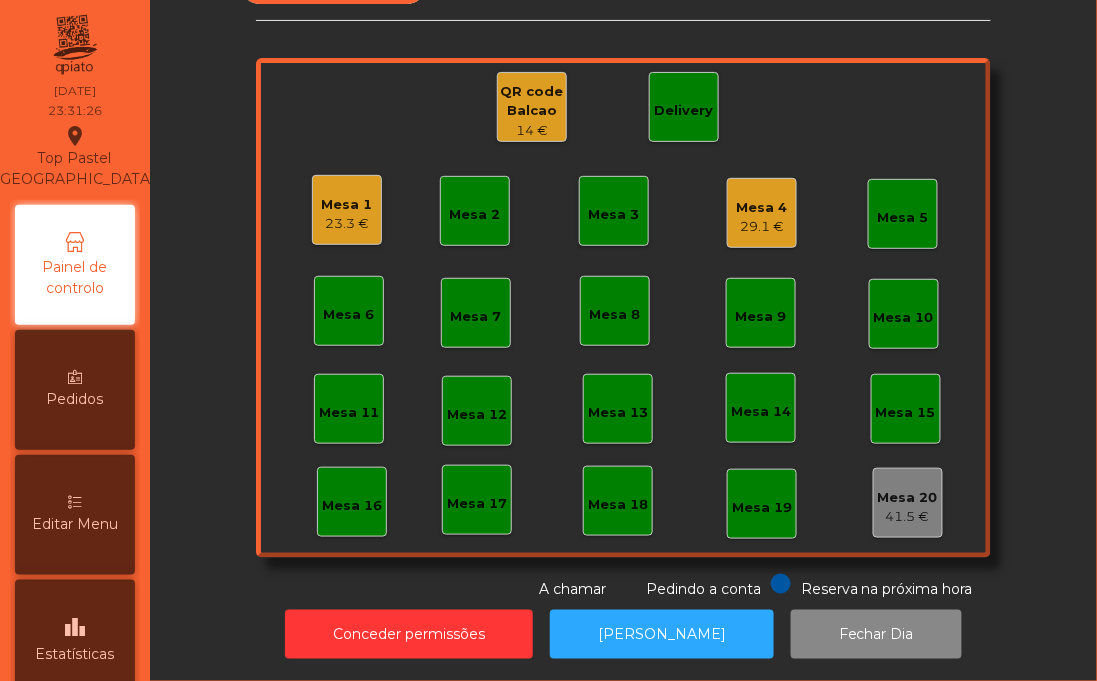 click on "Mesa 1   23.3 €" 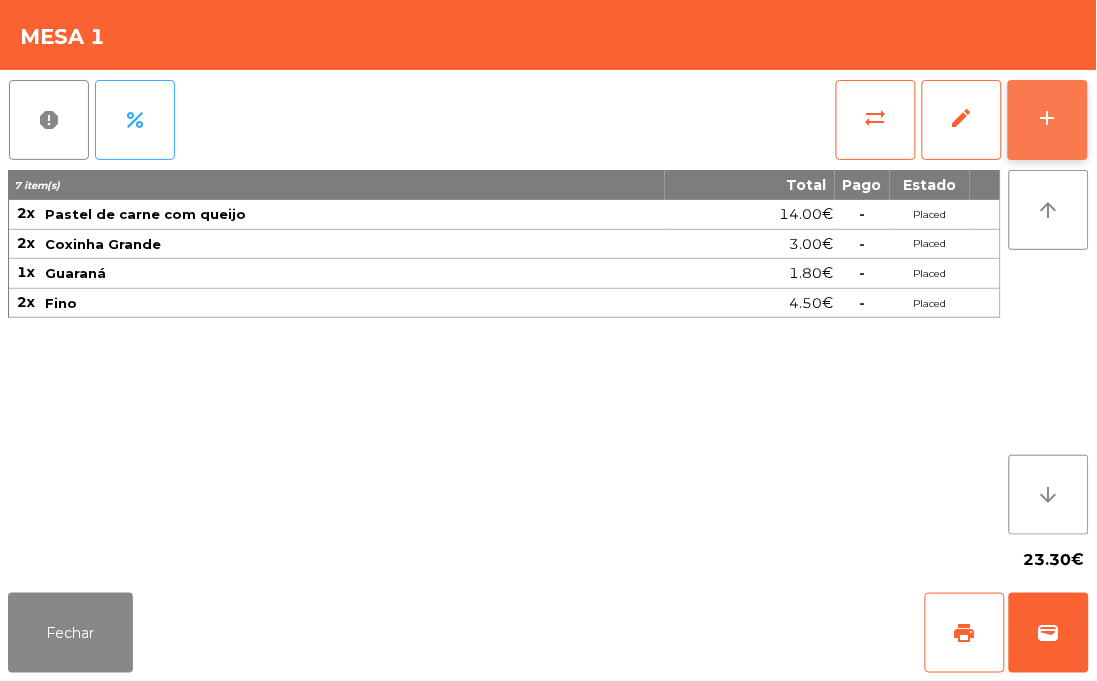 click on "add" 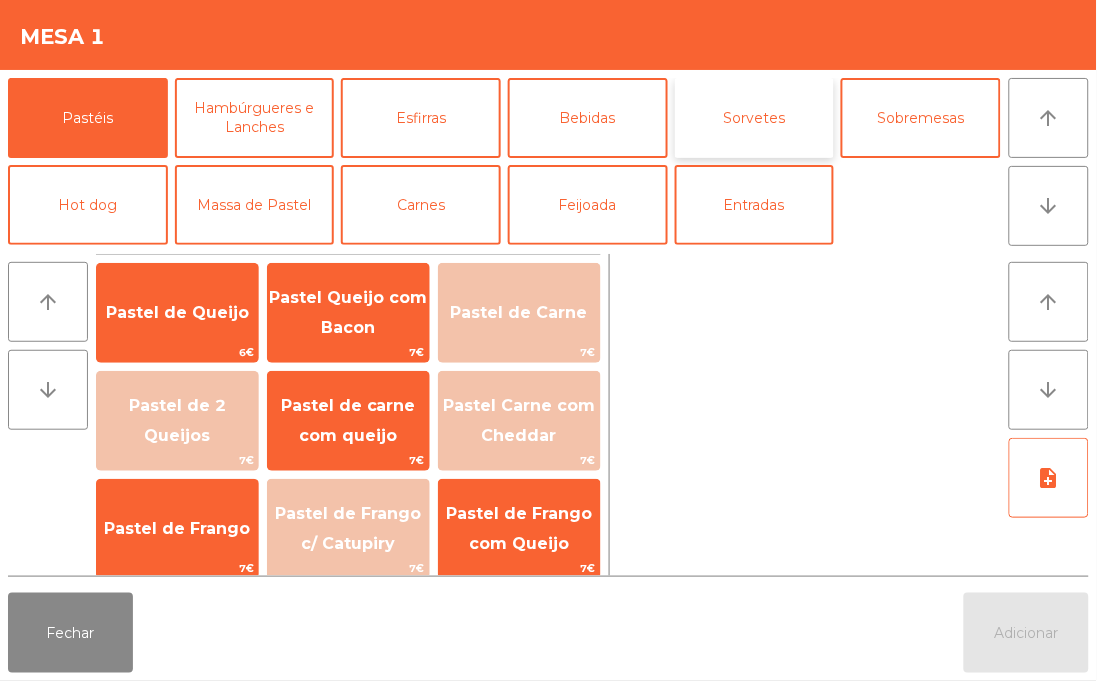click on "Sorvetes" 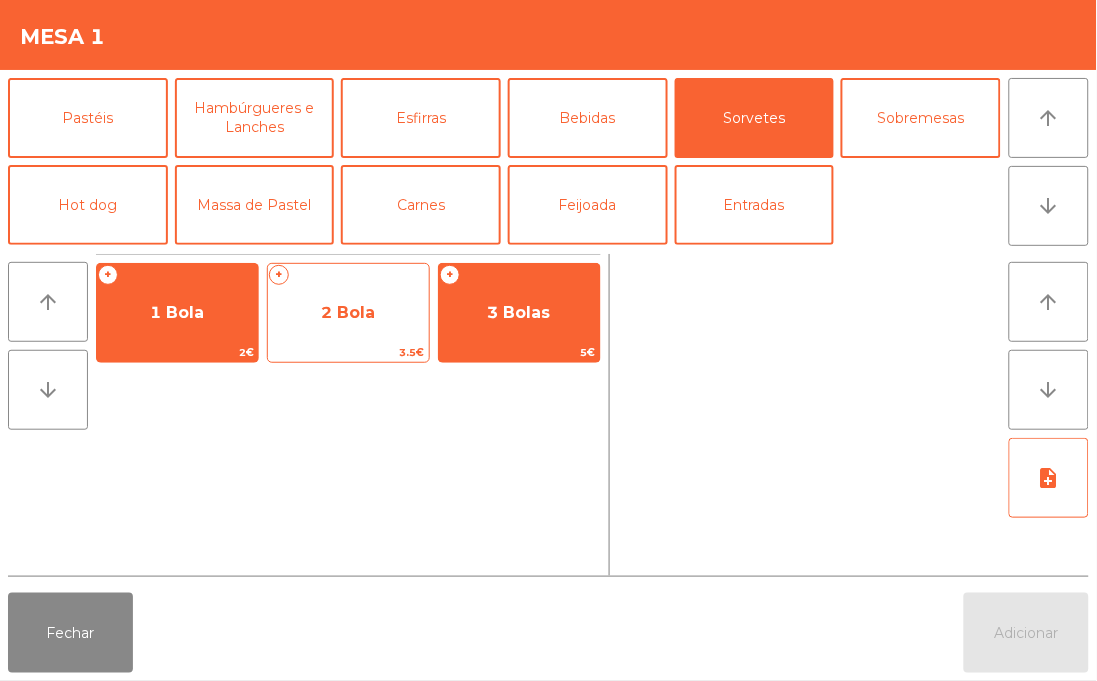 click on "2 Bola" 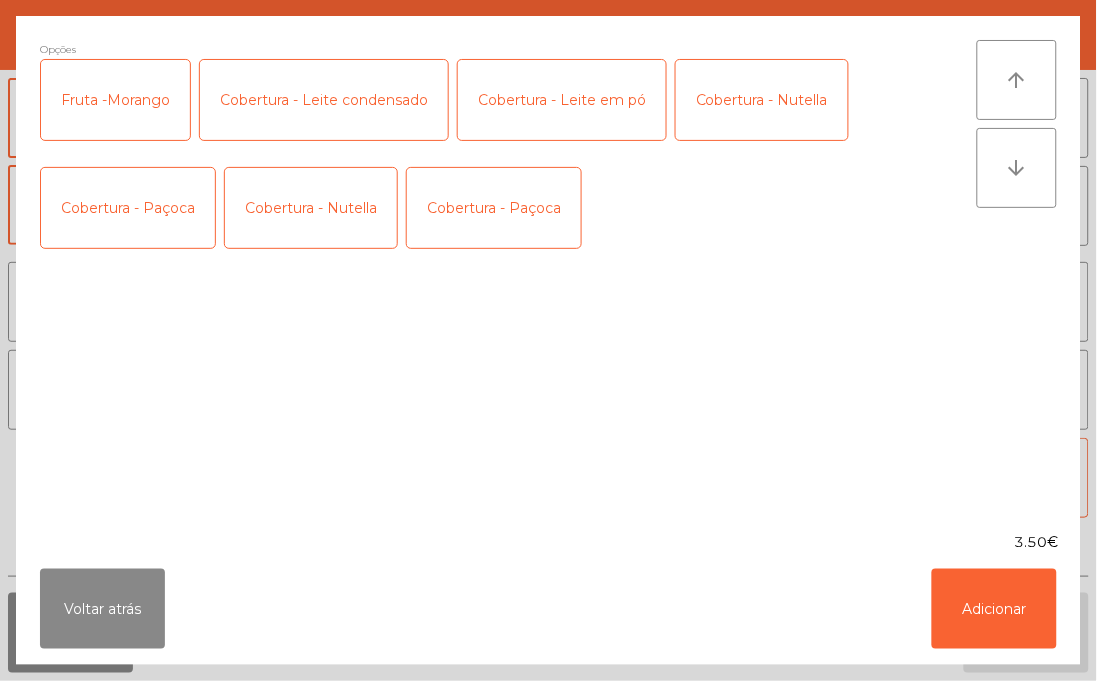 click on "Opções  Fruta -Morango   Cobertura - Leite condensado   Cobertura - Leite em pó   Cobertura - Nutella   Cobertura - Paçoca   Cobertura - Nutella   Cobertura - Paçoca" 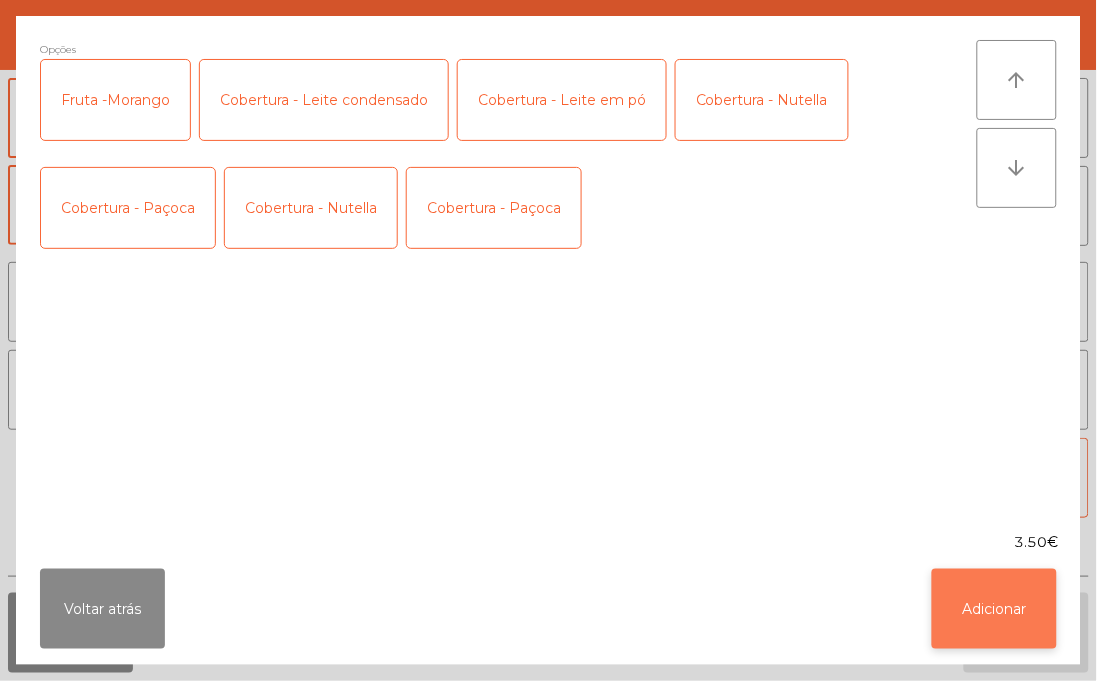 click on "Adicionar" 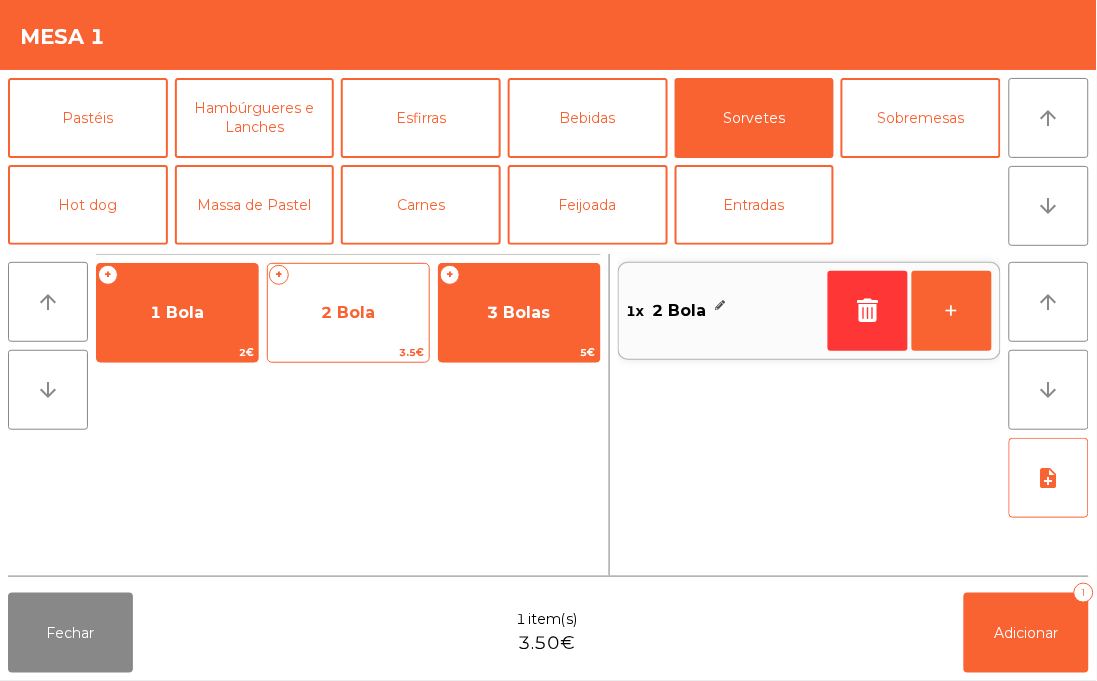 click on "2 Bola" 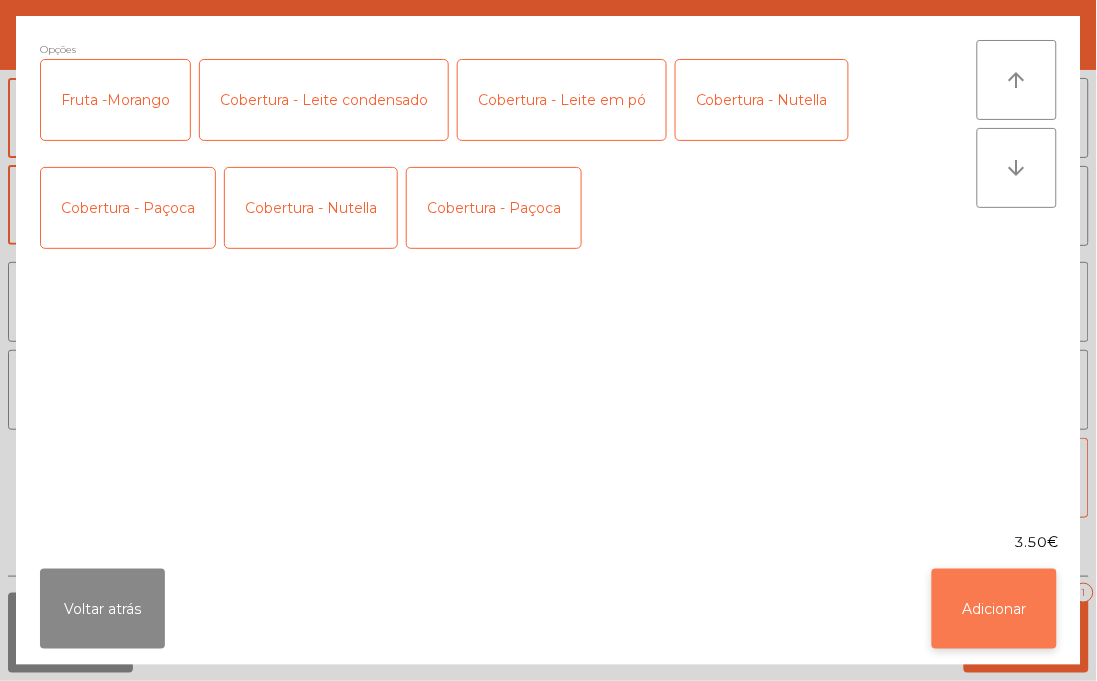 click on "Adicionar" 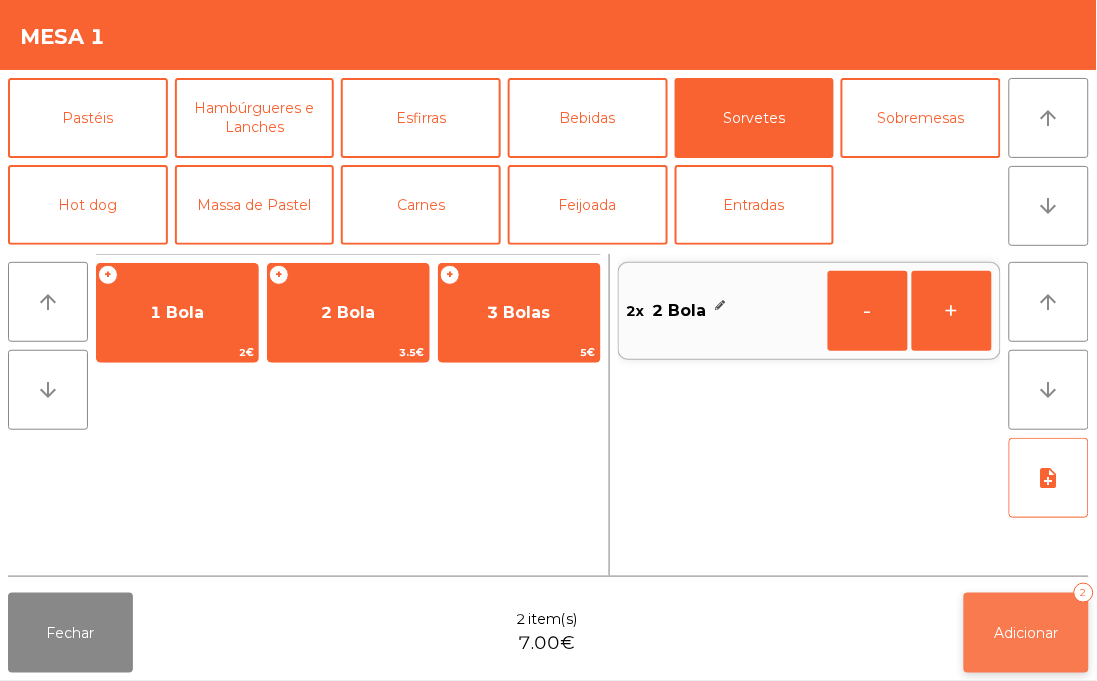 click on "Adicionar" 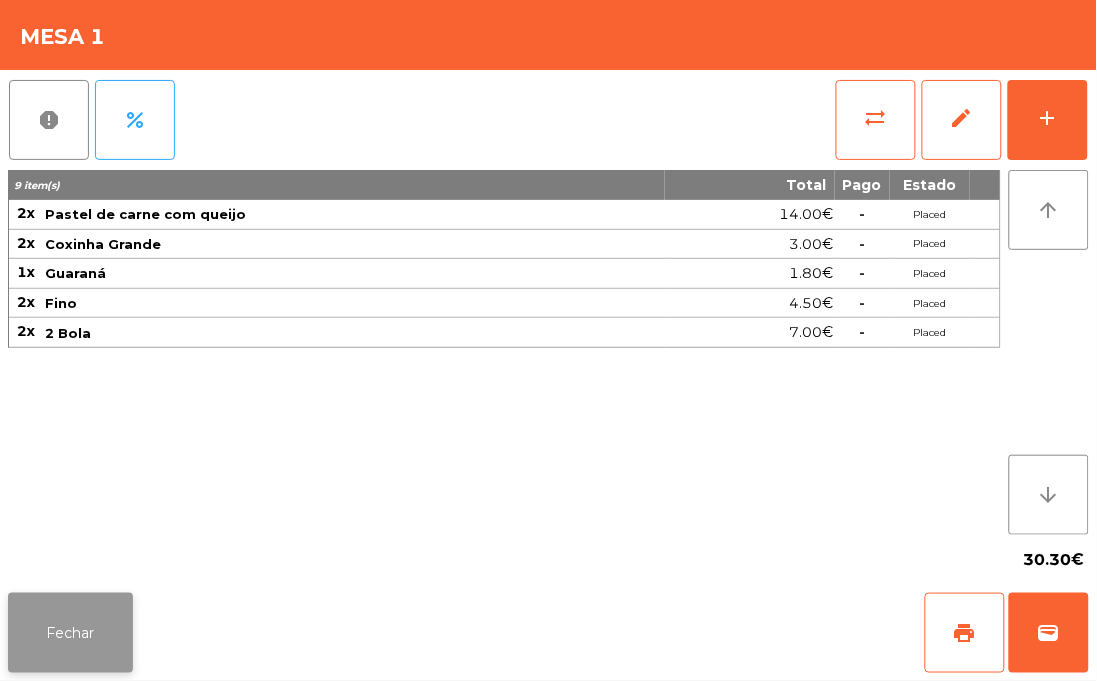click on "Fechar" 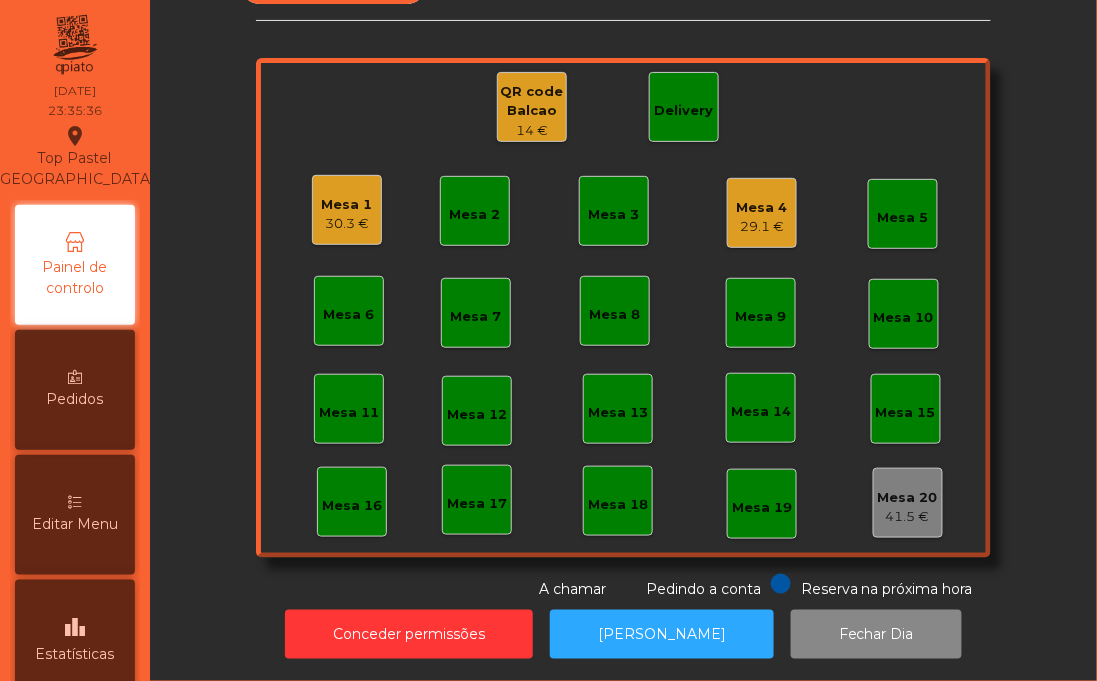 click on "30.3 €" 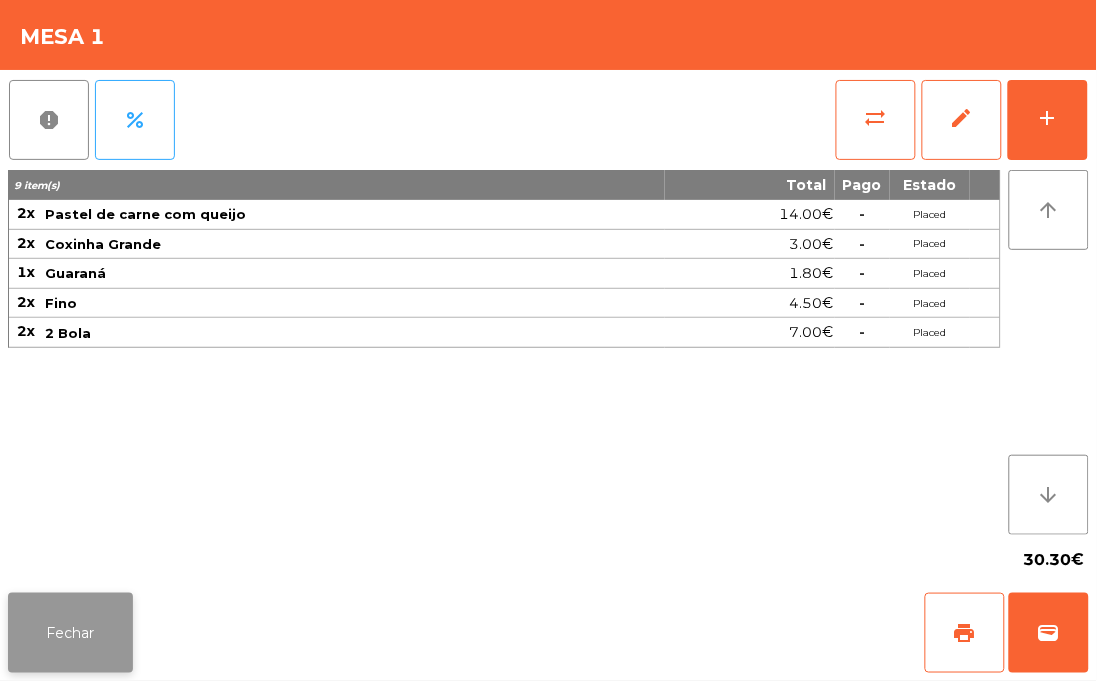 click on "Fechar" 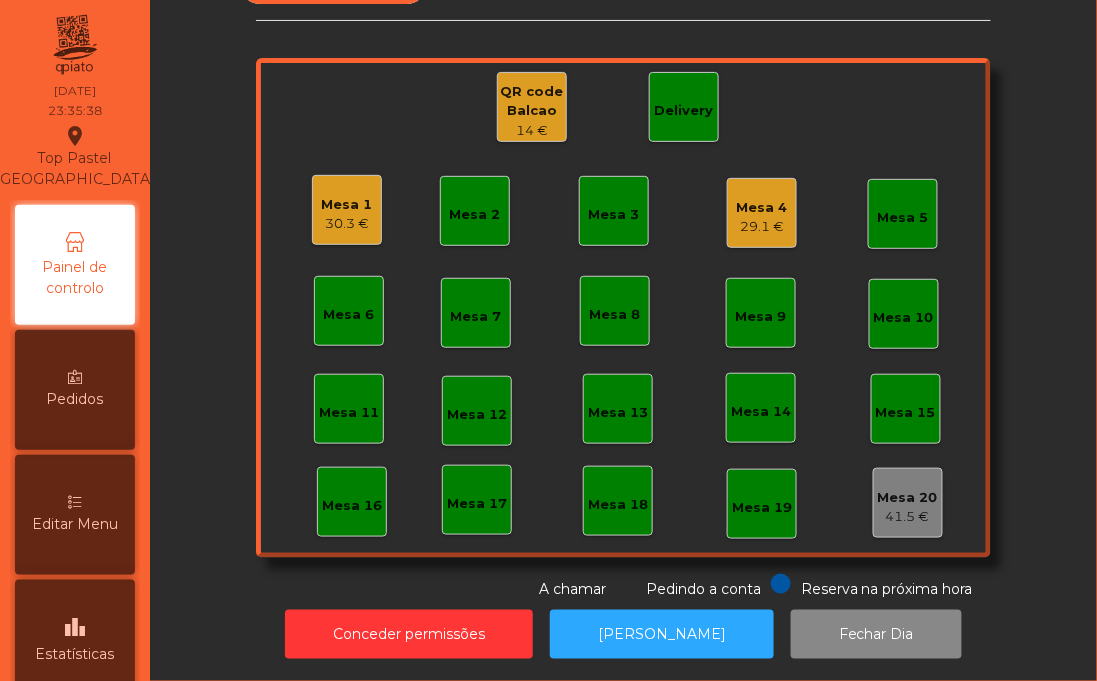 click on "Mesa 1   30.3 €" 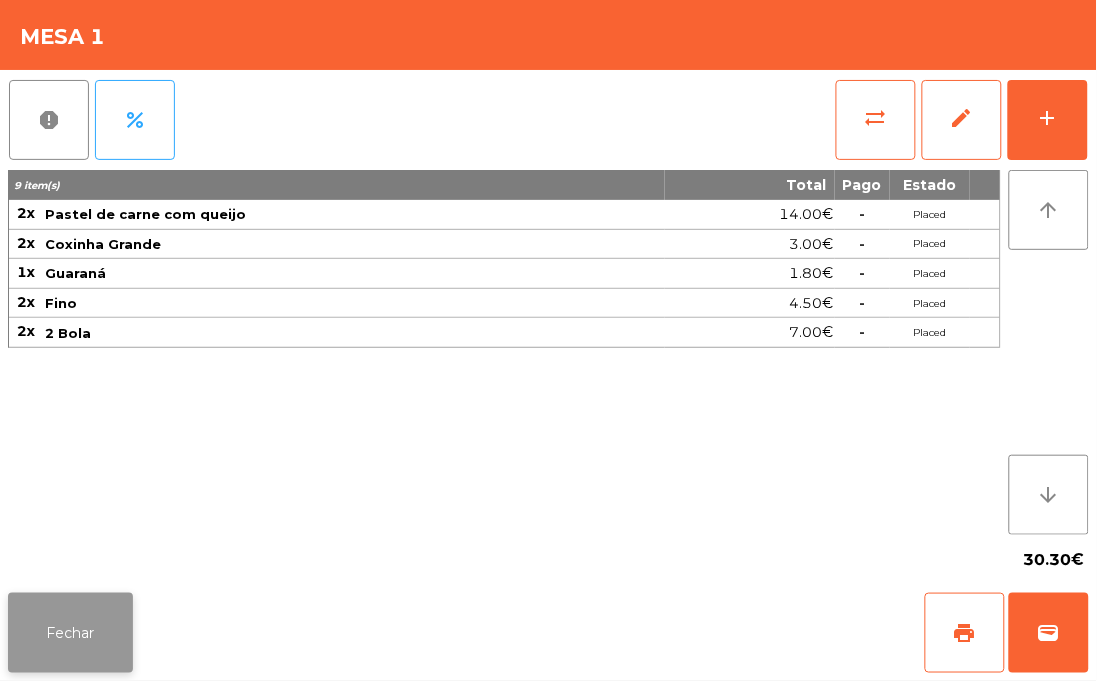 click on "Fechar" 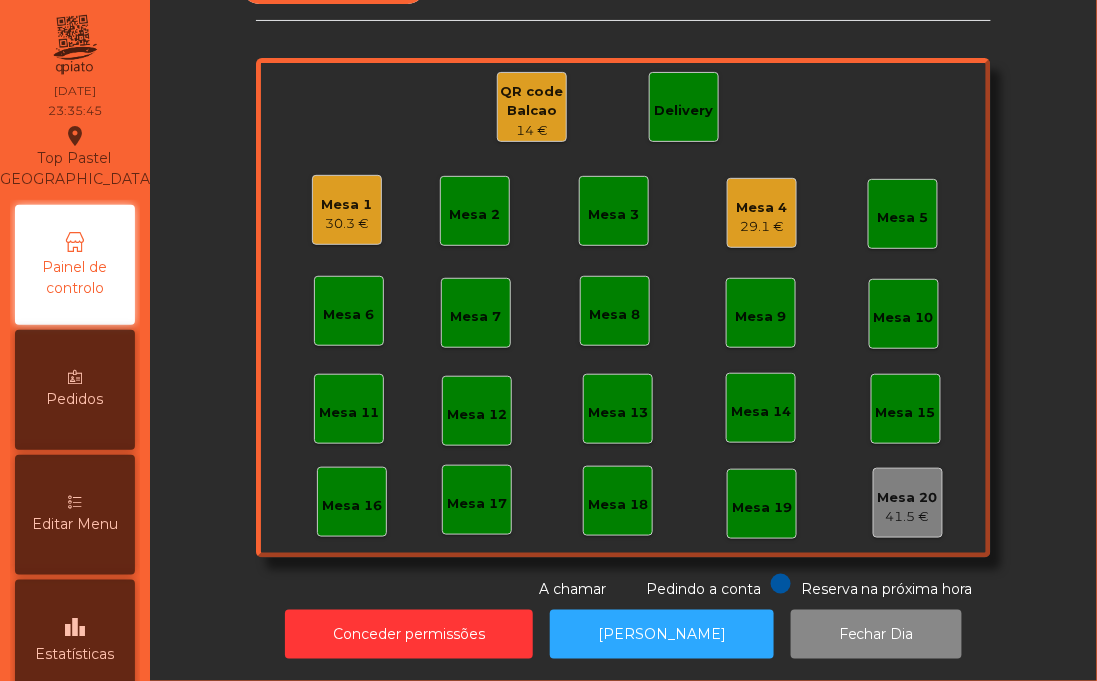 click on "Mesa 4" 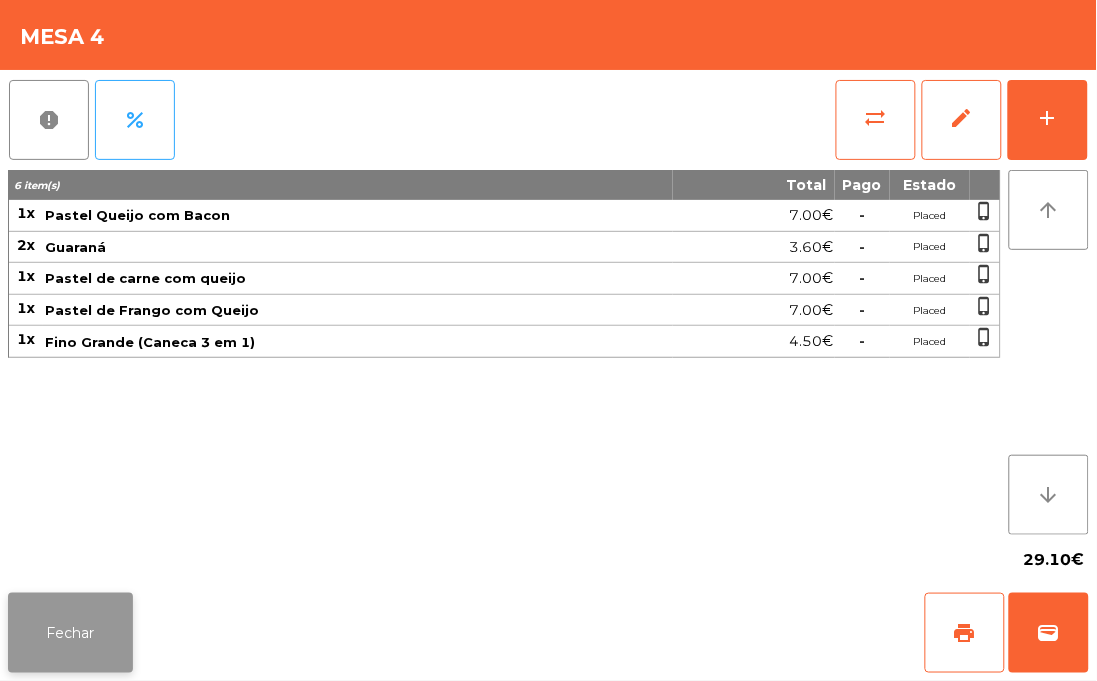 click on "Fechar" 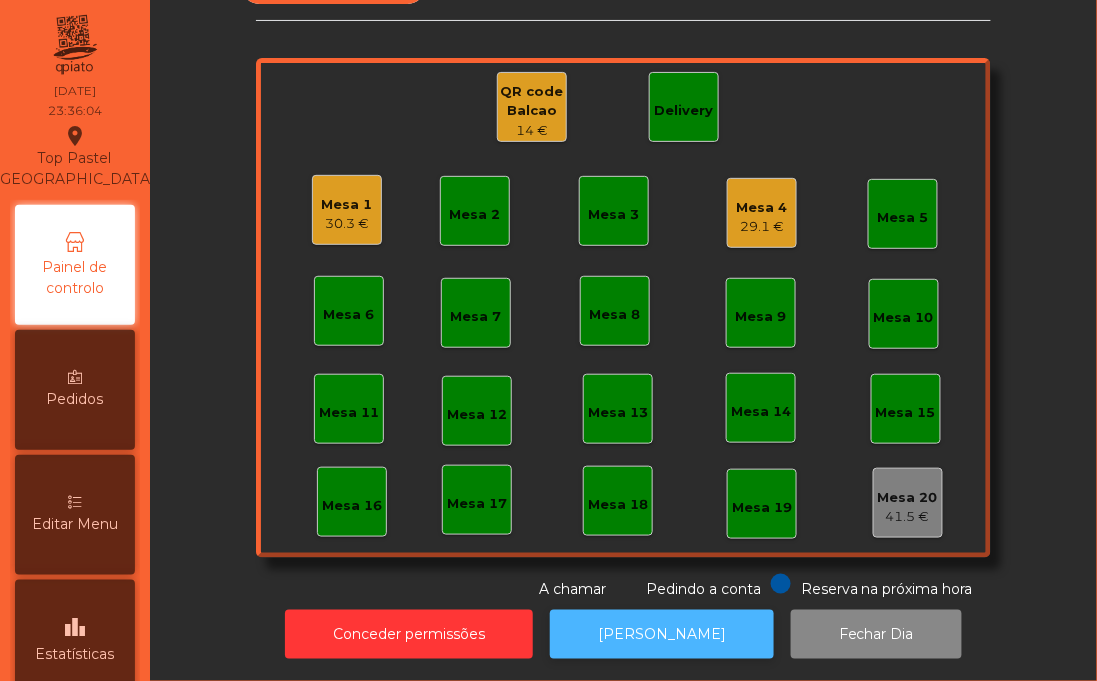 click on "[PERSON_NAME]" 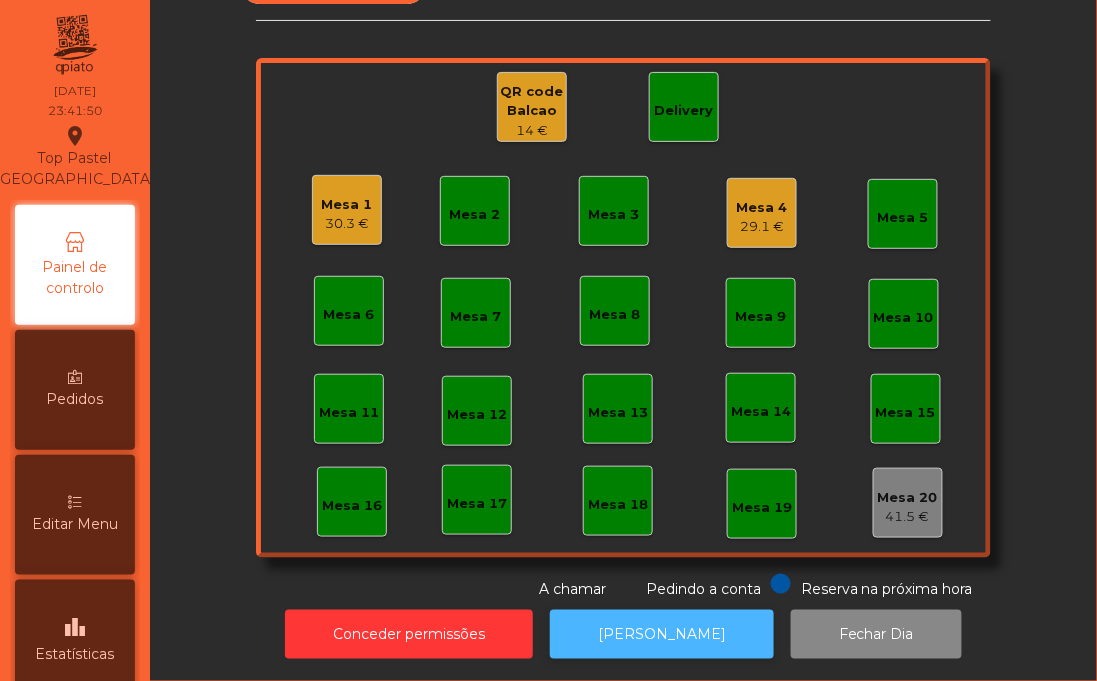 click on "[PERSON_NAME]" 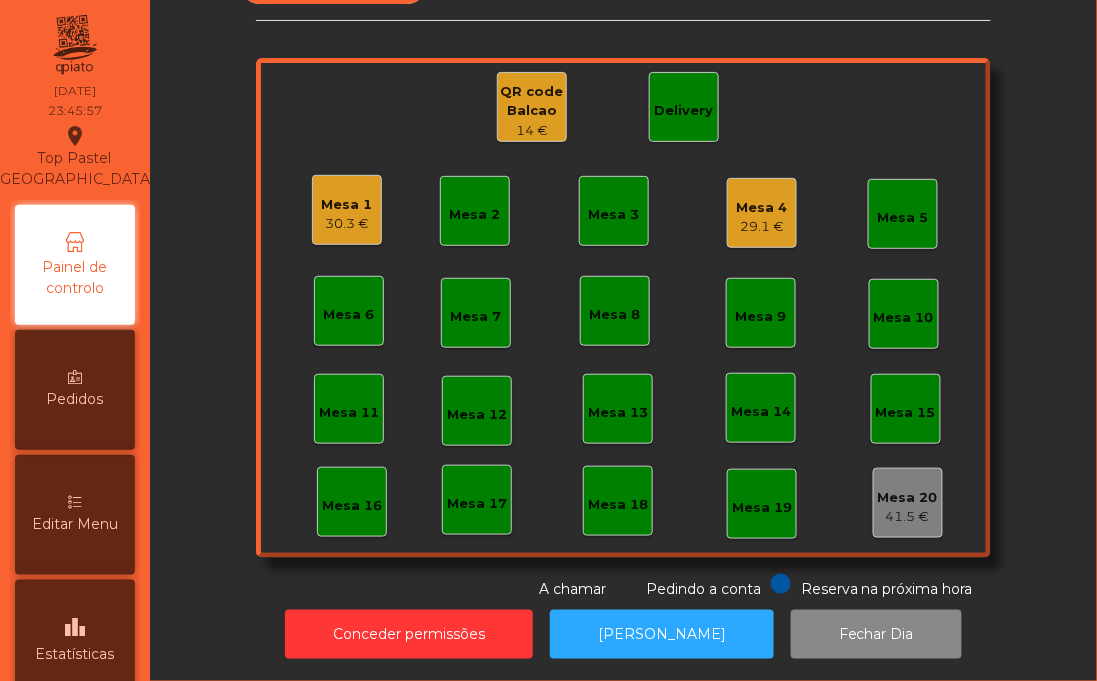 click on "Piso 1   Mesa 1   30.3 €   Mesa 2   Mesa 3   Mesa 4   29.1 €   [GEOGRAPHIC_DATA] 5   Mesa 6   Mesa 7   Mesa 8   Mesa 9   Mesa 10   [GEOGRAPHIC_DATA] 12   Mesa 13   Mesa 14   Mesa 15   [GEOGRAPHIC_DATA] [GEOGRAPHIC_DATA] 18   [GEOGRAPHIC_DATA] 20   41.5 €   QR code [GEOGRAPHIC_DATA]   14 €   Delivery  Reserva na próxima hora Pedindo a conta A chamar" 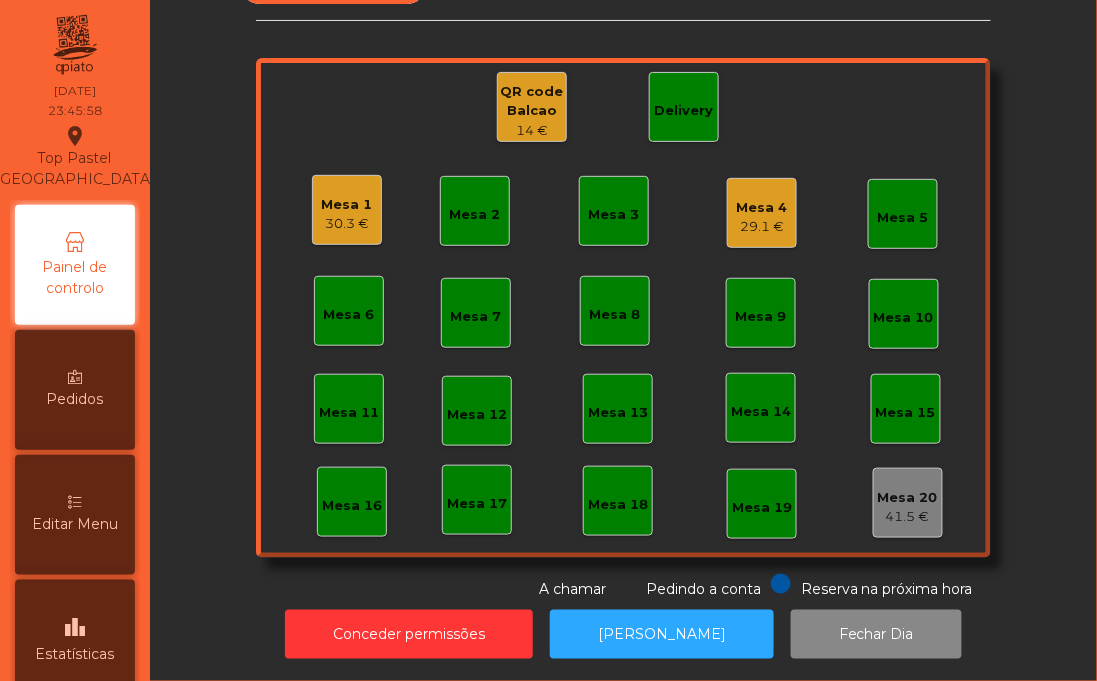 click on "Mesa 1   30.3 €" 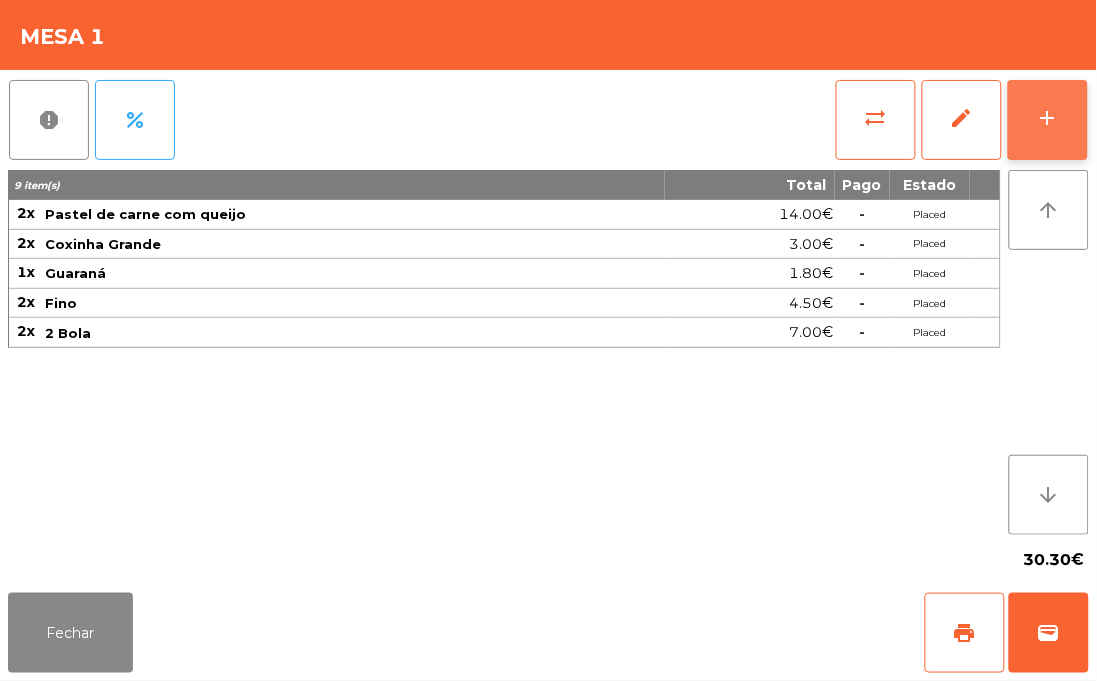 click on "add" 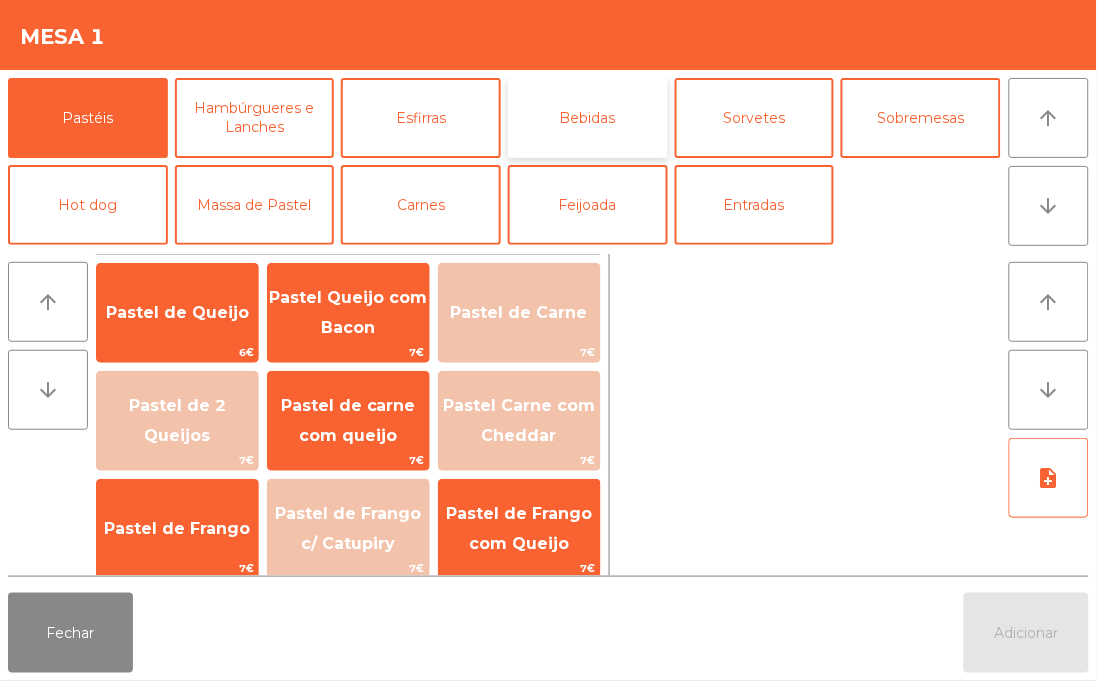 click on "Bebidas" 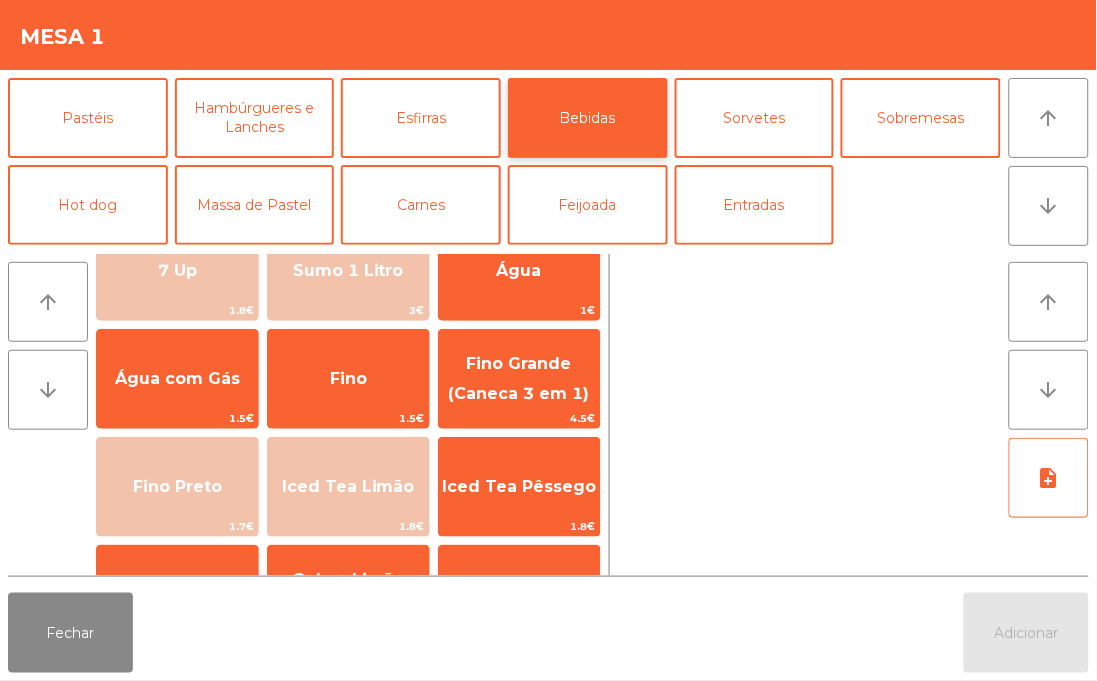 scroll, scrollTop: 226, scrollLeft: 0, axis: vertical 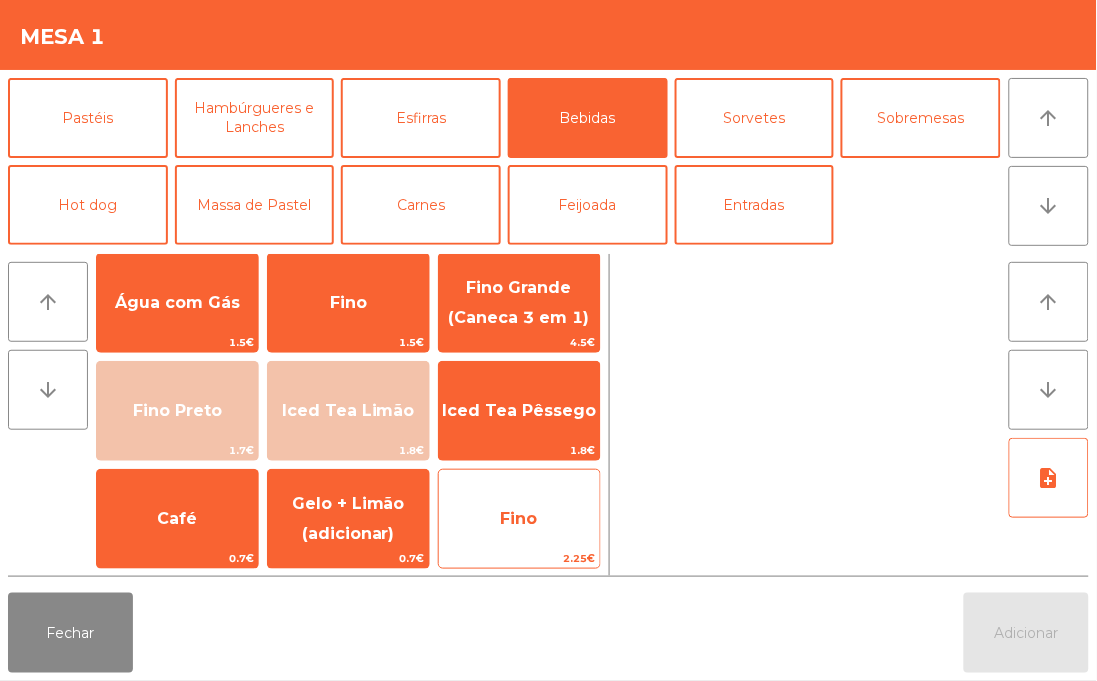 click on "Fino" 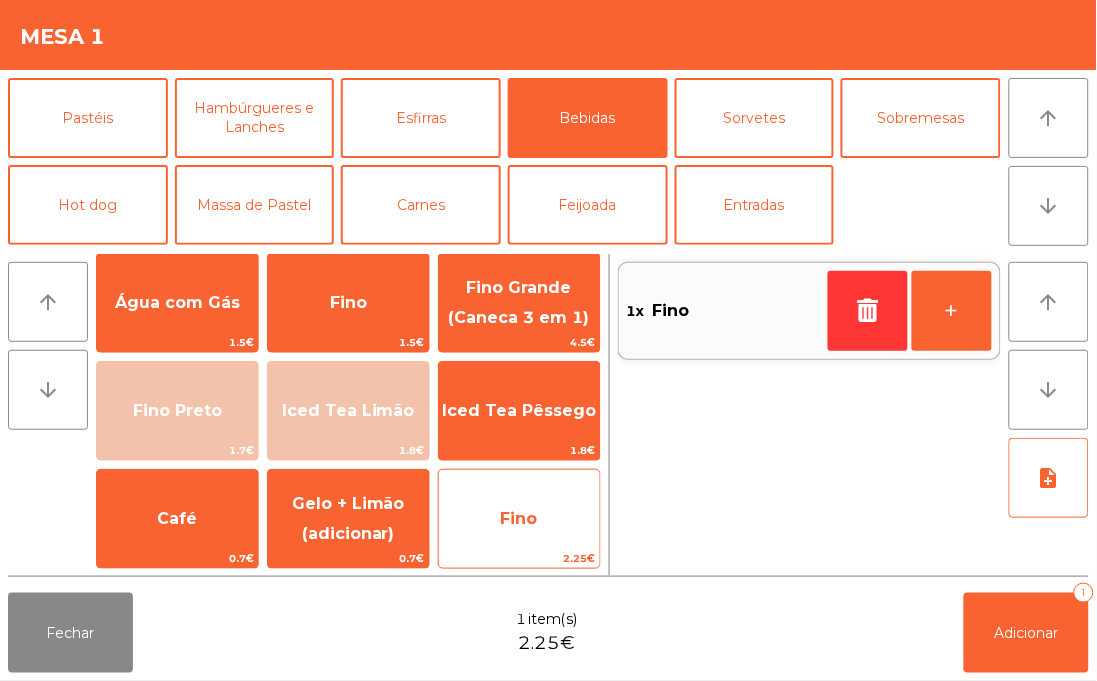 click on "Fino" 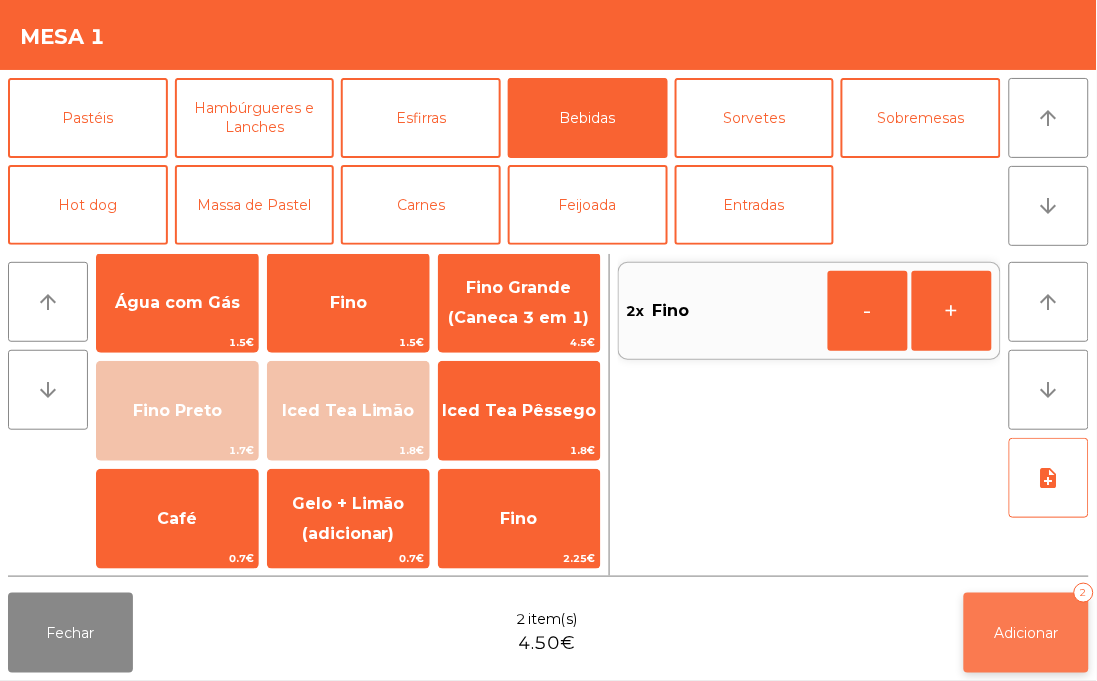 click on "Adicionar" 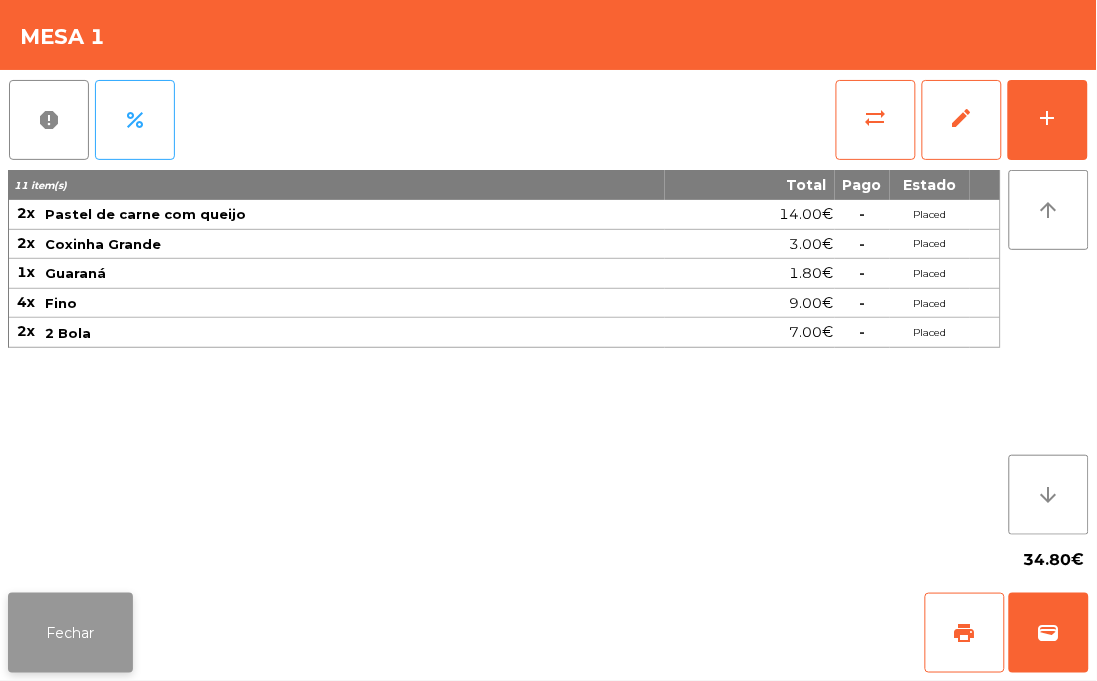 click on "Fechar" 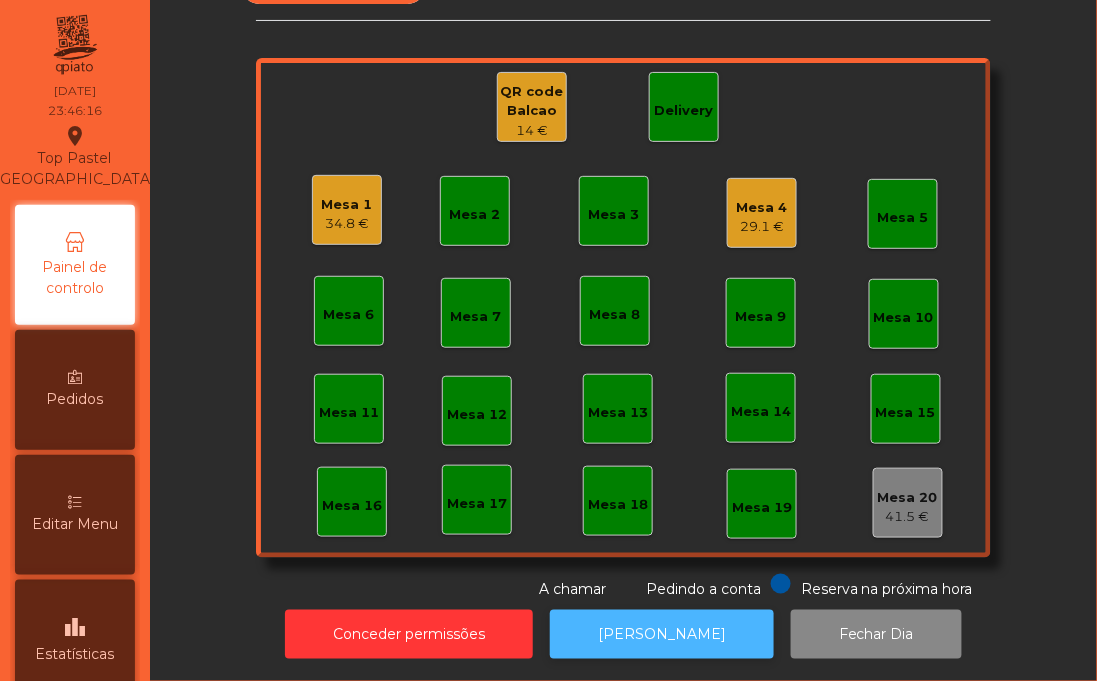 click on "[PERSON_NAME]" 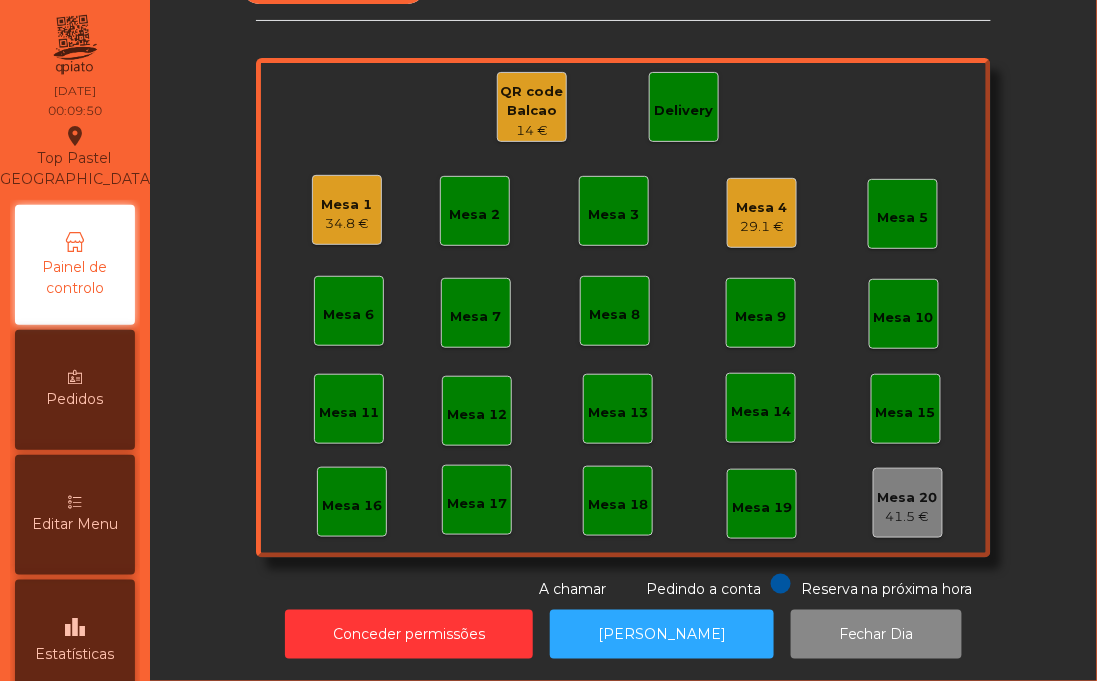 click on "Mesa 1" 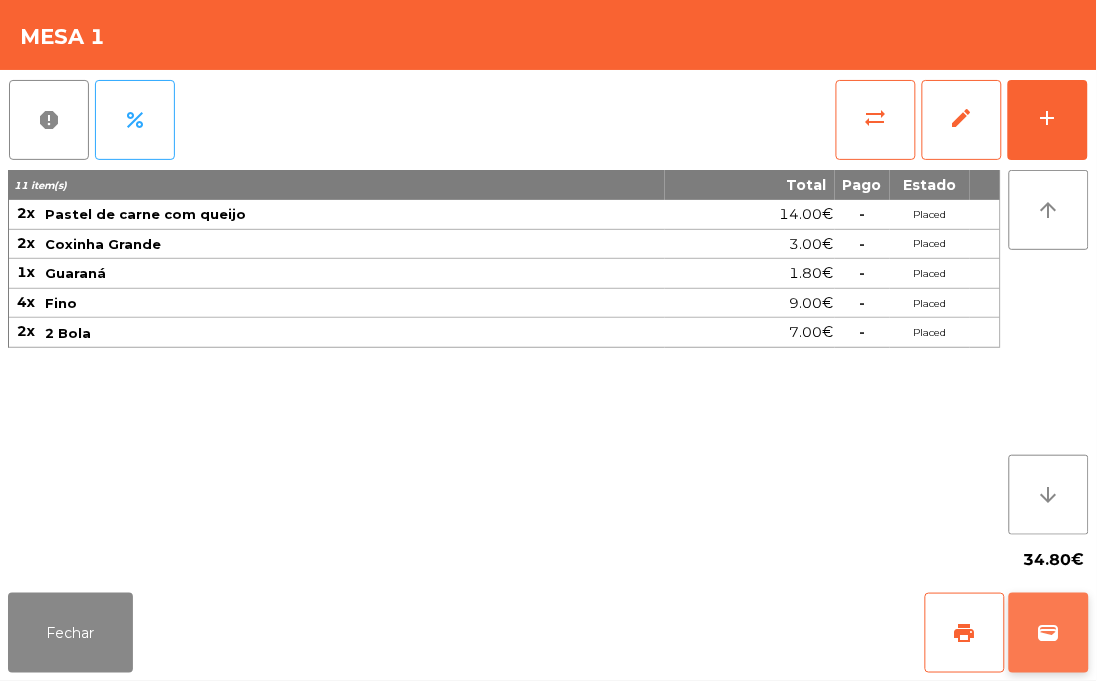 click on "wallet" 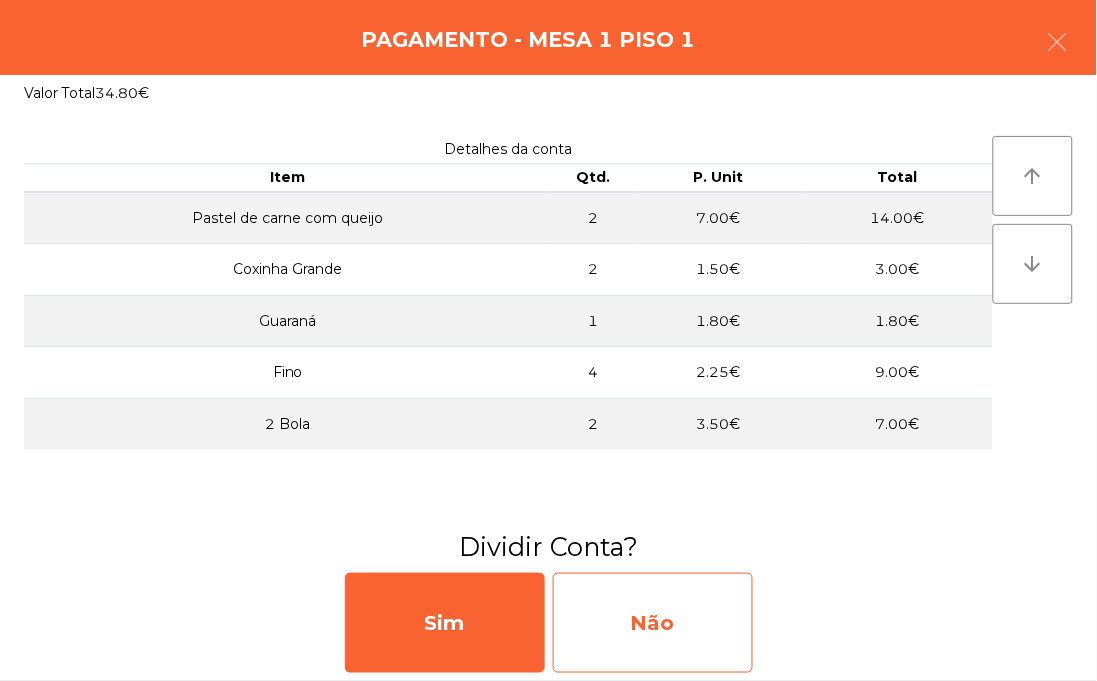 click on "Não" 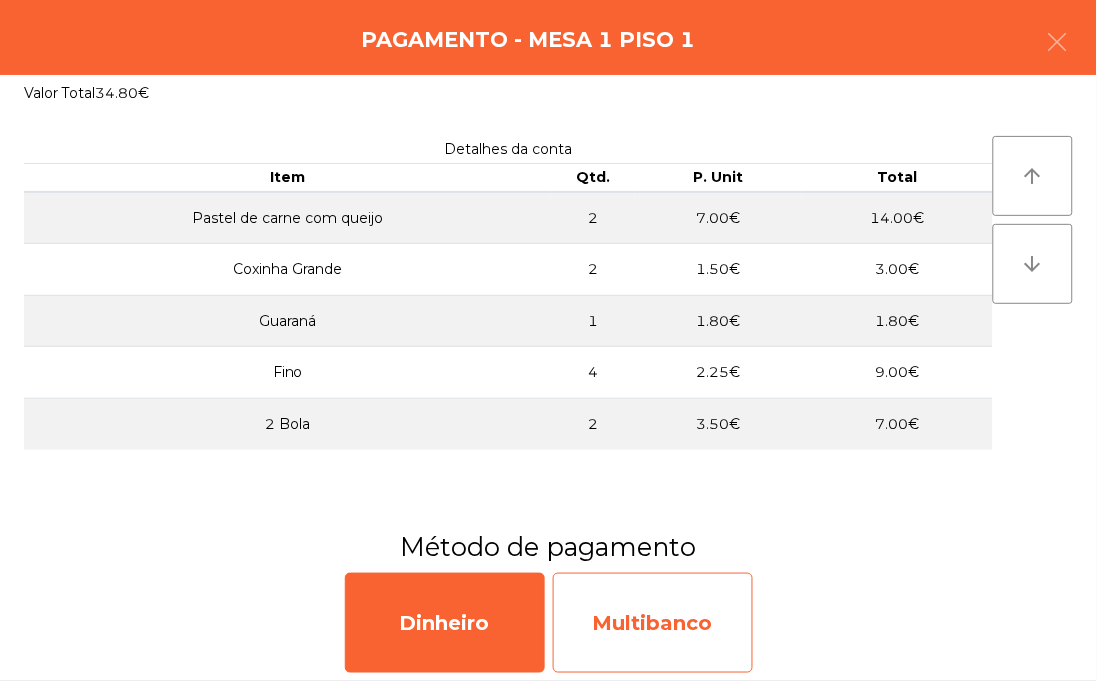 click on "Multibanco" 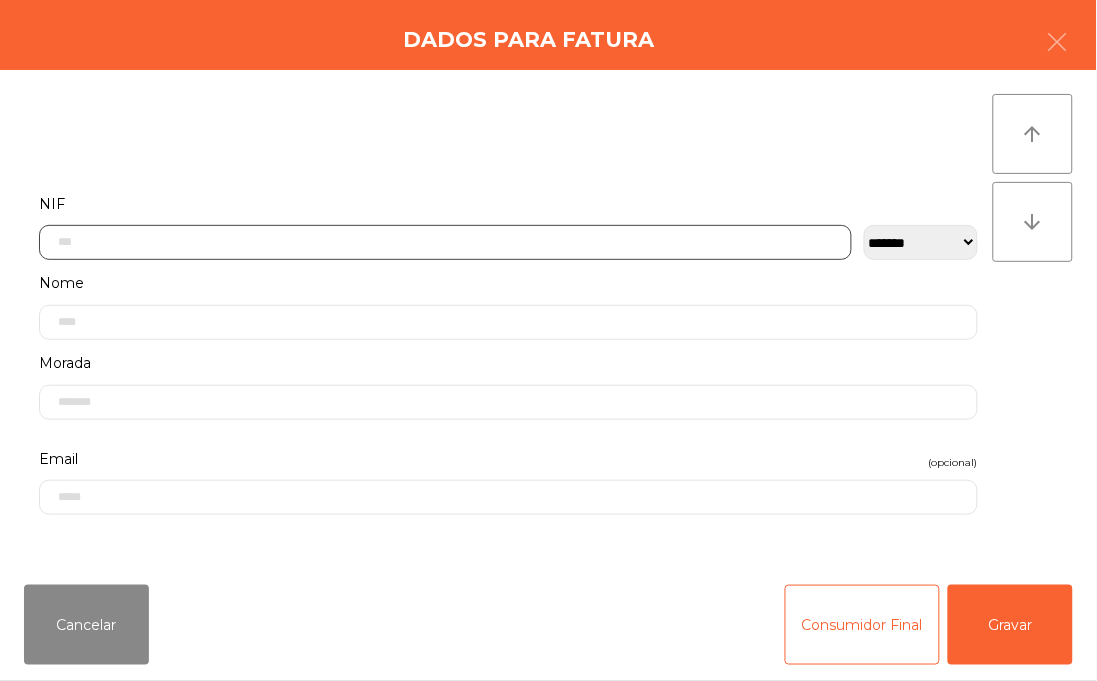 click 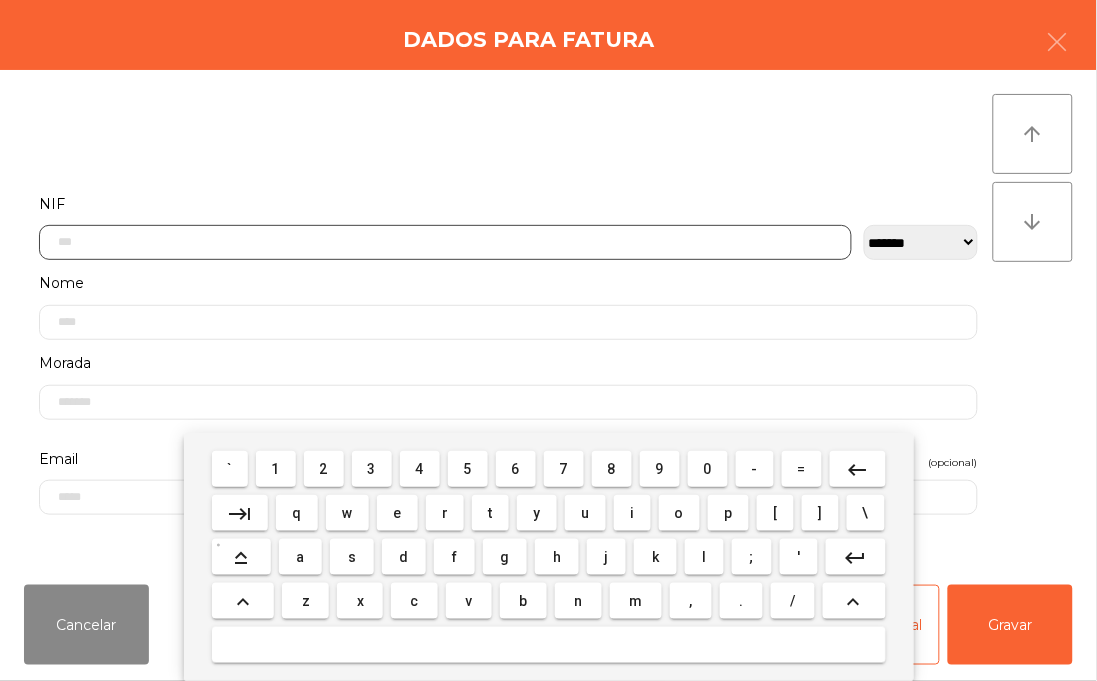 scroll, scrollTop: 95, scrollLeft: 0, axis: vertical 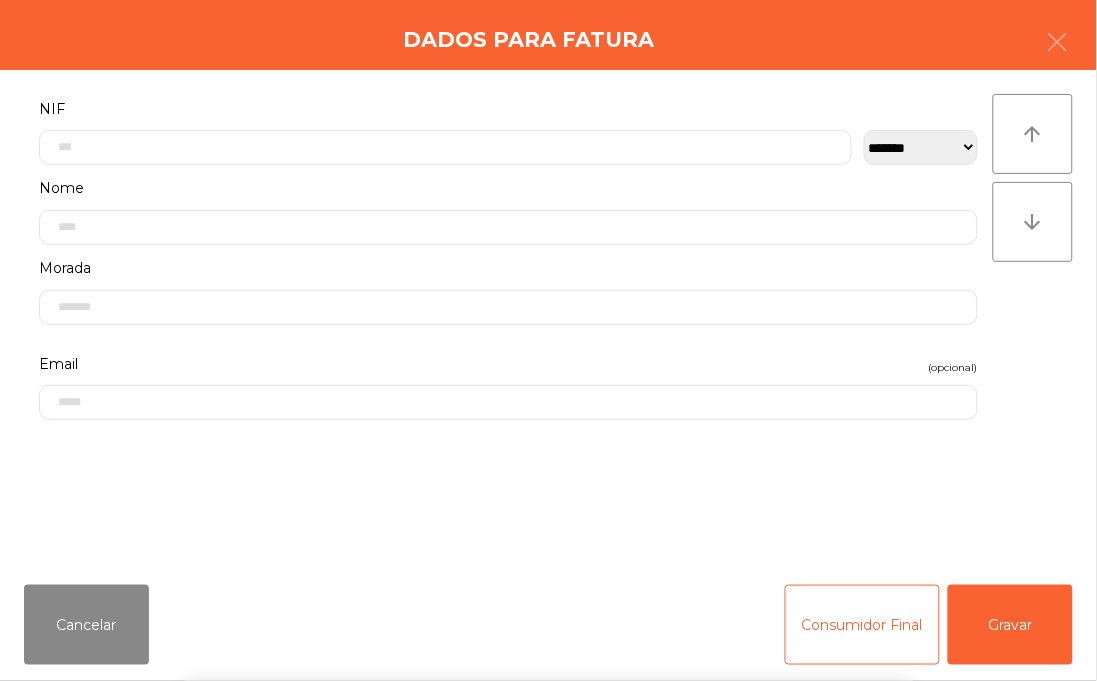click on "` 1 2 3 4 5 6 7 8 9 0 - = keyboard_backspace keyboard_tab q w e r t y u i o p [ ] \ keyboard_capslock a s d f g h j k l ; ' keyboard_return keyboard_arrow_up z x c v b n m , . / keyboard_arrow_up" at bounding box center (548, 557) 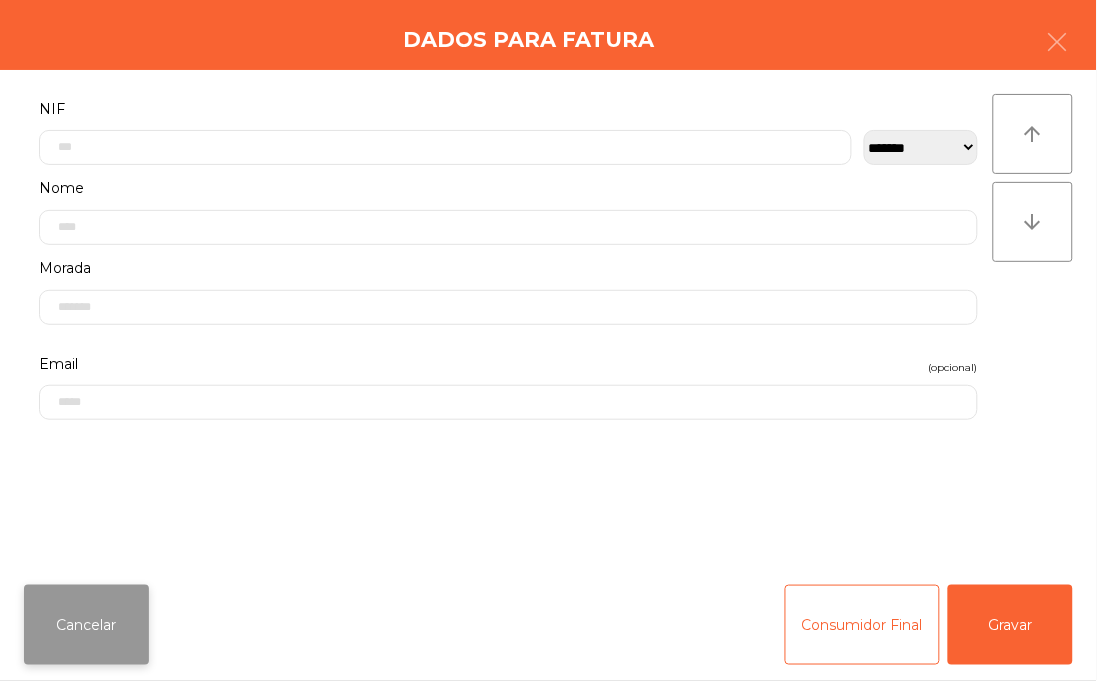 click on "Cancelar" 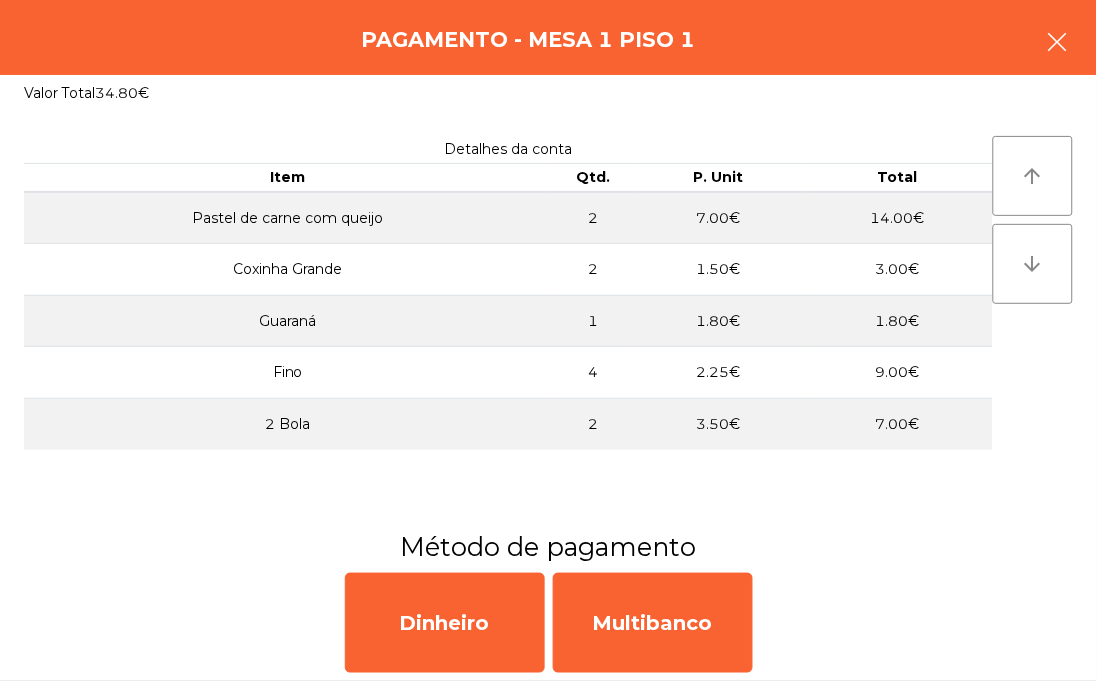 click 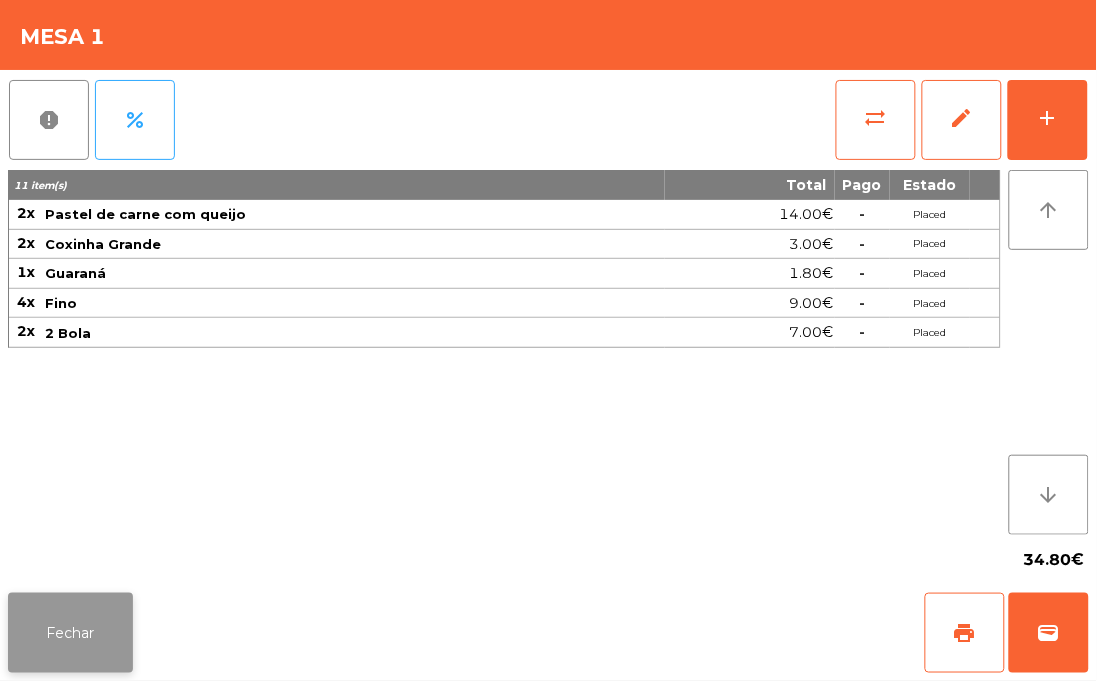 click on "Fechar" 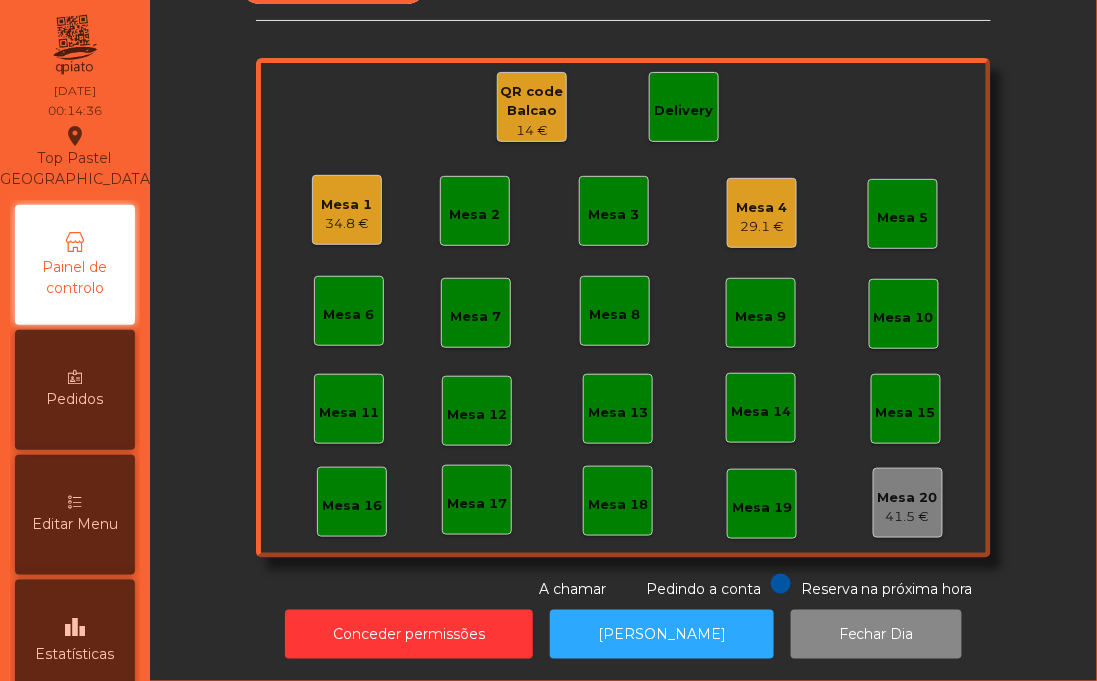 click on "QR code Balcao" 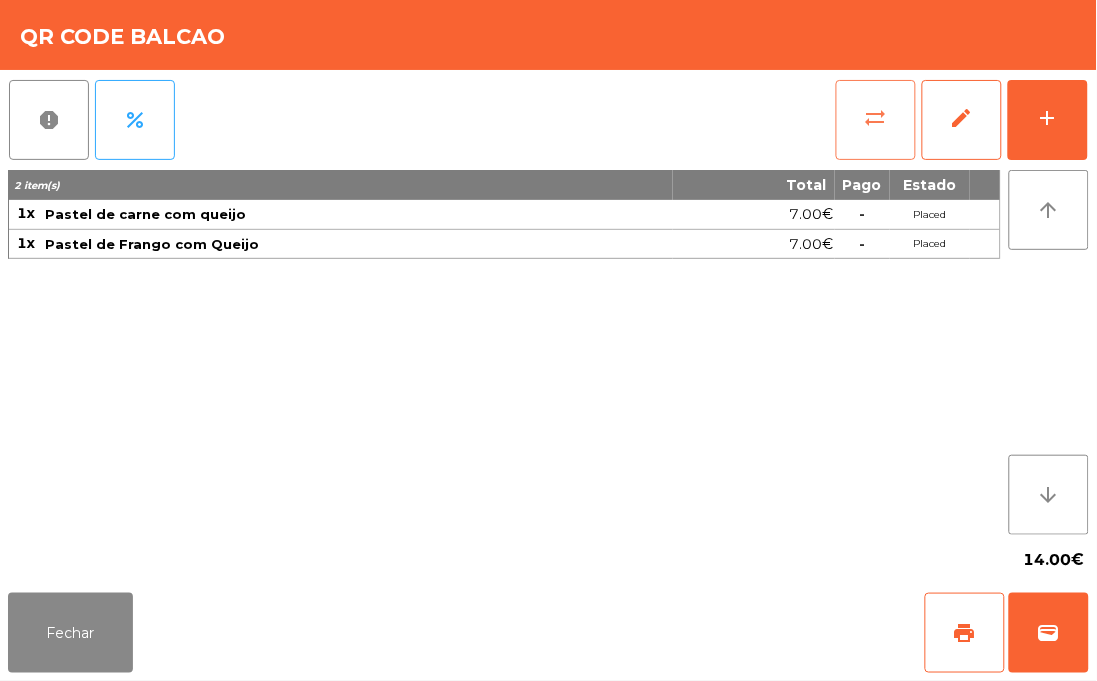 click on "sync_alt" 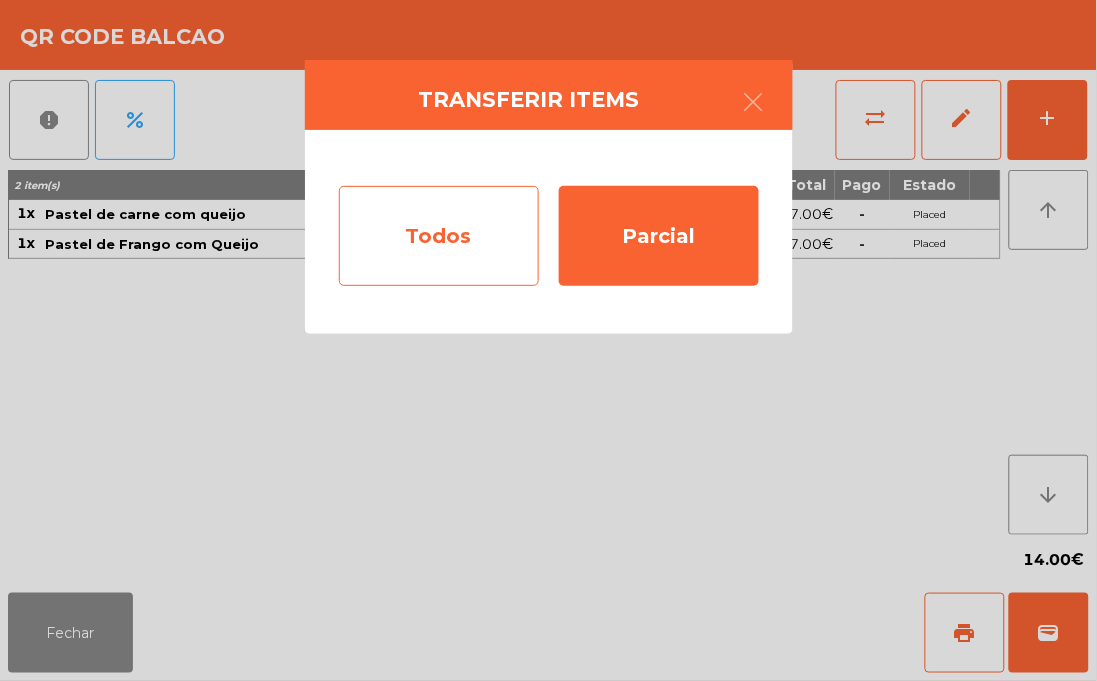click on "Todos" 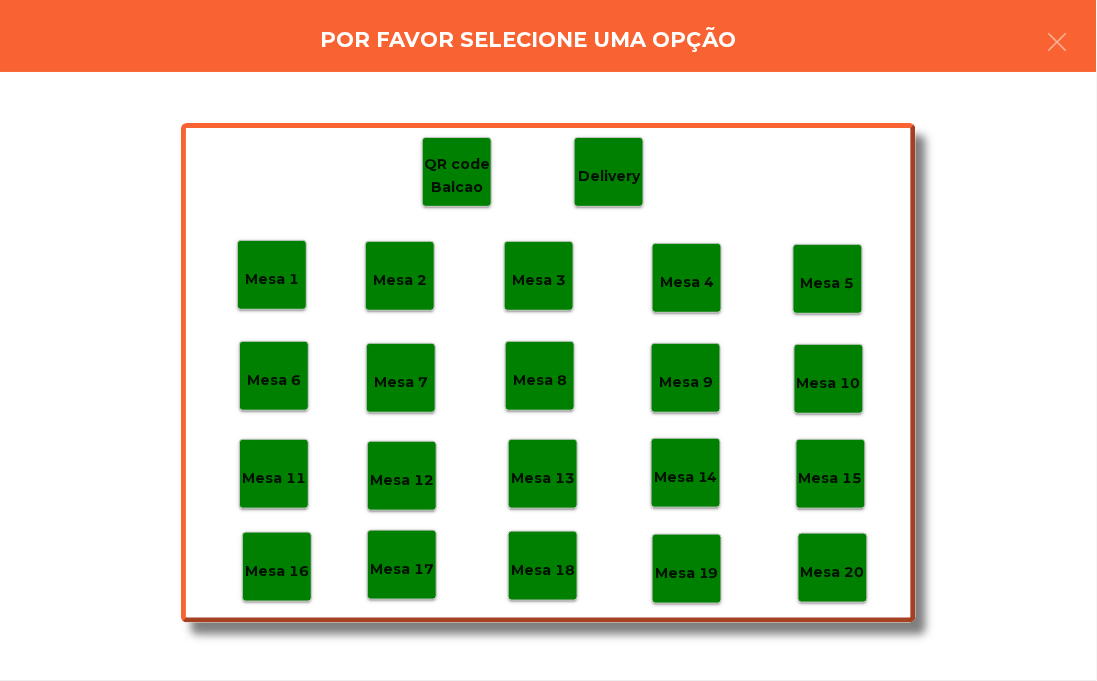 click on "Mesa 1   Mesa 2   Mesa 3   Mesa 4   Mesa 5   Mesa 6   Mesa 7   Mesa 8   [GEOGRAPHIC_DATA] 9   [GEOGRAPHIC_DATA] 10   Mesa 11   Mesa 12   [GEOGRAPHIC_DATA] 13   [GEOGRAPHIC_DATA] 14   [GEOGRAPHIC_DATA] 16   [GEOGRAPHIC_DATA] 18   Mesa 19   Mesa 20   QR code [GEOGRAPHIC_DATA]   Delivery" 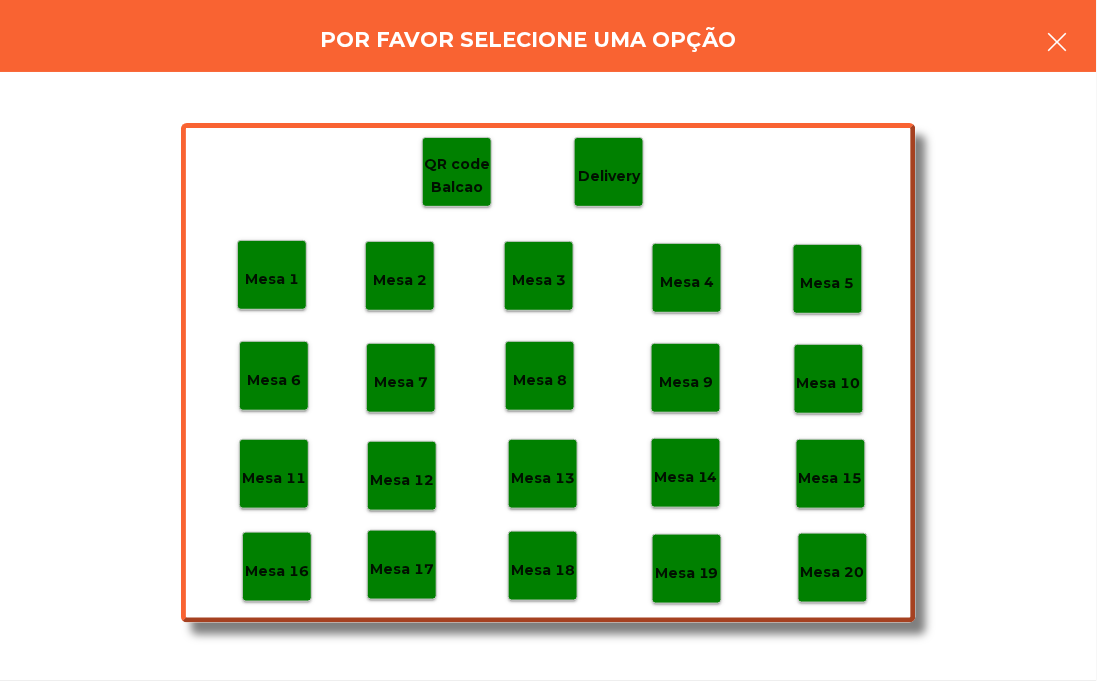 click 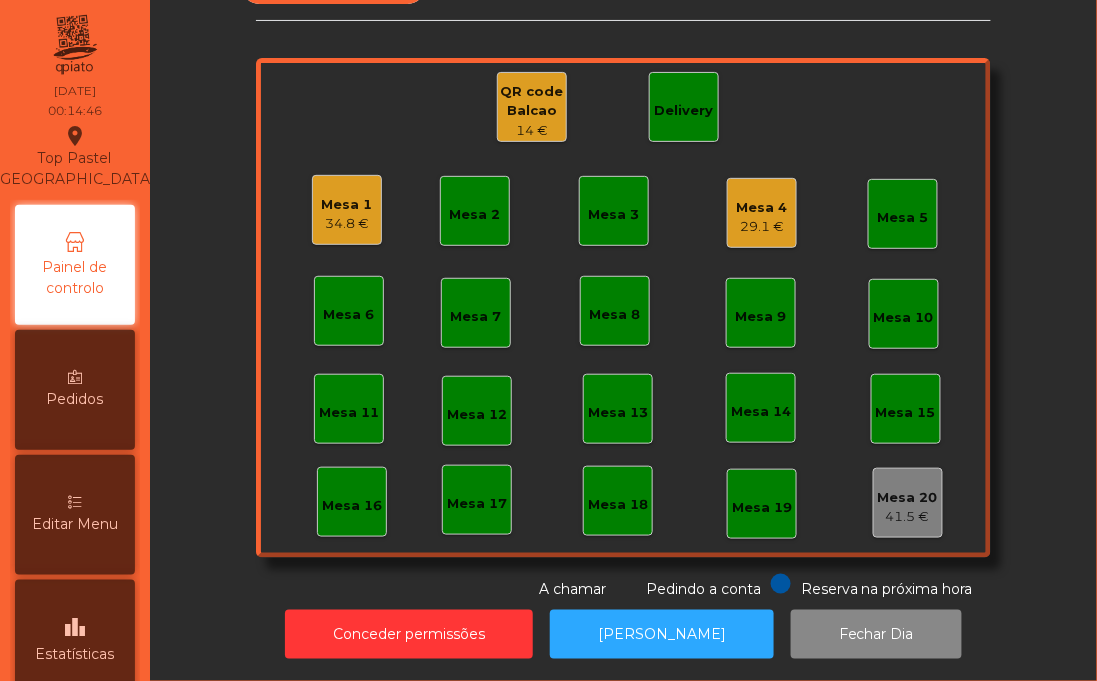 click on "QR code Balcao" 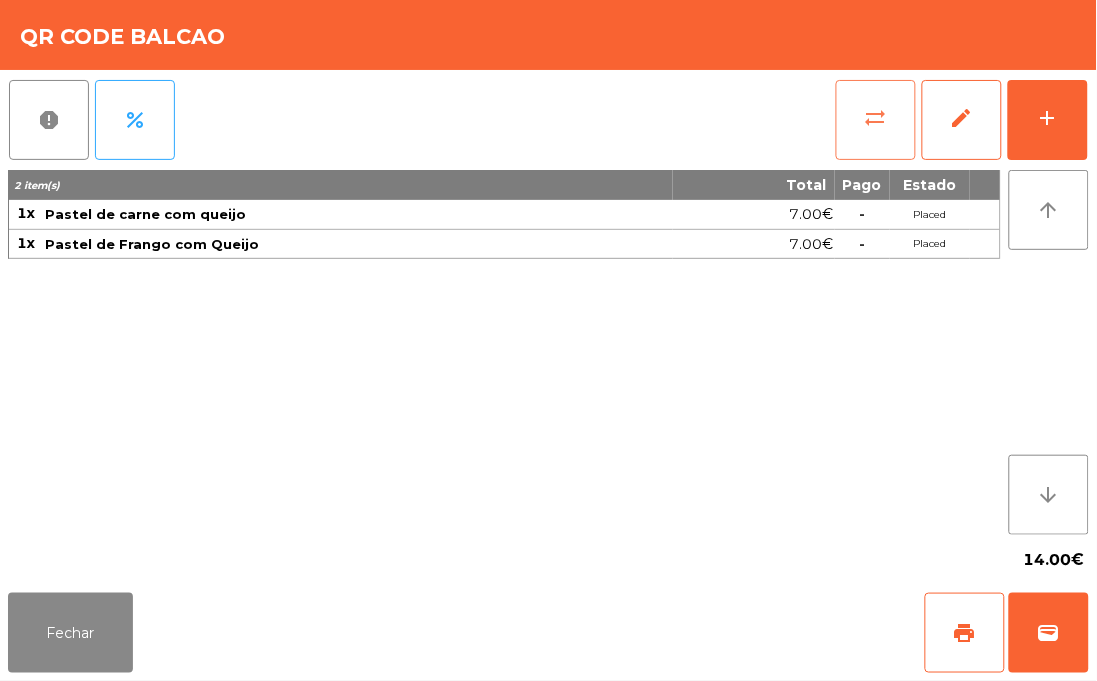 click on "sync_alt" 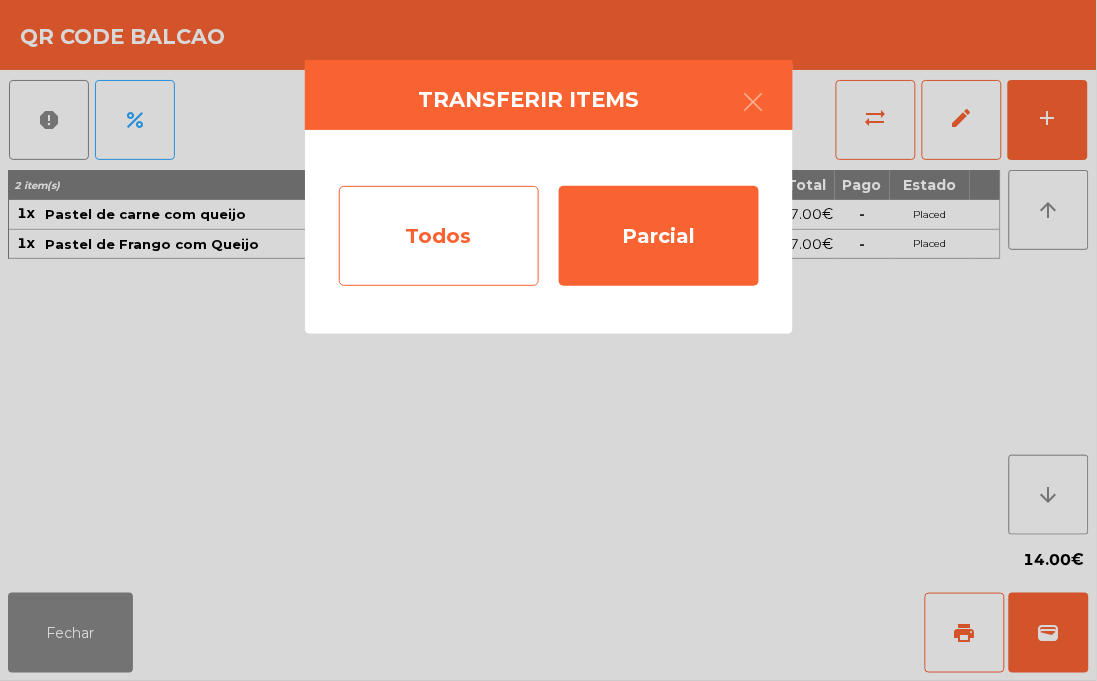 click on "Todos" 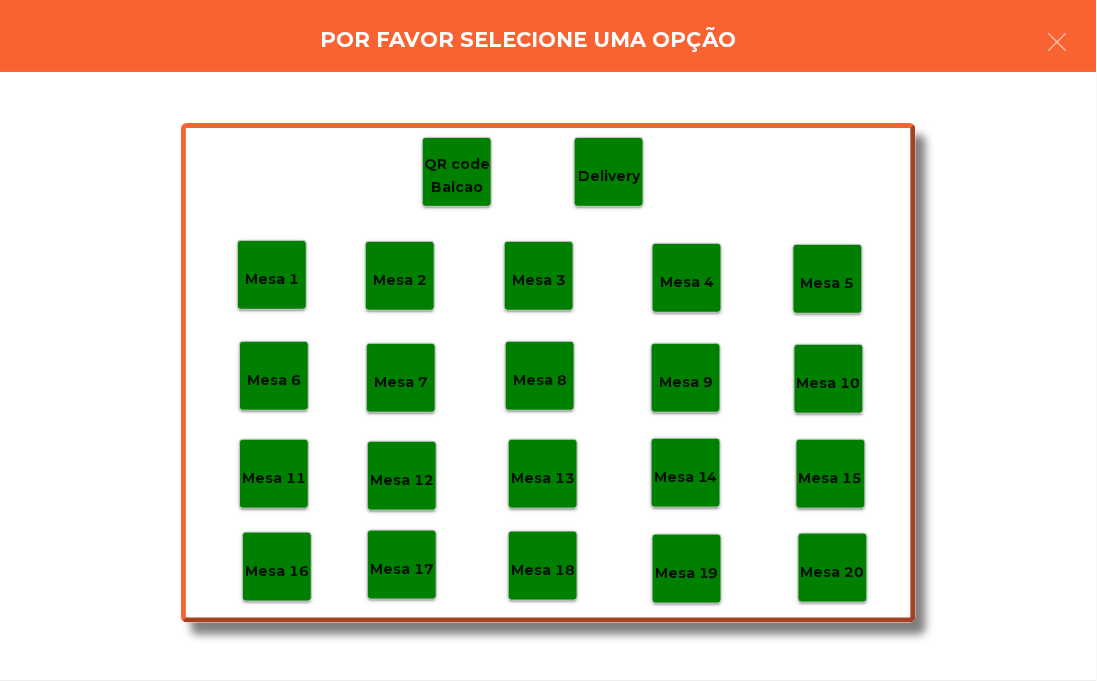 click on "Mesa 20" 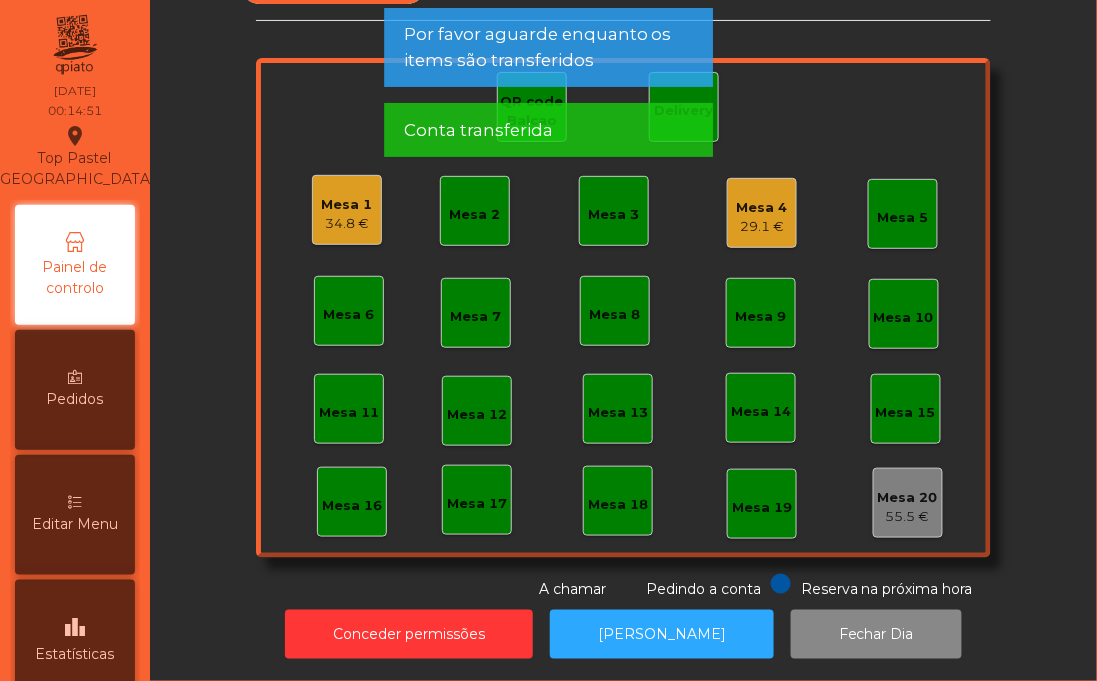 click on "Piso 1   Mesa 1   34.8 €   Mesa 2   Mesa 3   Mesa 4   29.1 €   Mesa 5   Mesa 6   Mesa 7   Mesa 8   Mesa 9   Mesa 10   [GEOGRAPHIC_DATA] 12   Mesa 13   Mesa 14   Mesa 15   [GEOGRAPHIC_DATA] [GEOGRAPHIC_DATA] 18   [GEOGRAPHIC_DATA] 20   55.5 €   QR code Balcao   Delivery  Reserva na próxima hora Pedindo a conta A chamar  Conceder permissões   Abrir Gaveta   Fechar Dia" 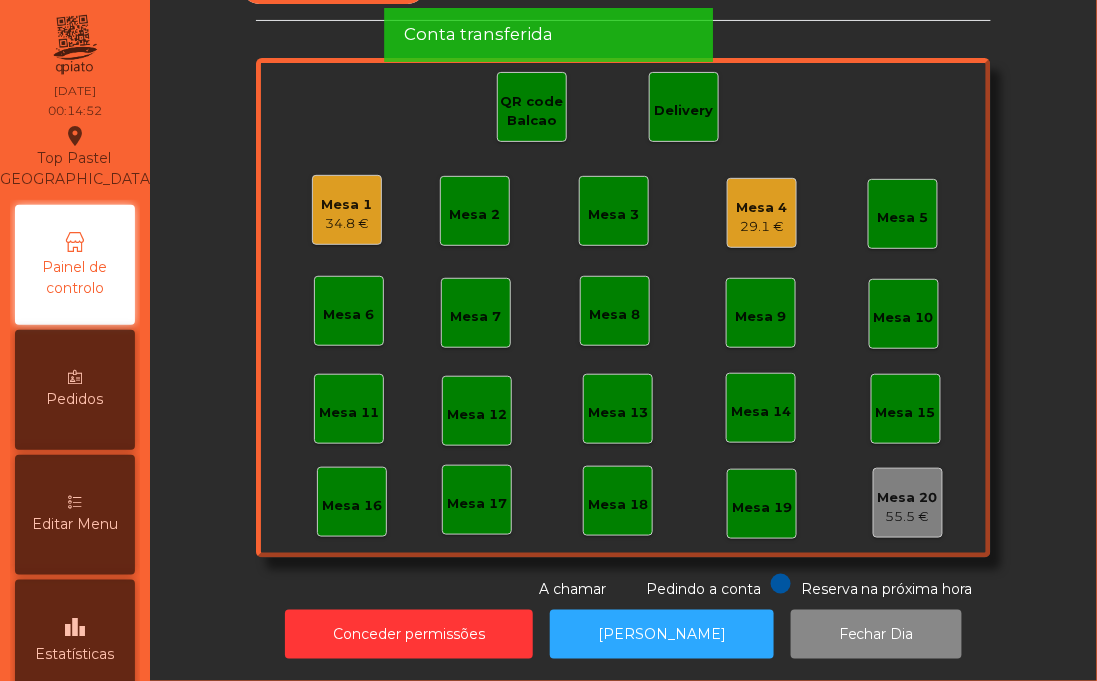 click on "Mesa 4" 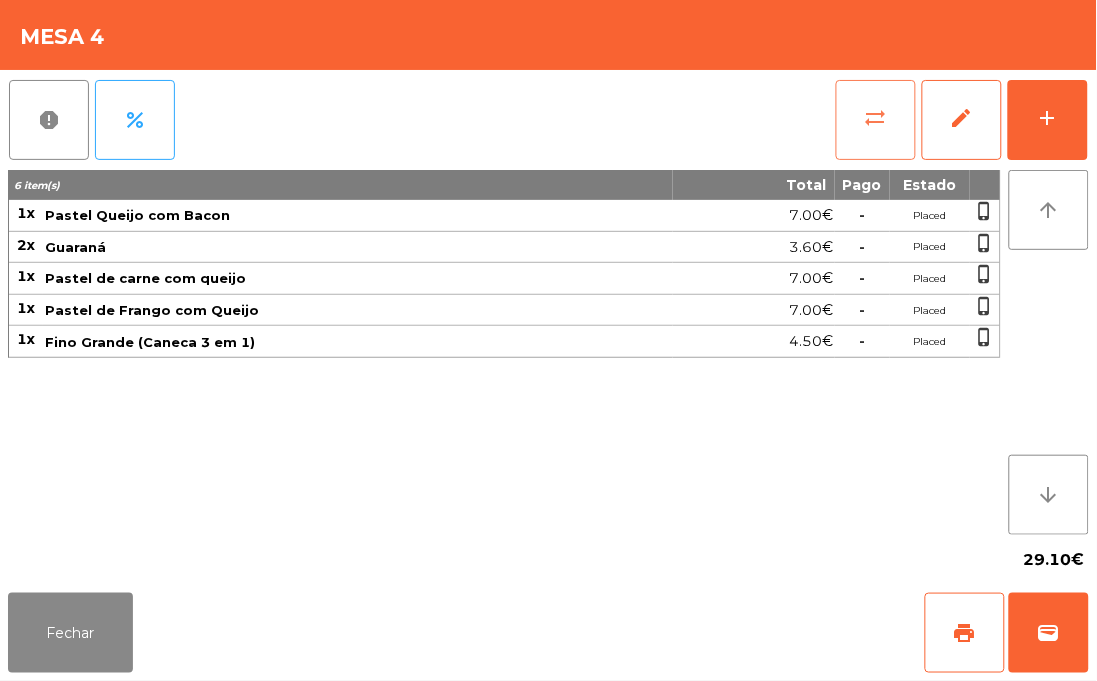 click on "sync_alt" 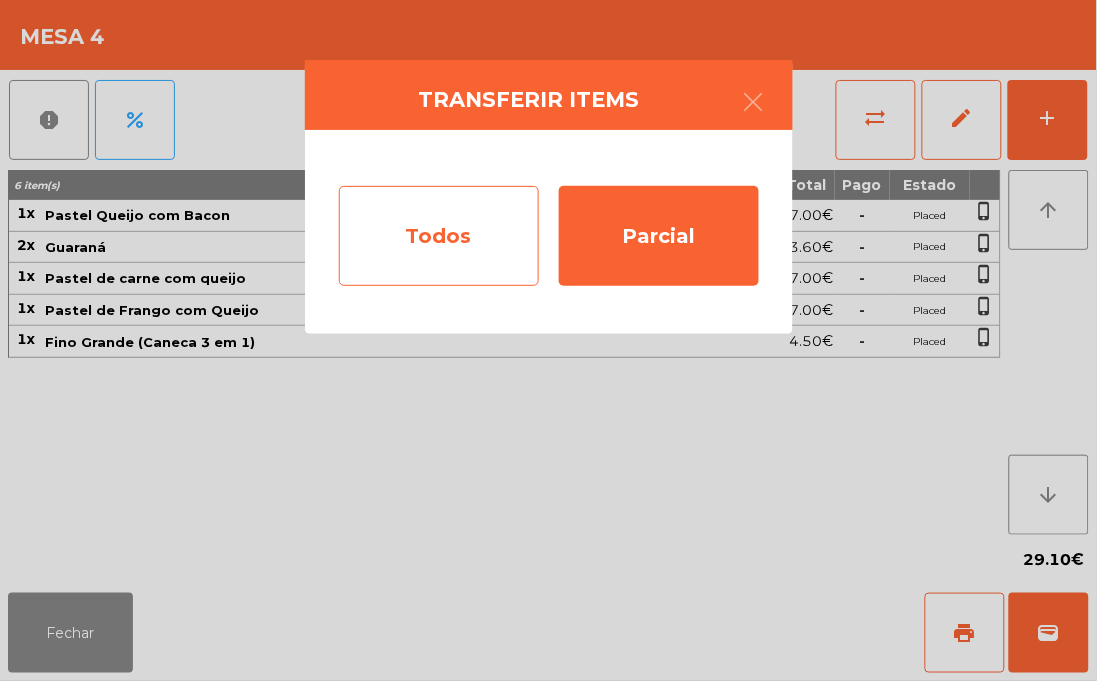 click on "Todos" 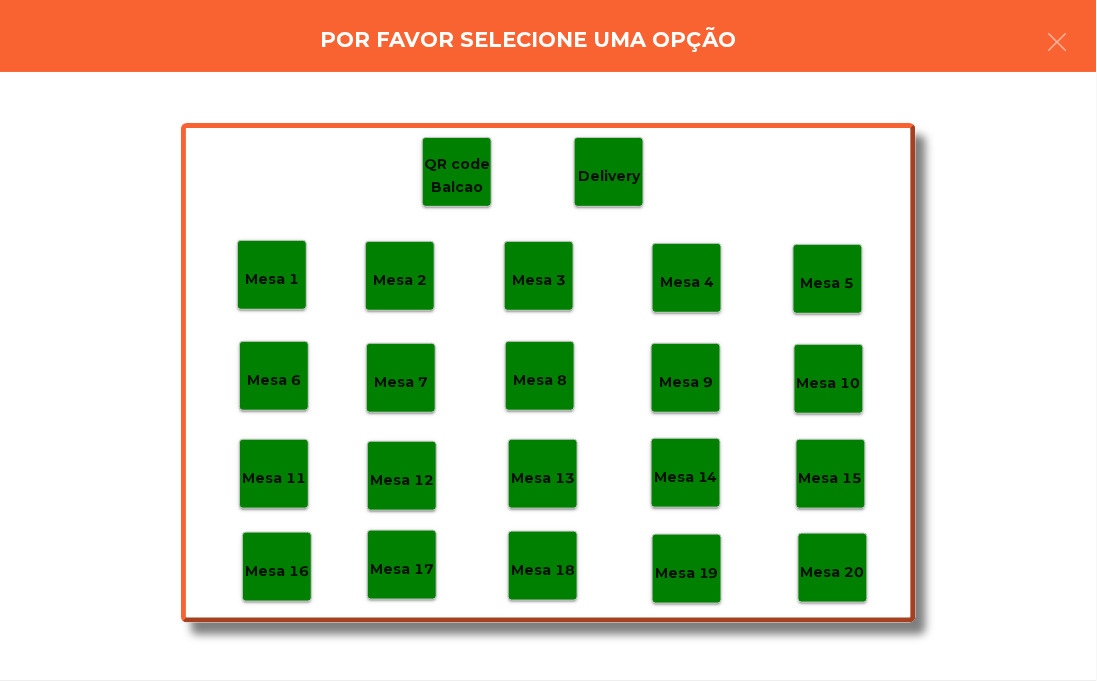 click on "Mesa 20" 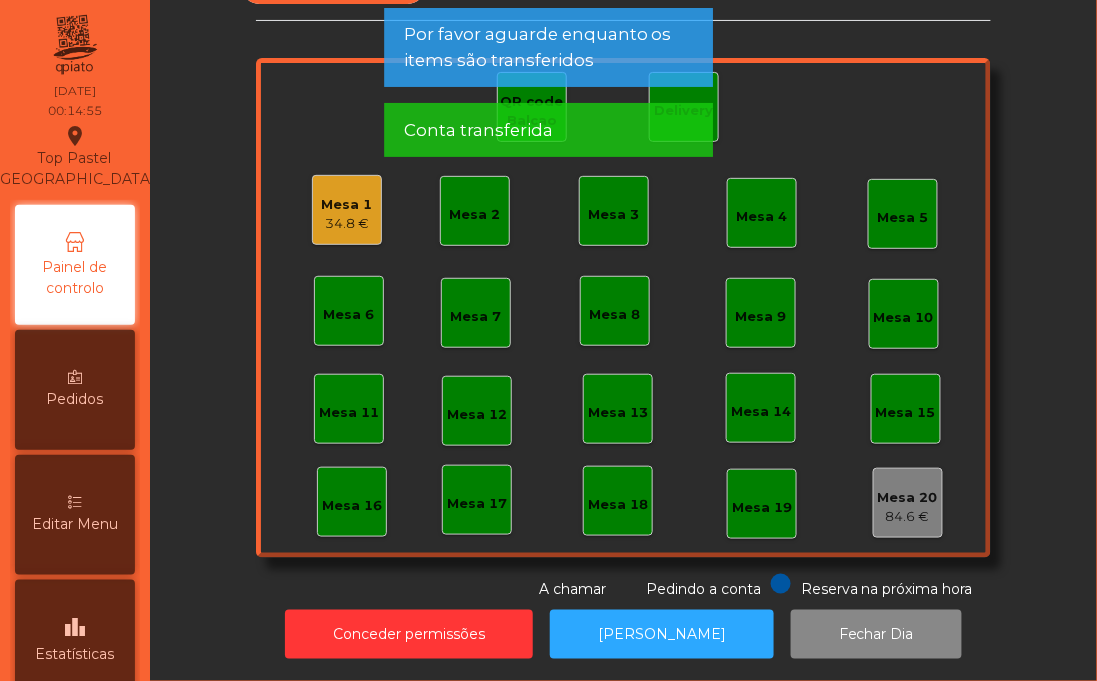 click on "Mesa 1" 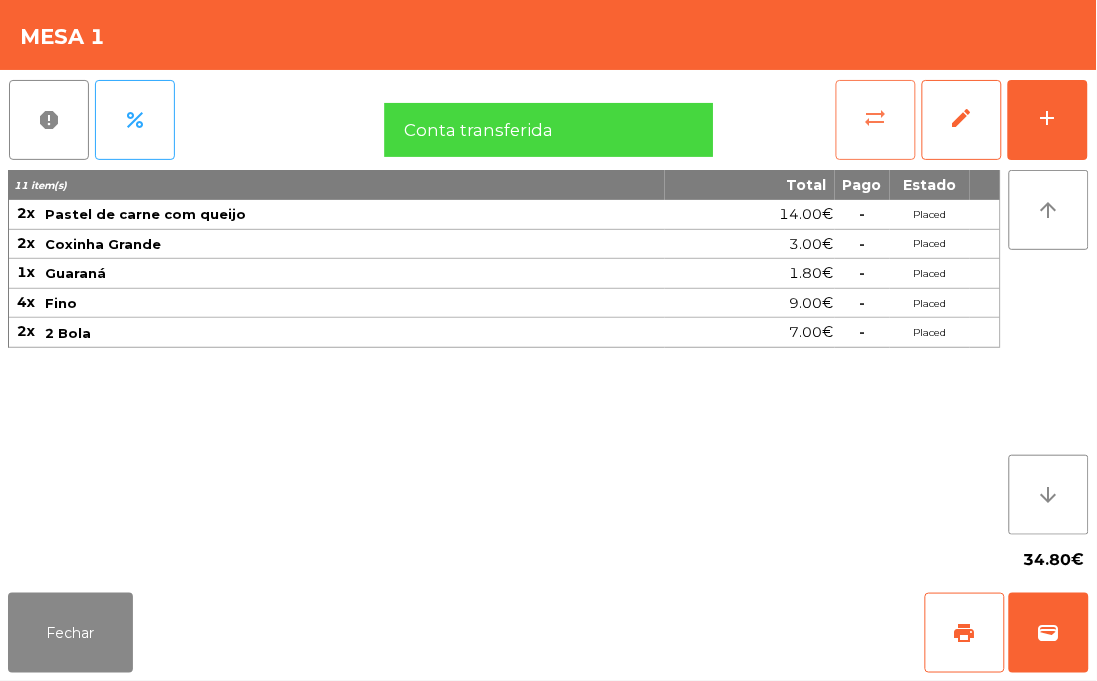 click on "sync_alt" 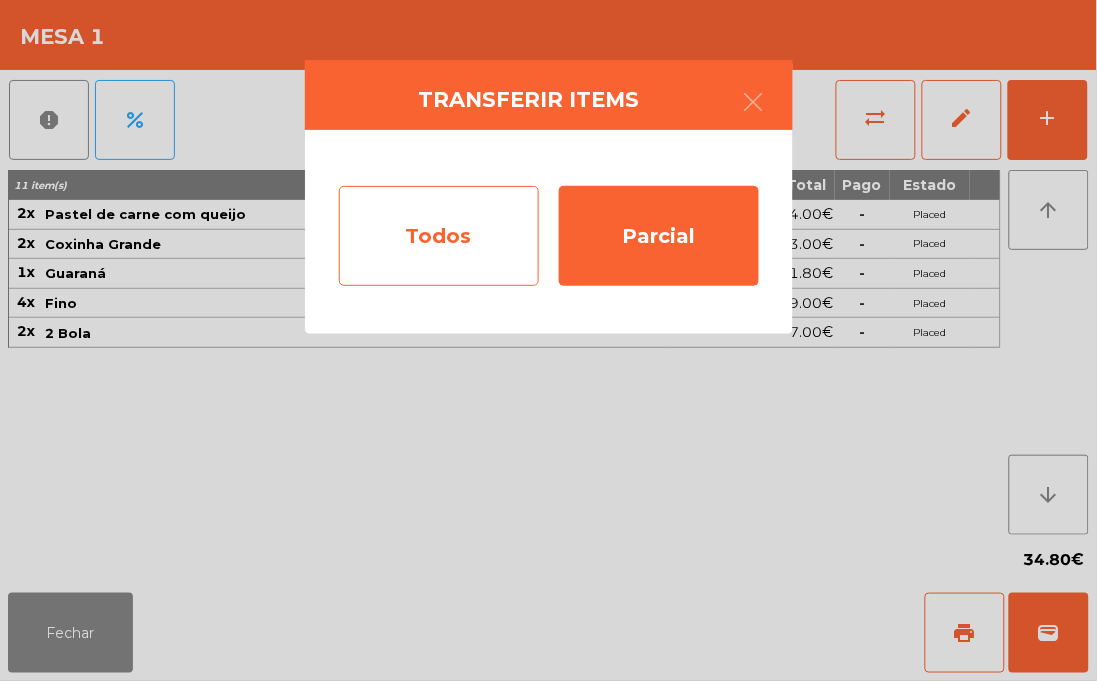 click on "Todos" 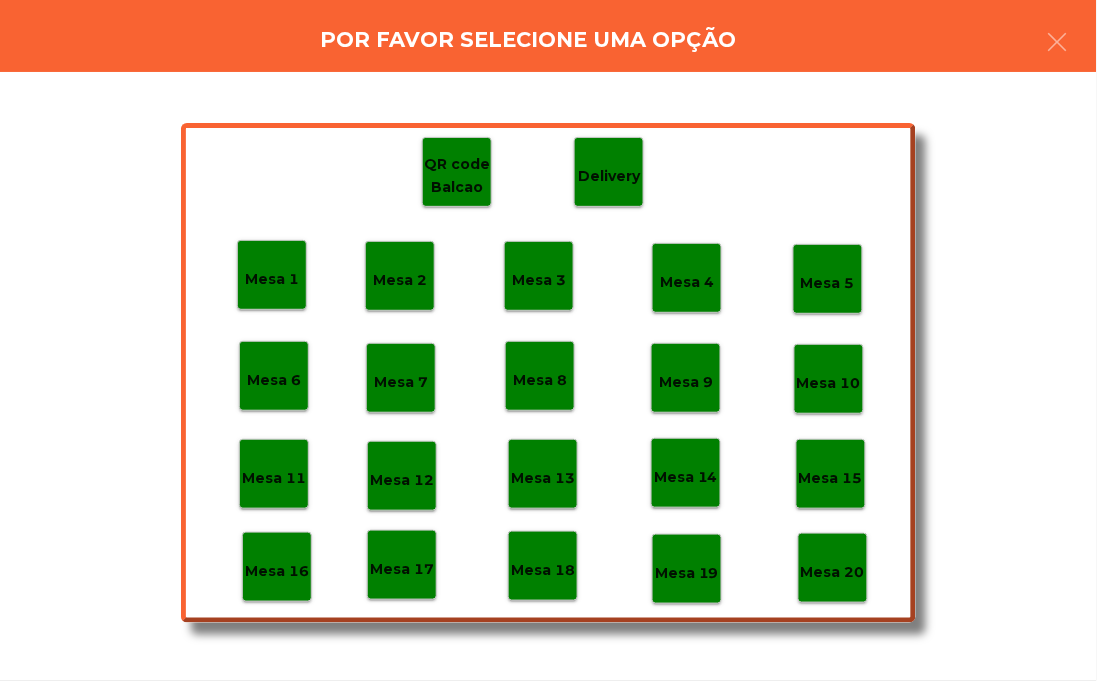 click on "Mesa 20" 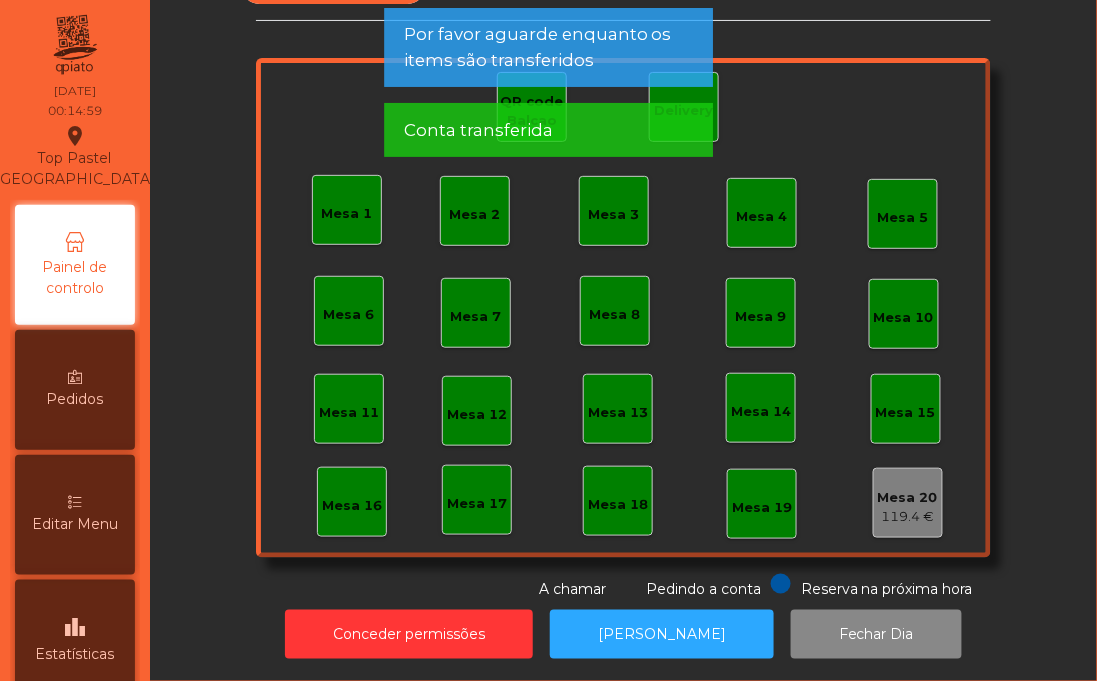 click on "Piso 1   Mesa 1   Mesa 2   Mesa 3   Mesa 4   Mesa 5   Mesa 6   Mesa 7   Mesa 8   Mesa 9   [GEOGRAPHIC_DATA] 10   [GEOGRAPHIC_DATA] 11   Mesa 12   [GEOGRAPHIC_DATA] 14   Mesa 15   [GEOGRAPHIC_DATA] 18   Mesa 19   Mesa 20   119.4 €   QR code Balcao   Delivery  Reserva na próxima hora Pedindo a conta A chamar" 